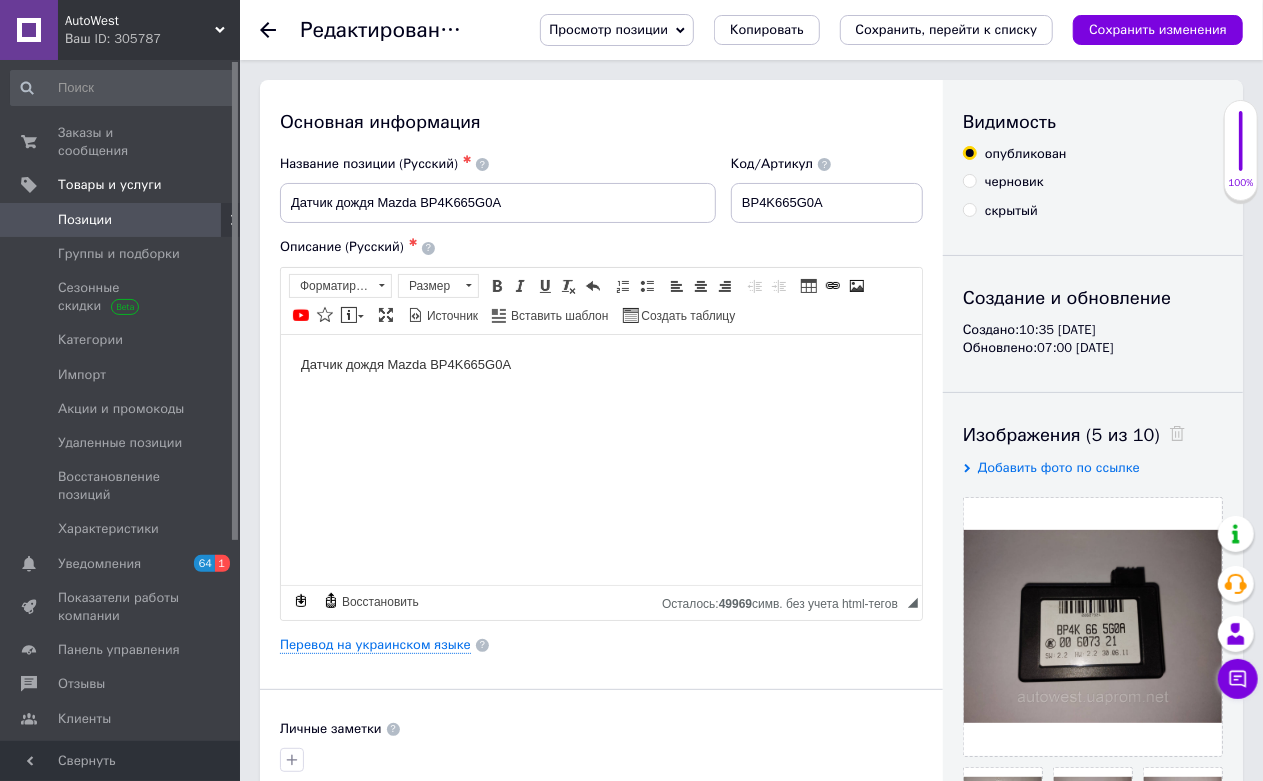 scroll, scrollTop: 0, scrollLeft: 0, axis: both 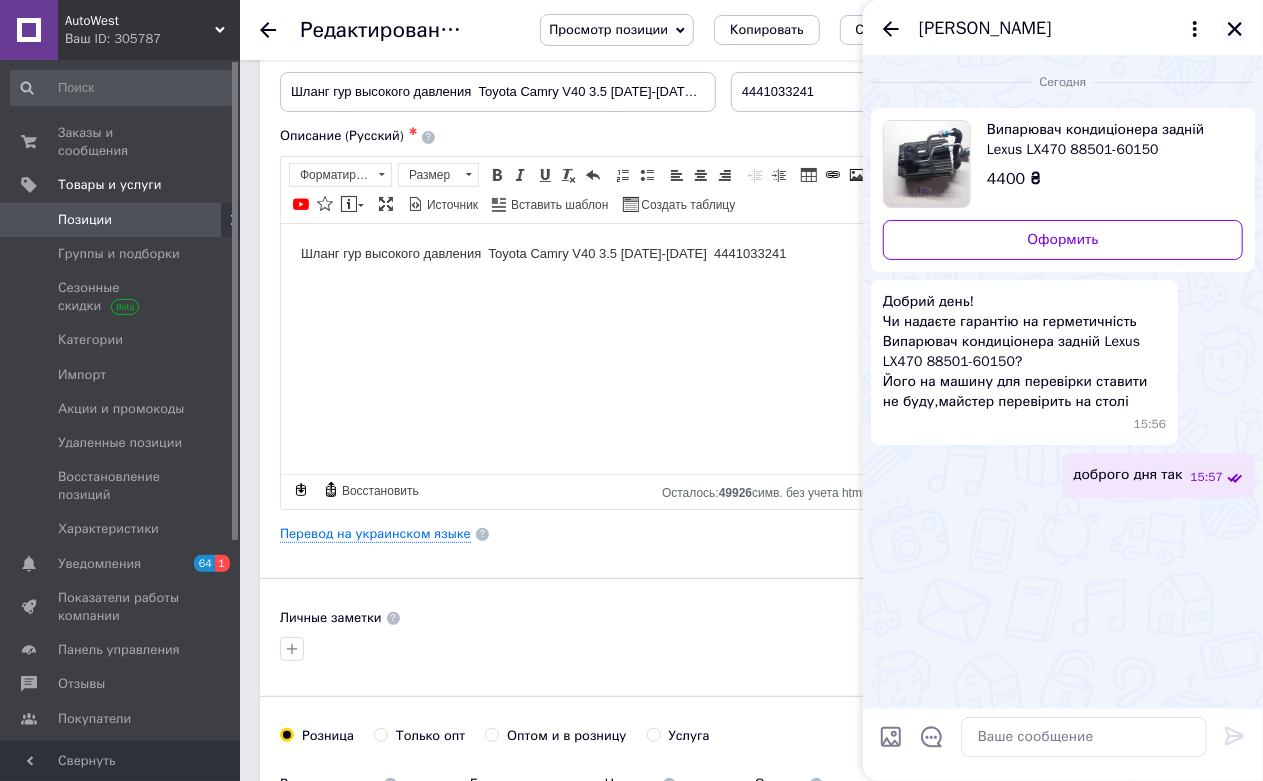click 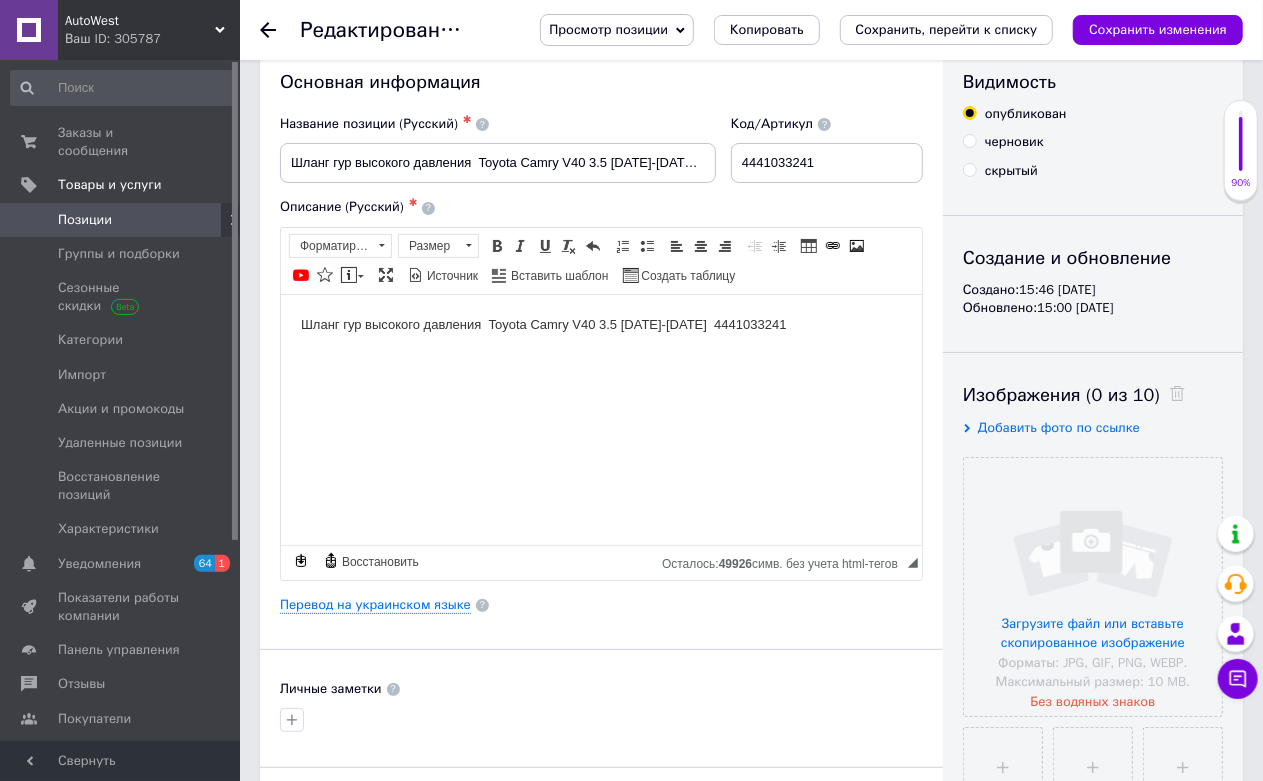 scroll, scrollTop: 0, scrollLeft: 0, axis: both 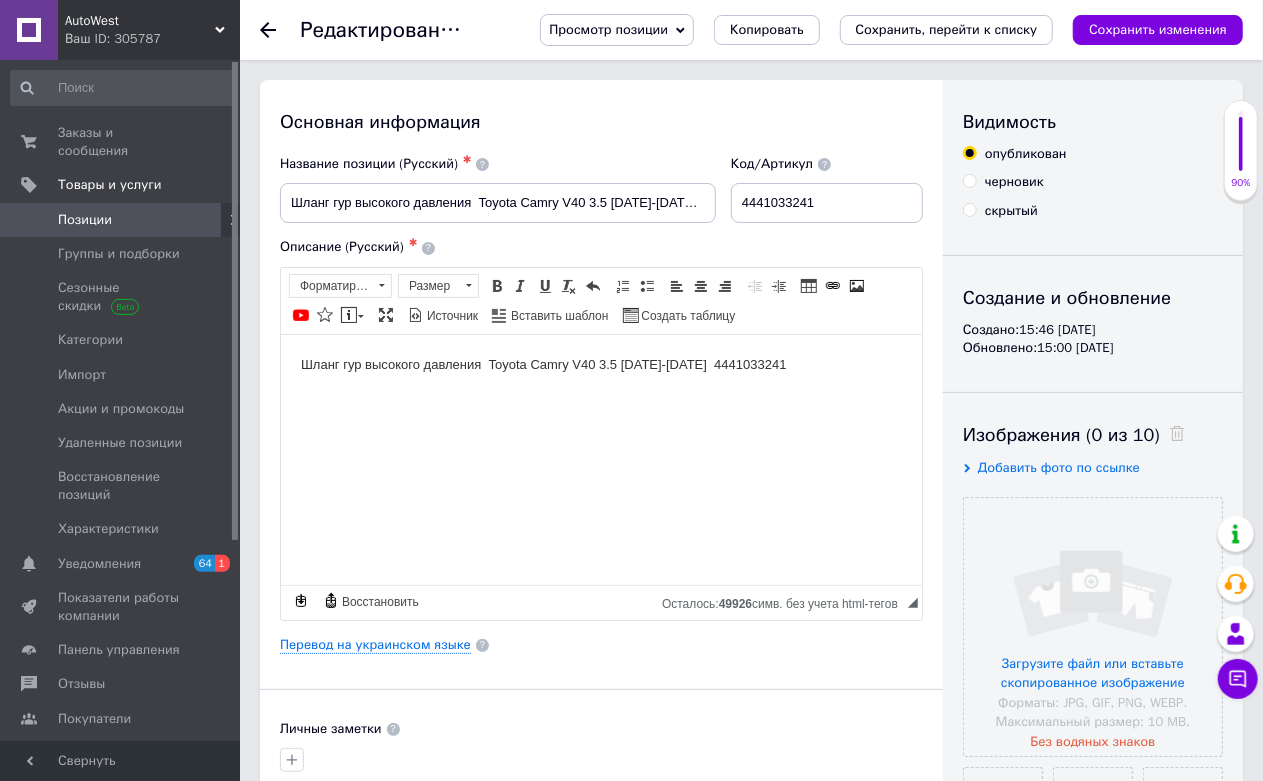 click on "Позиции" at bounding box center [121, 220] 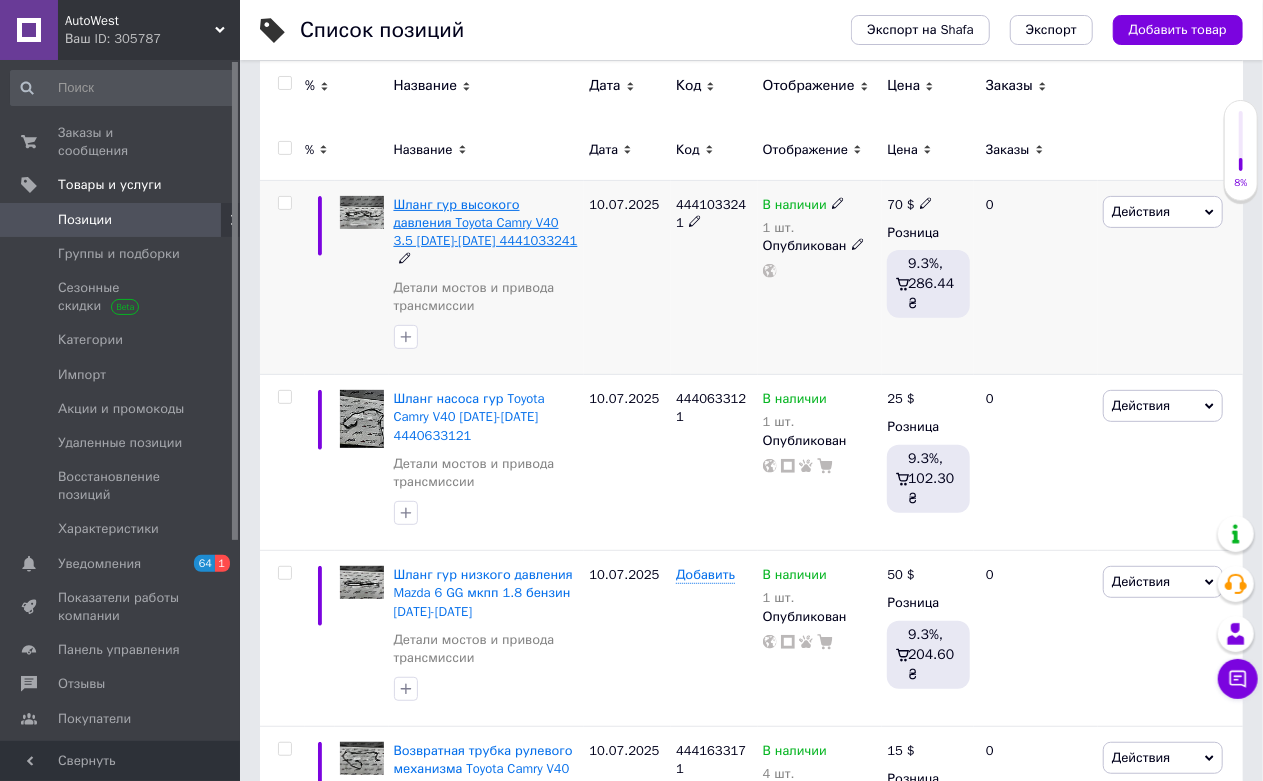 scroll, scrollTop: 0, scrollLeft: 0, axis: both 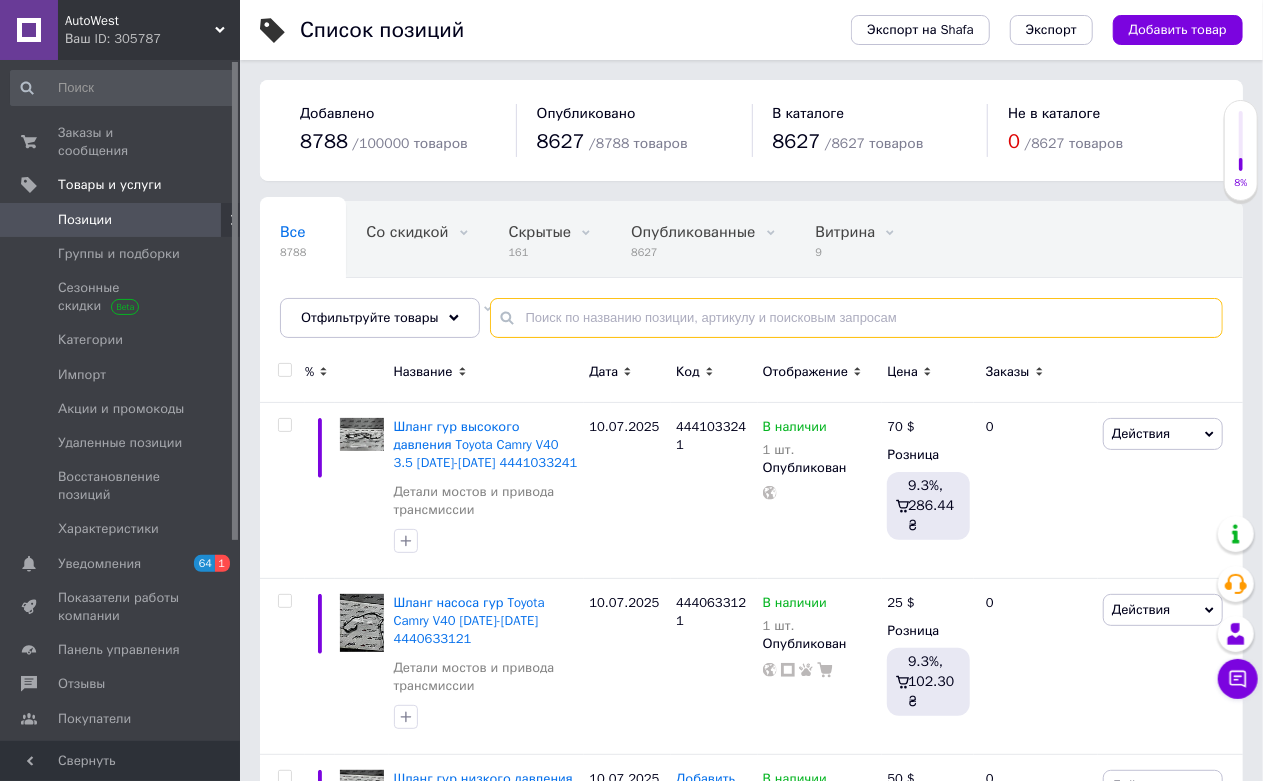 click at bounding box center (856, 318) 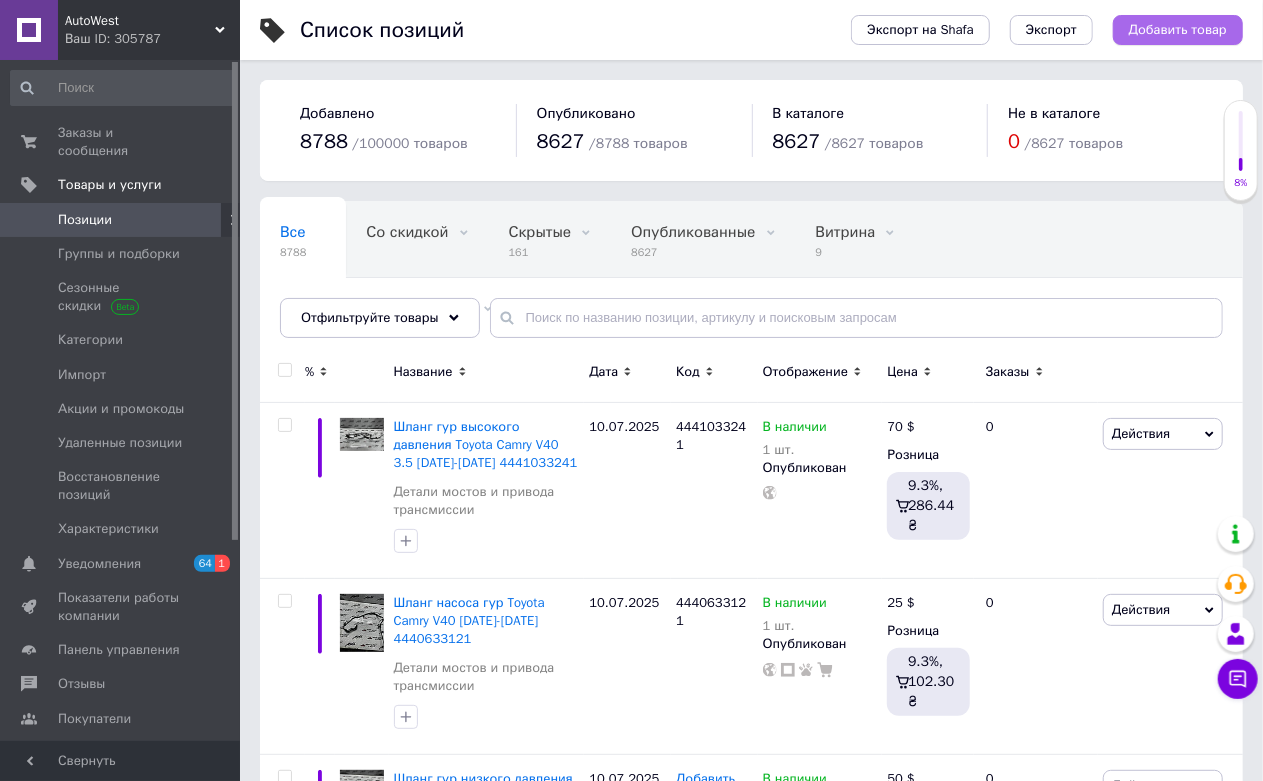 click on "Добавить товар" at bounding box center (1178, 30) 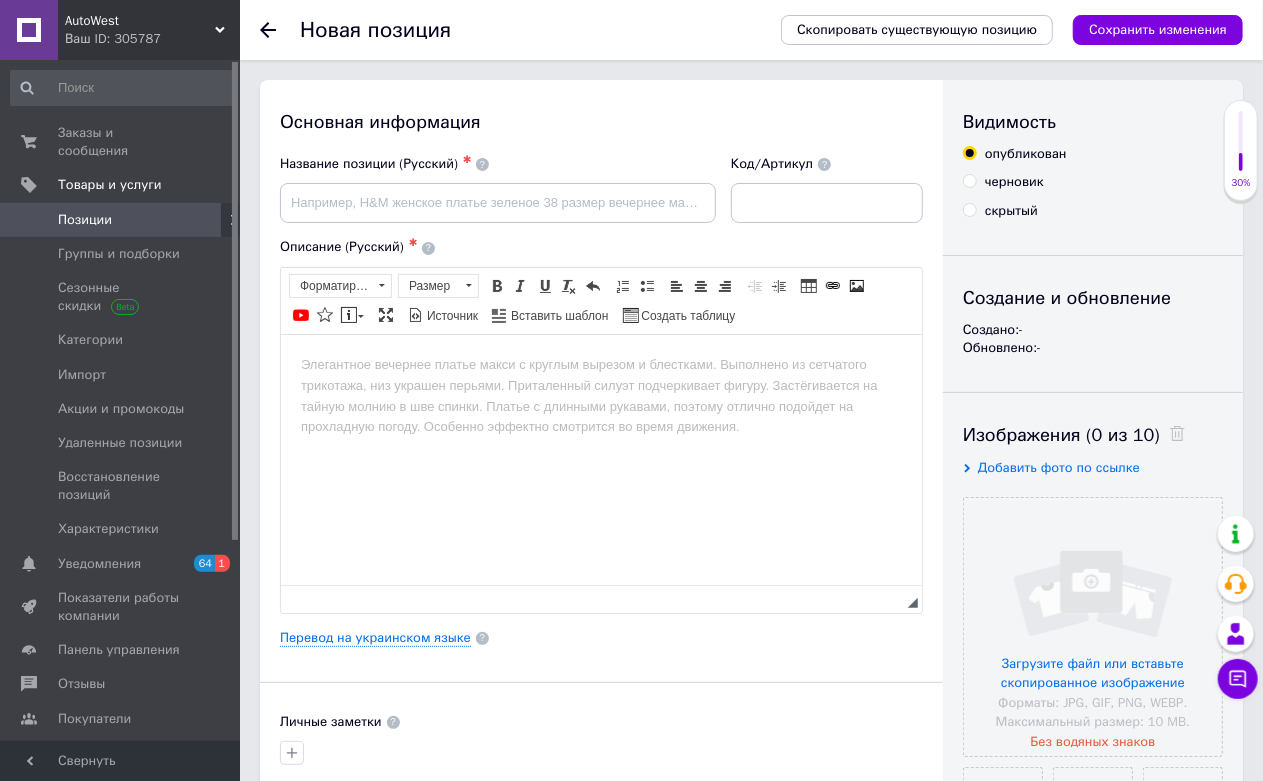 scroll, scrollTop: 0, scrollLeft: 0, axis: both 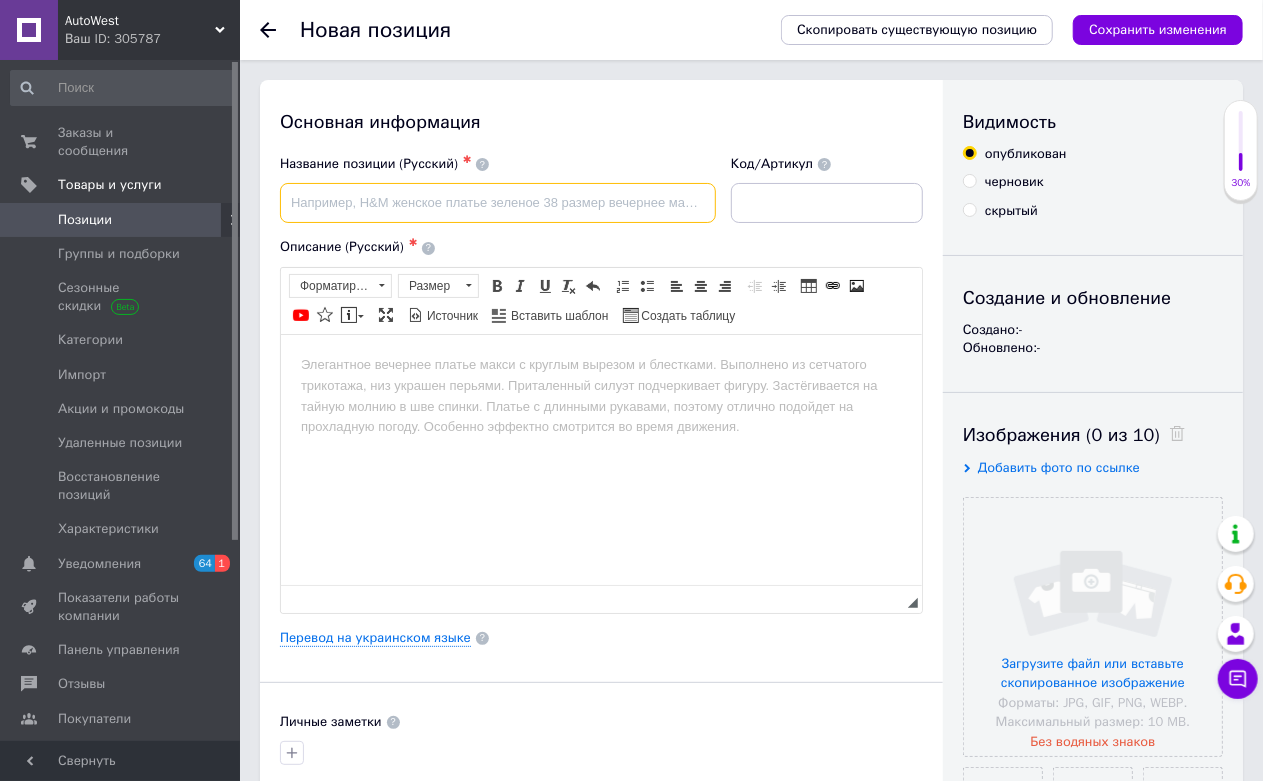 click at bounding box center (498, 203) 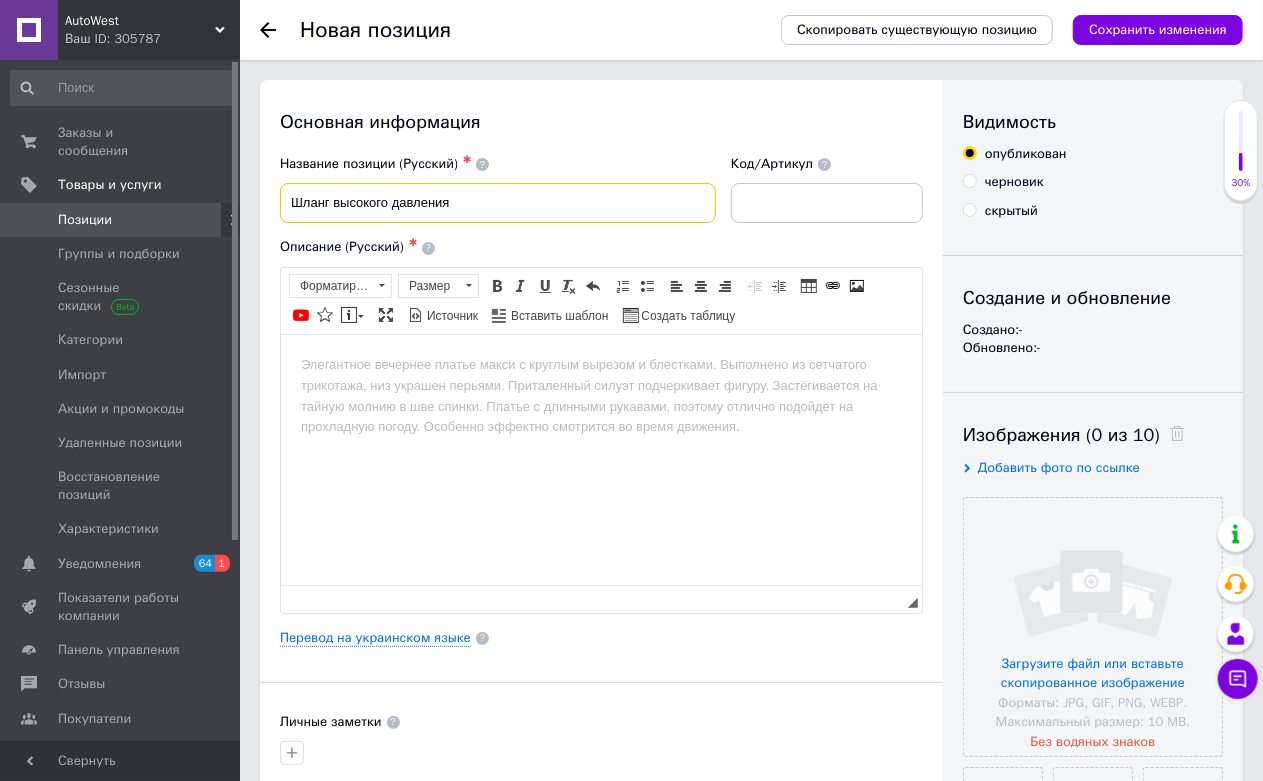 paste on "[PERSON_NAME] LD 1.6 бензин" 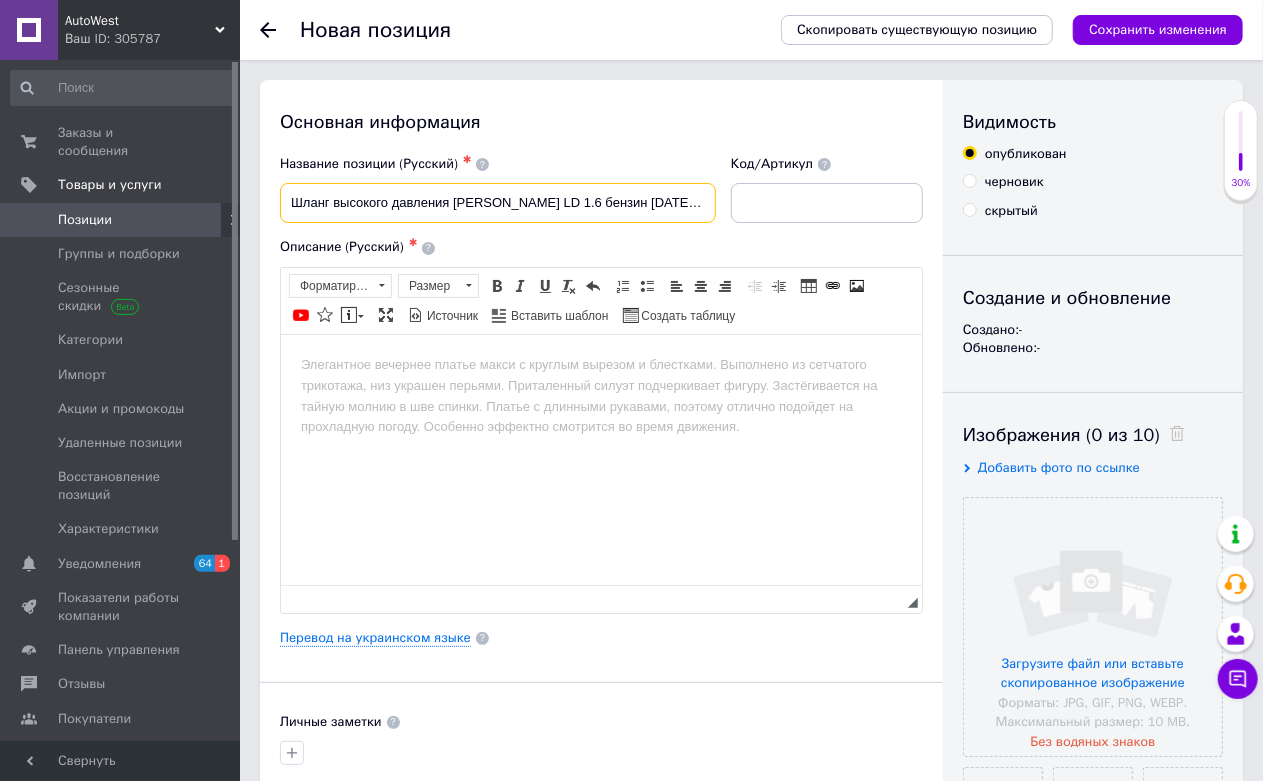 paste on "575102F600" 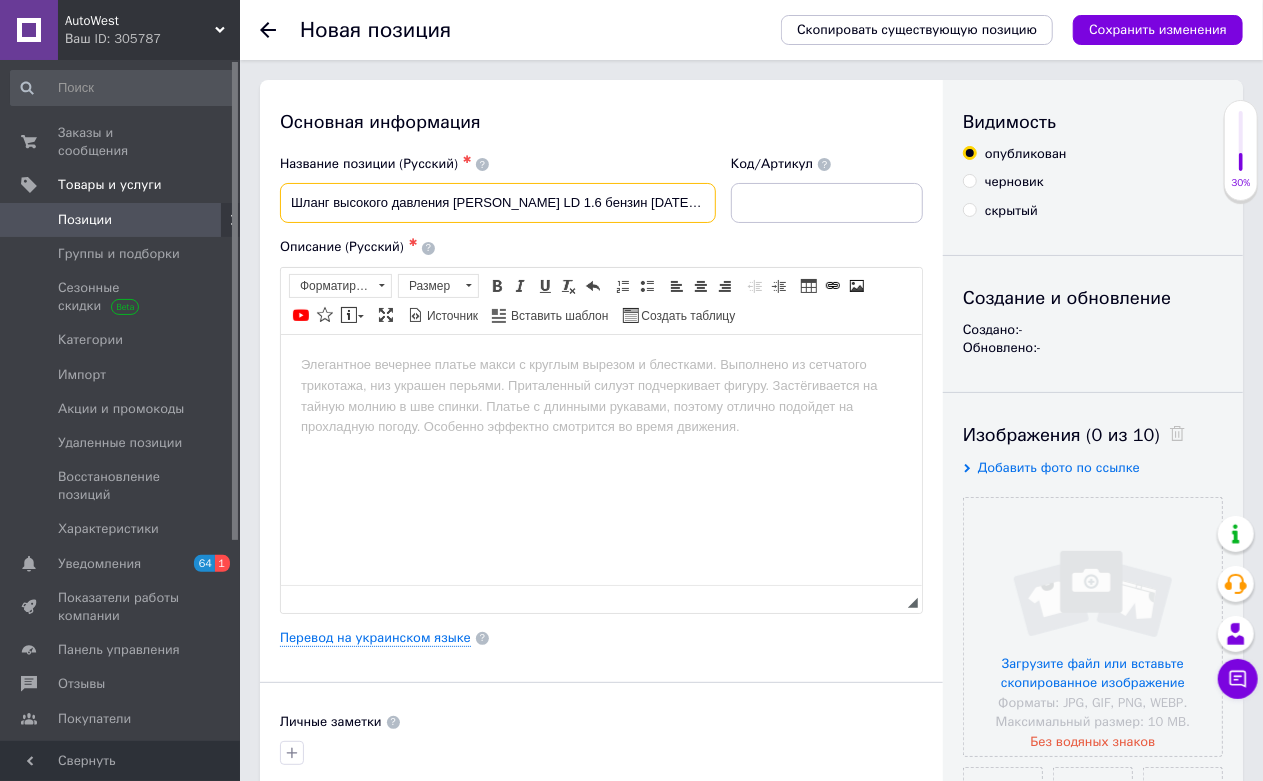 scroll, scrollTop: 0, scrollLeft: 45, axis: horizontal 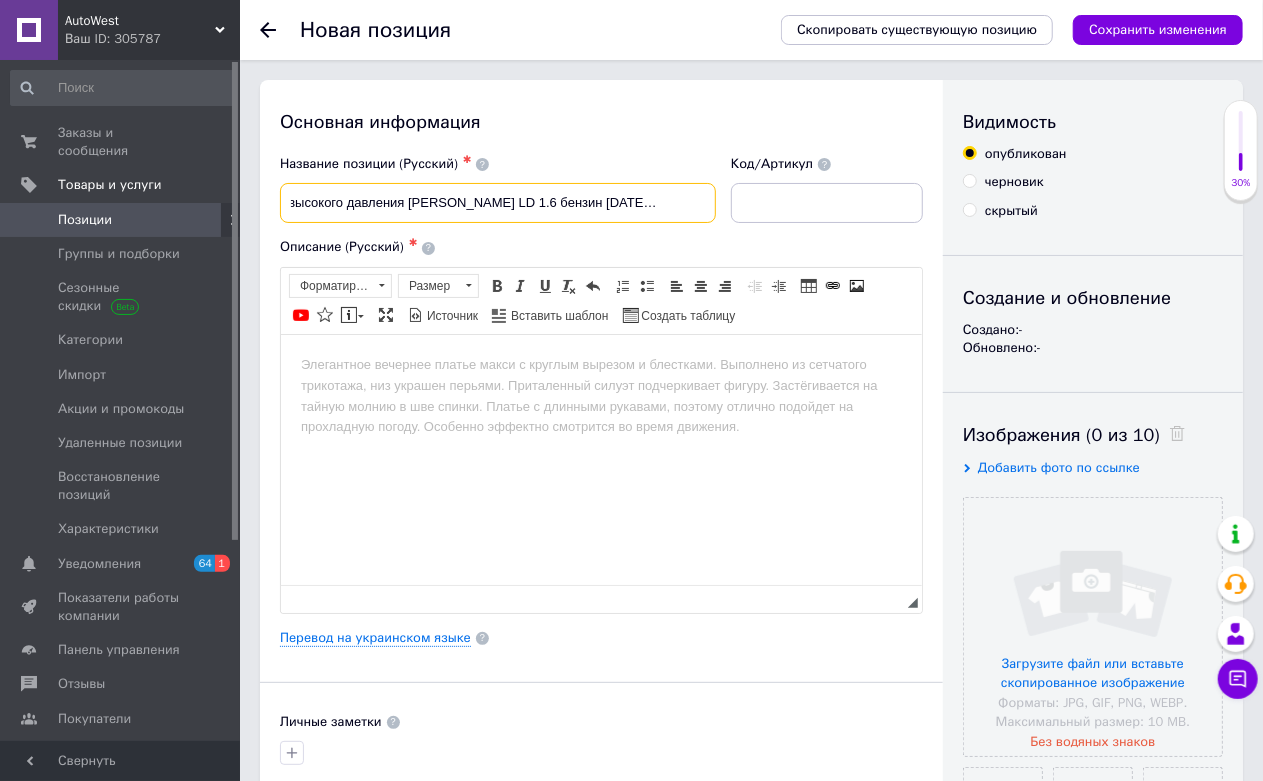 type on "Шланг высокого давления [PERSON_NAME] LD 1.6 бензин [DATE]-[DATE] 575102F600" 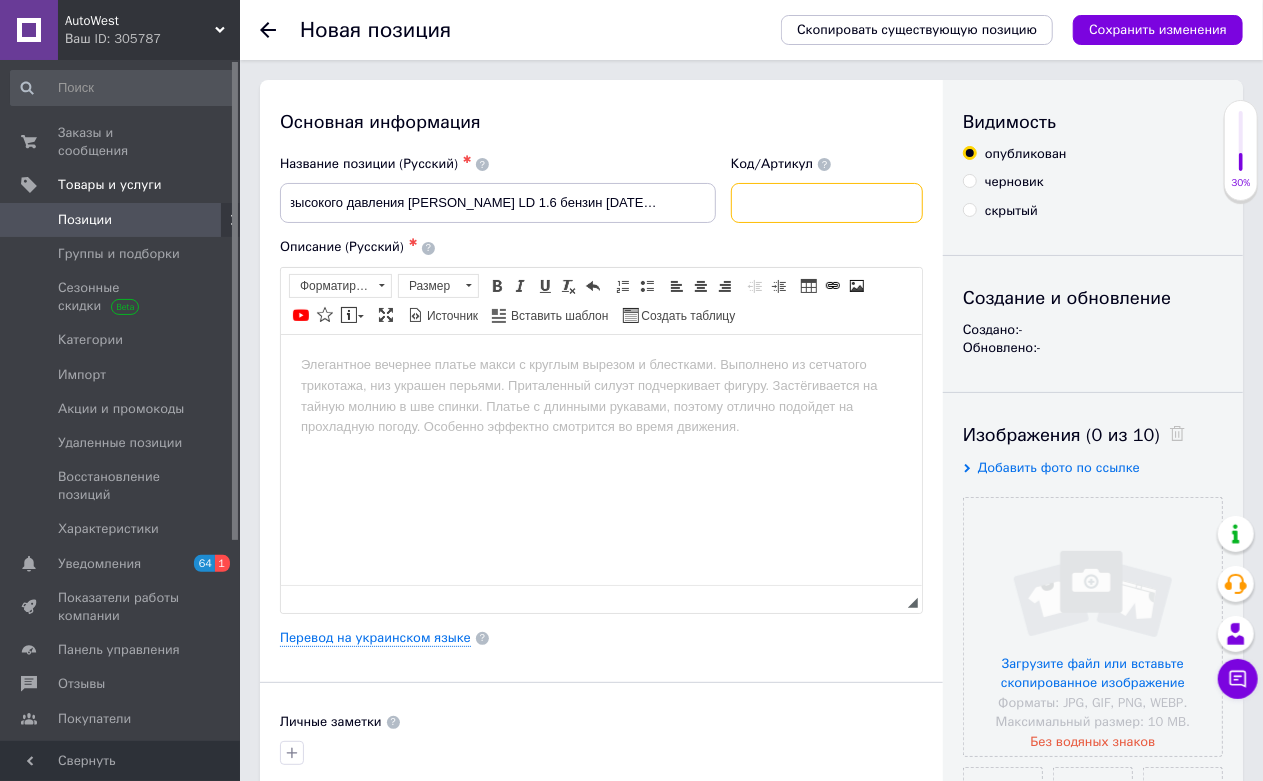 click at bounding box center (827, 203) 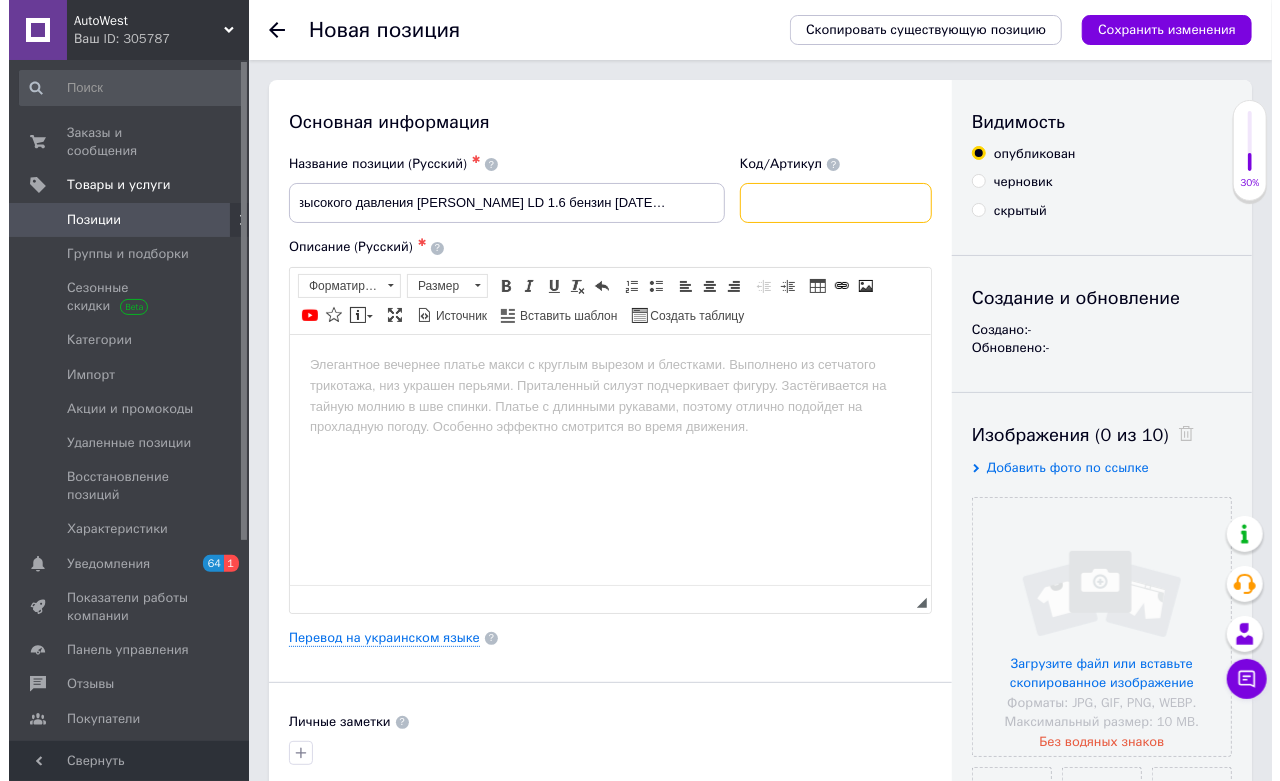 scroll, scrollTop: 0, scrollLeft: 0, axis: both 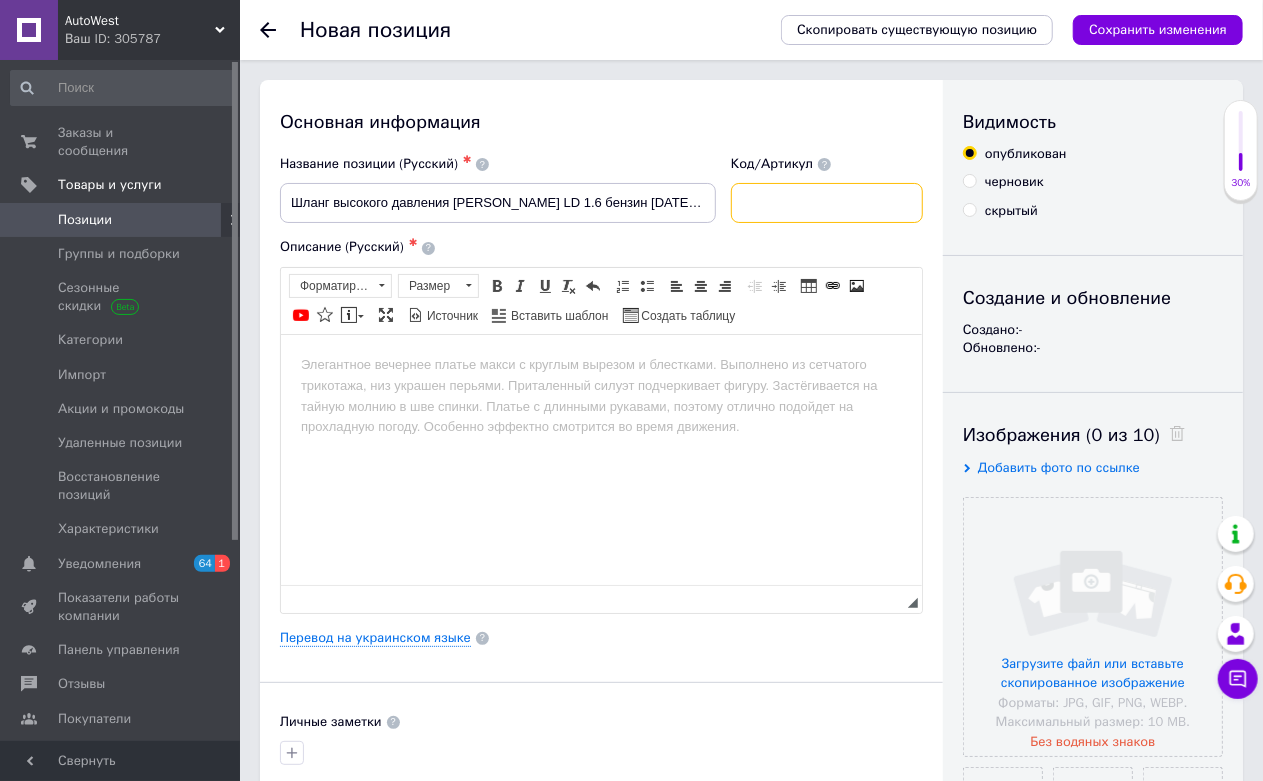 paste on "575102F600" 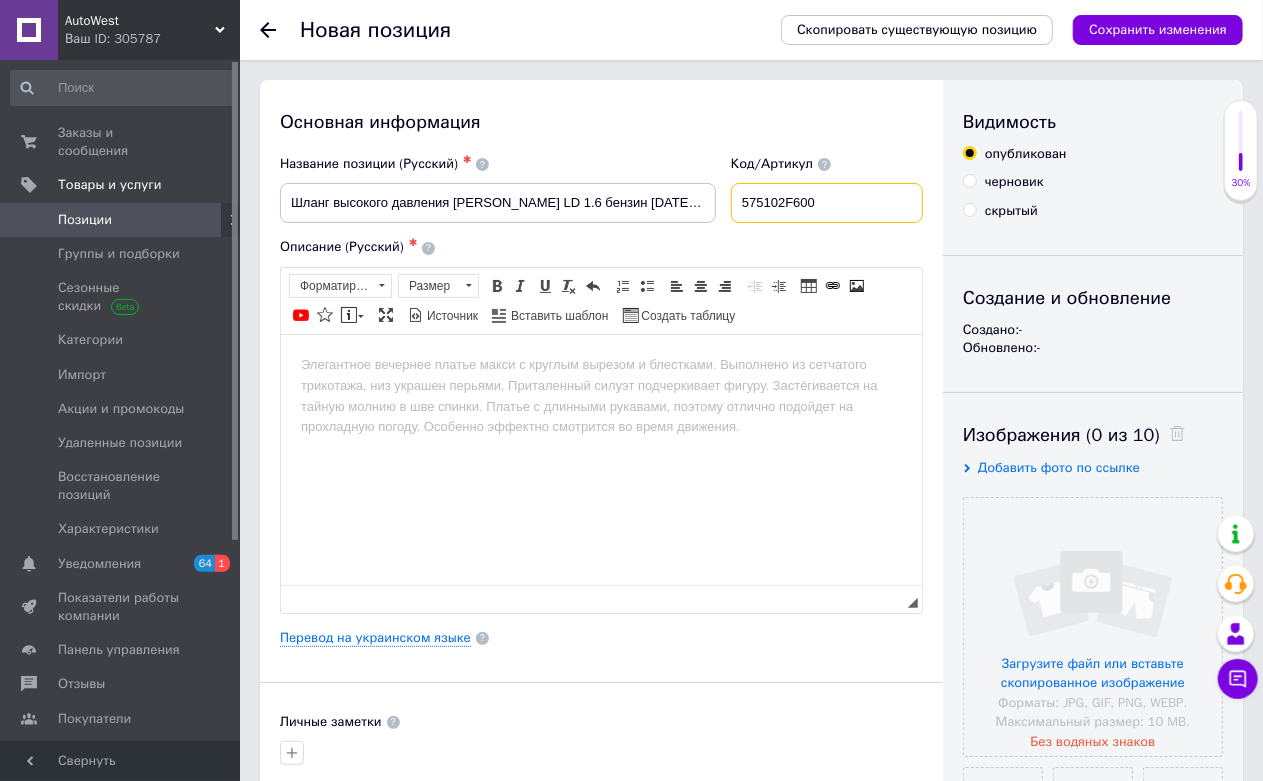 type on "575102F600" 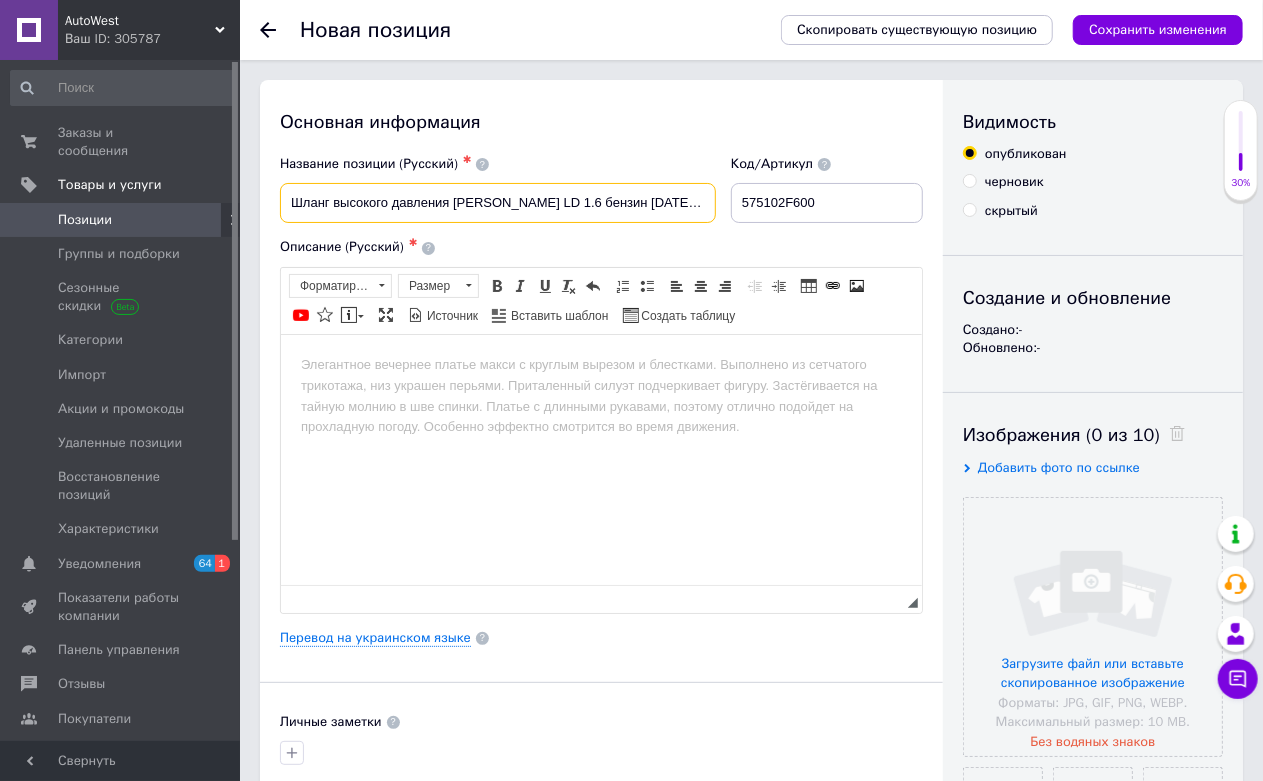 click on "Шланг высокого давления [PERSON_NAME] LD 1.6 бензин [DATE]-[DATE] 575102F600" at bounding box center [498, 203] 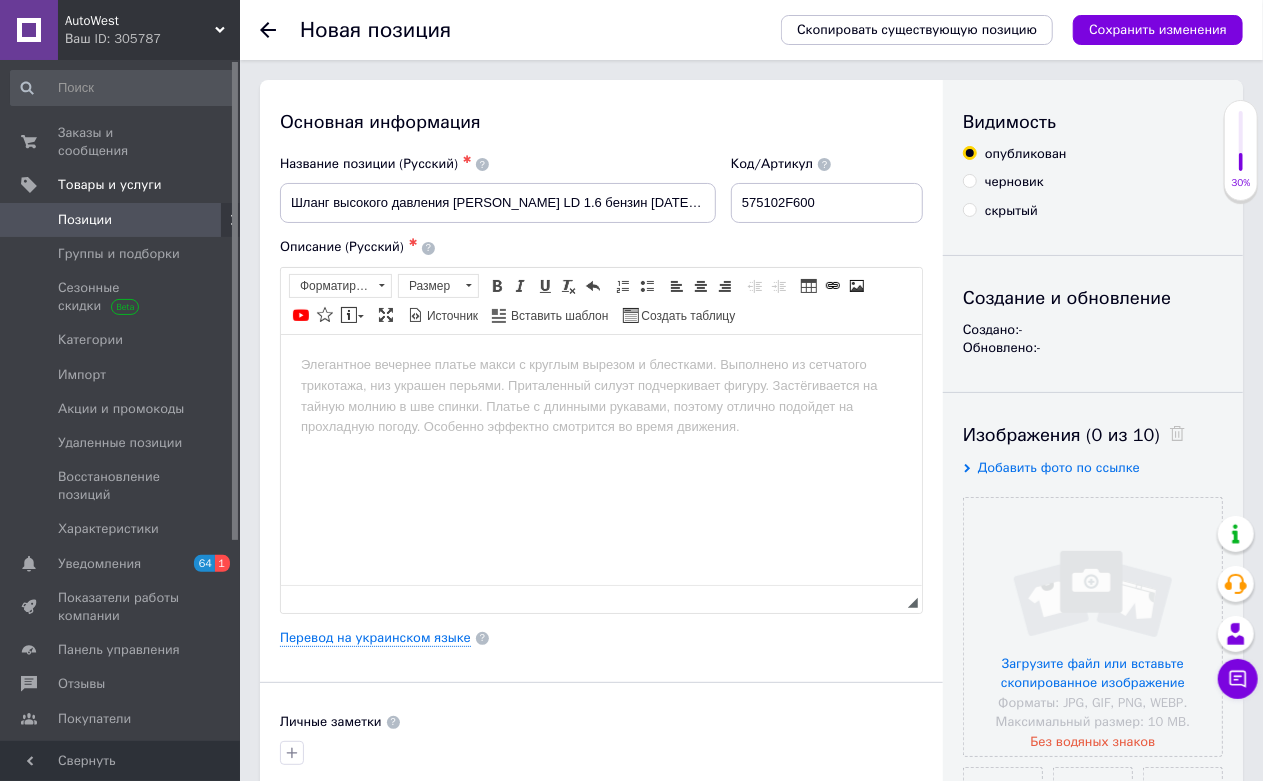 click at bounding box center (600, 364) 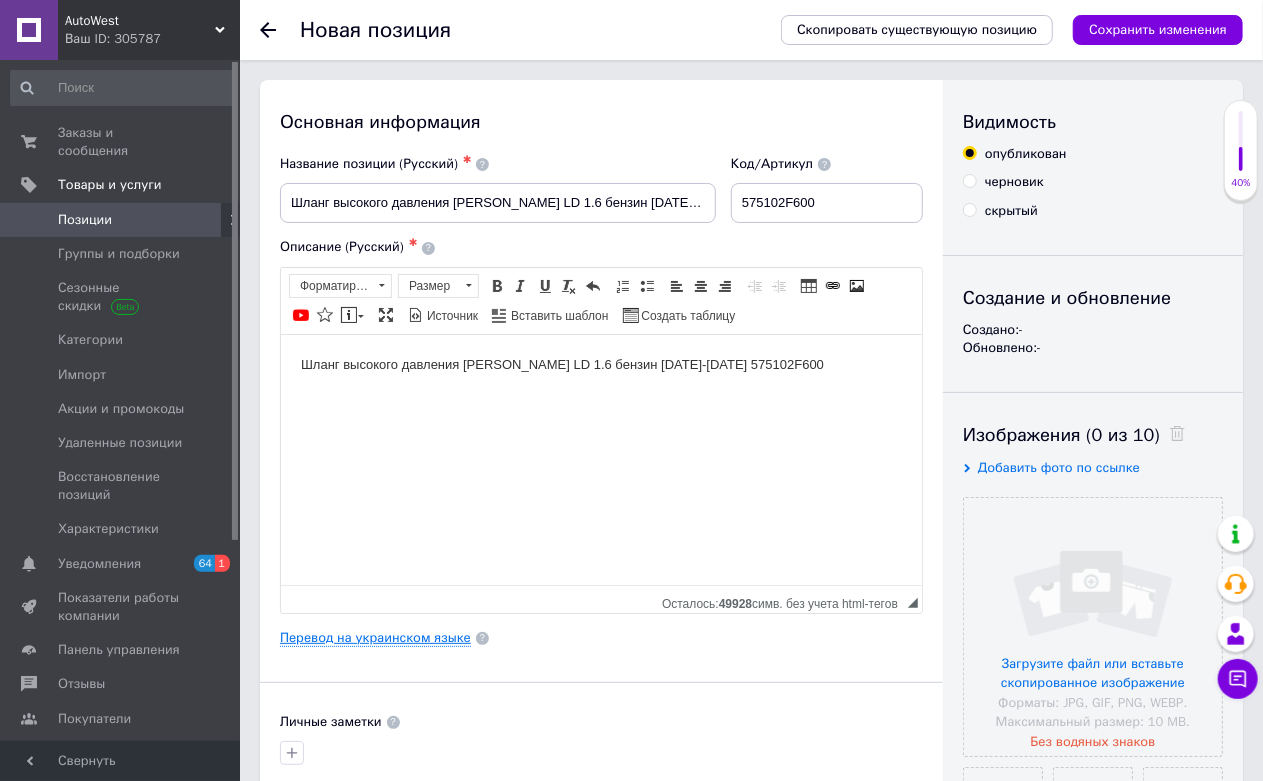 click on "Перевод на украинском языке" at bounding box center [375, 638] 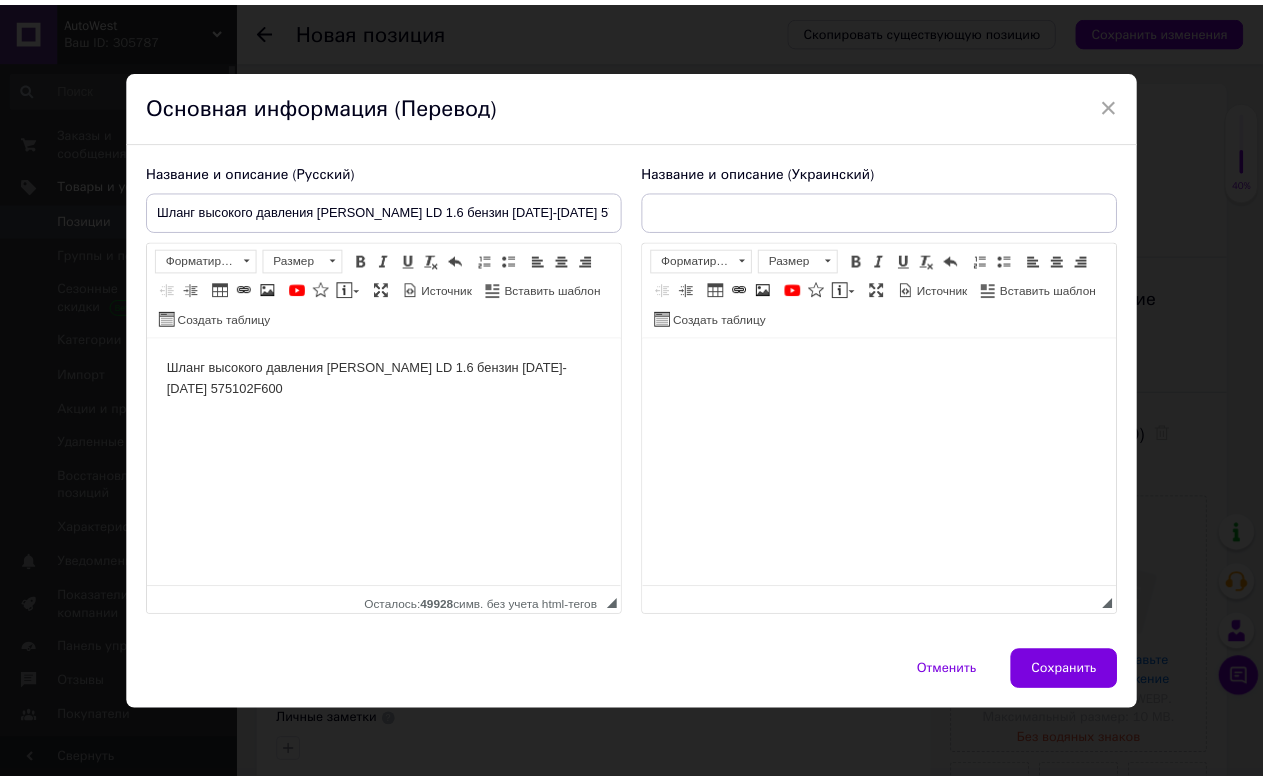 scroll, scrollTop: 0, scrollLeft: 0, axis: both 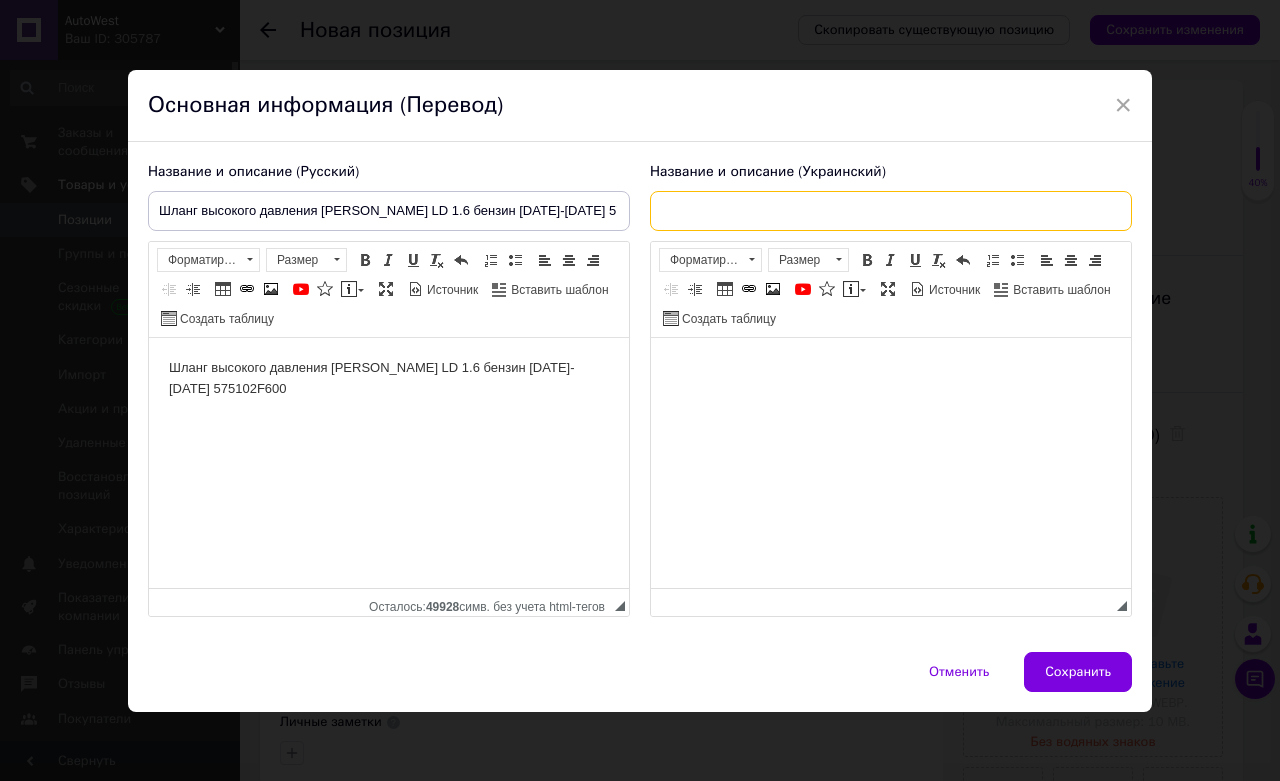 click at bounding box center [891, 211] 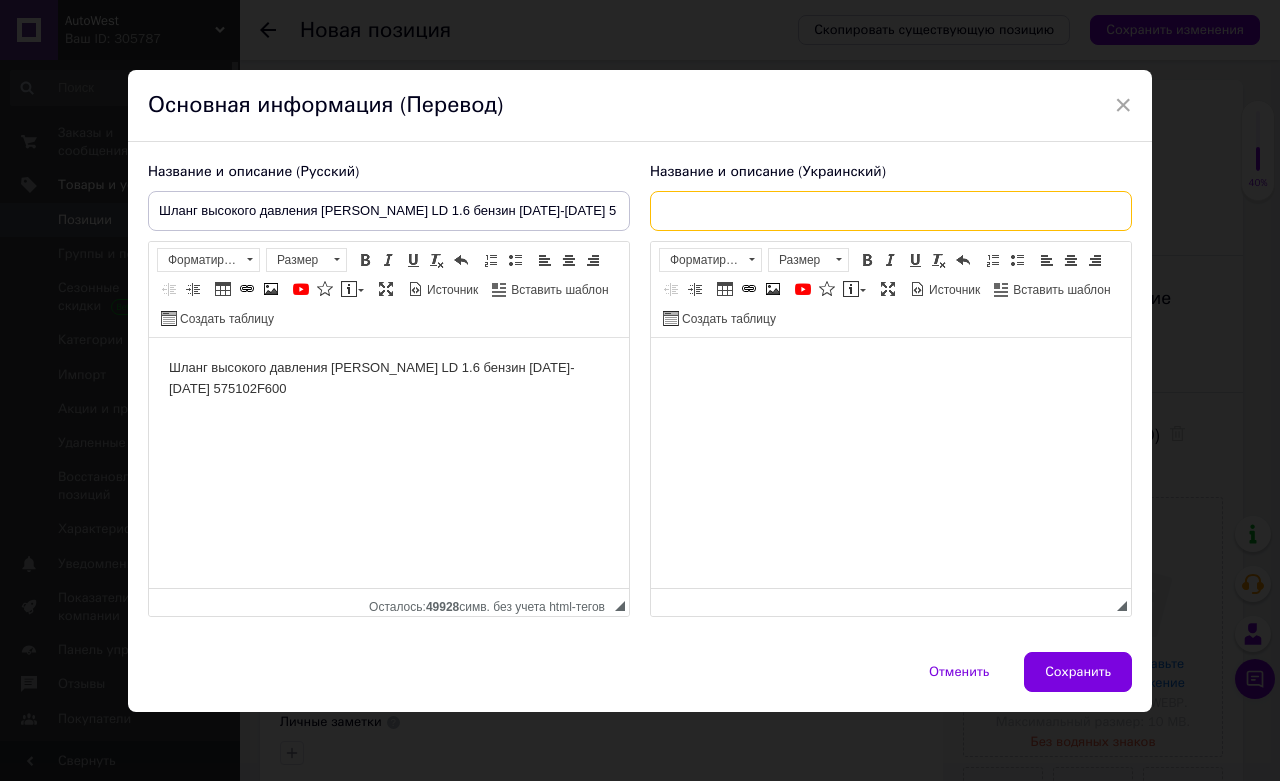 paste on "Шланг високого тиску [PERSON_NAME] LD 1.6 бензин 2003-2008р 575102F600" 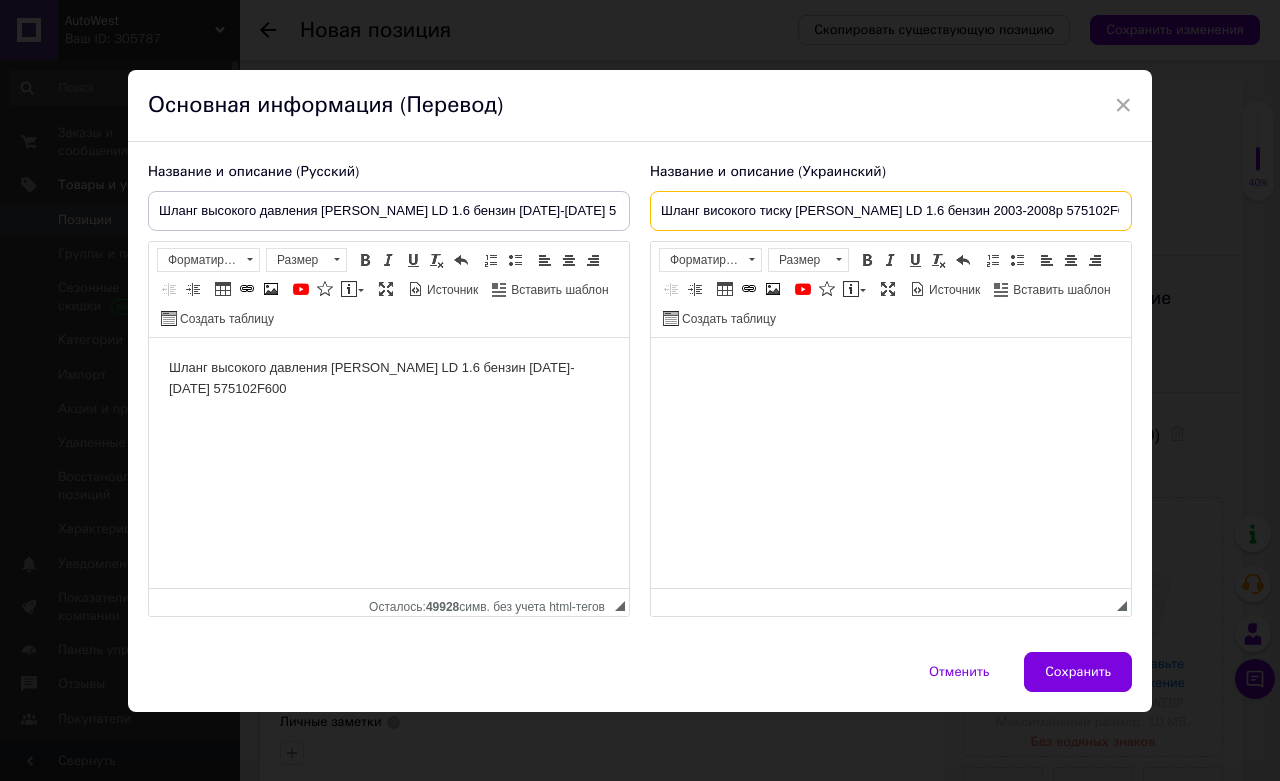 type on "Шланг високого тиску [PERSON_NAME] LD 1.6 бензин 2003-2008р 575102F600" 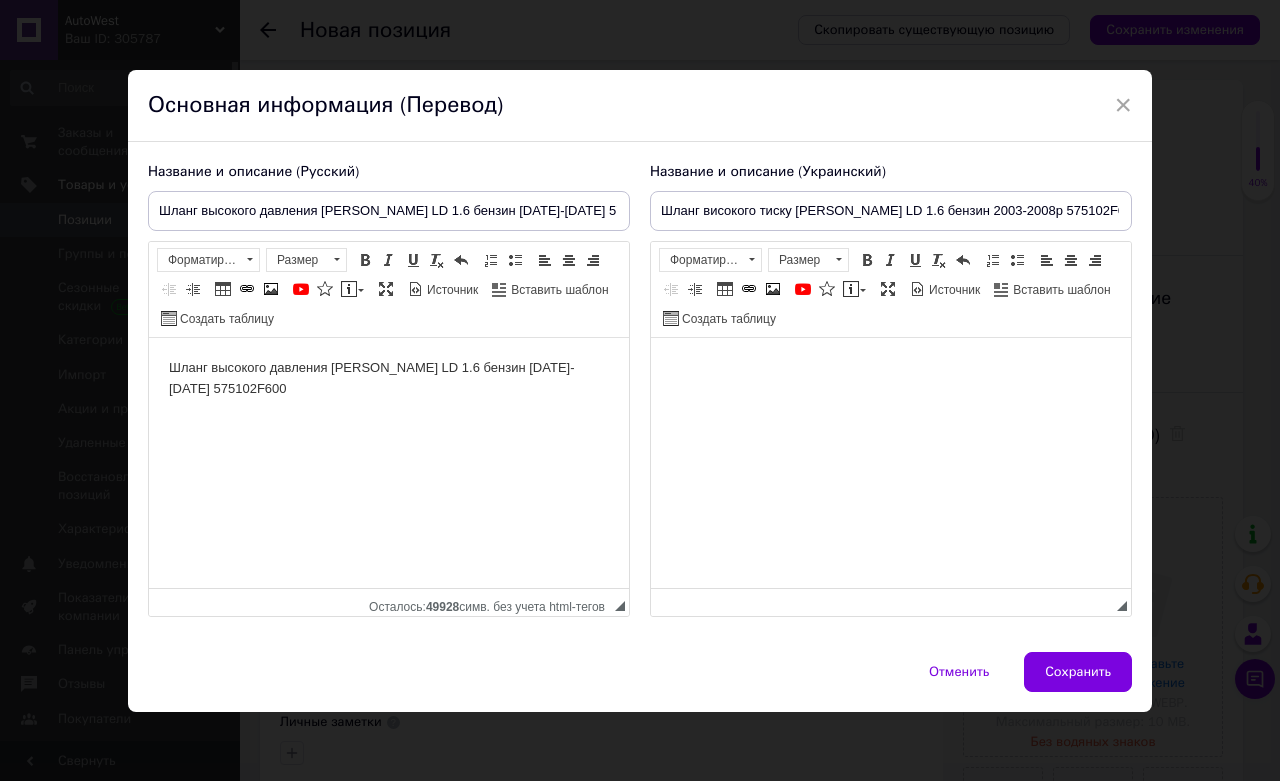 click at bounding box center [891, 368] 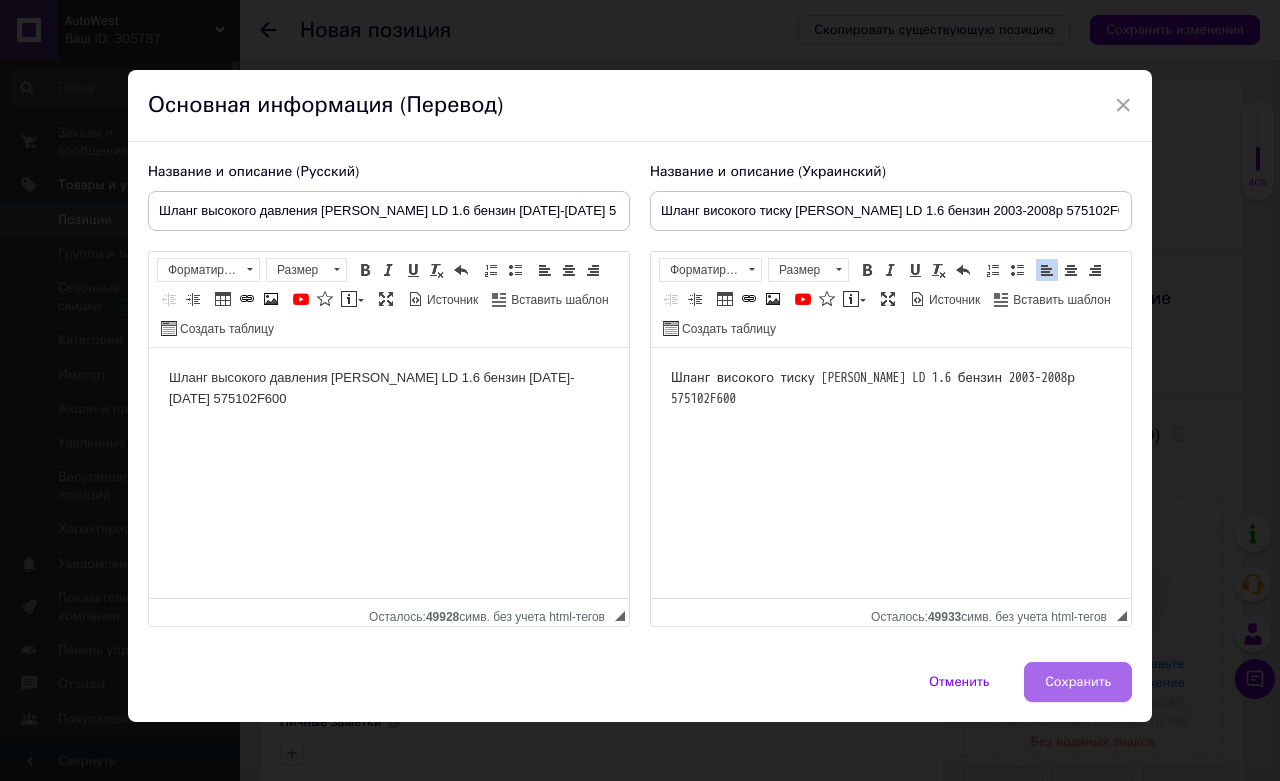 click on "Сохранить" at bounding box center (1078, 682) 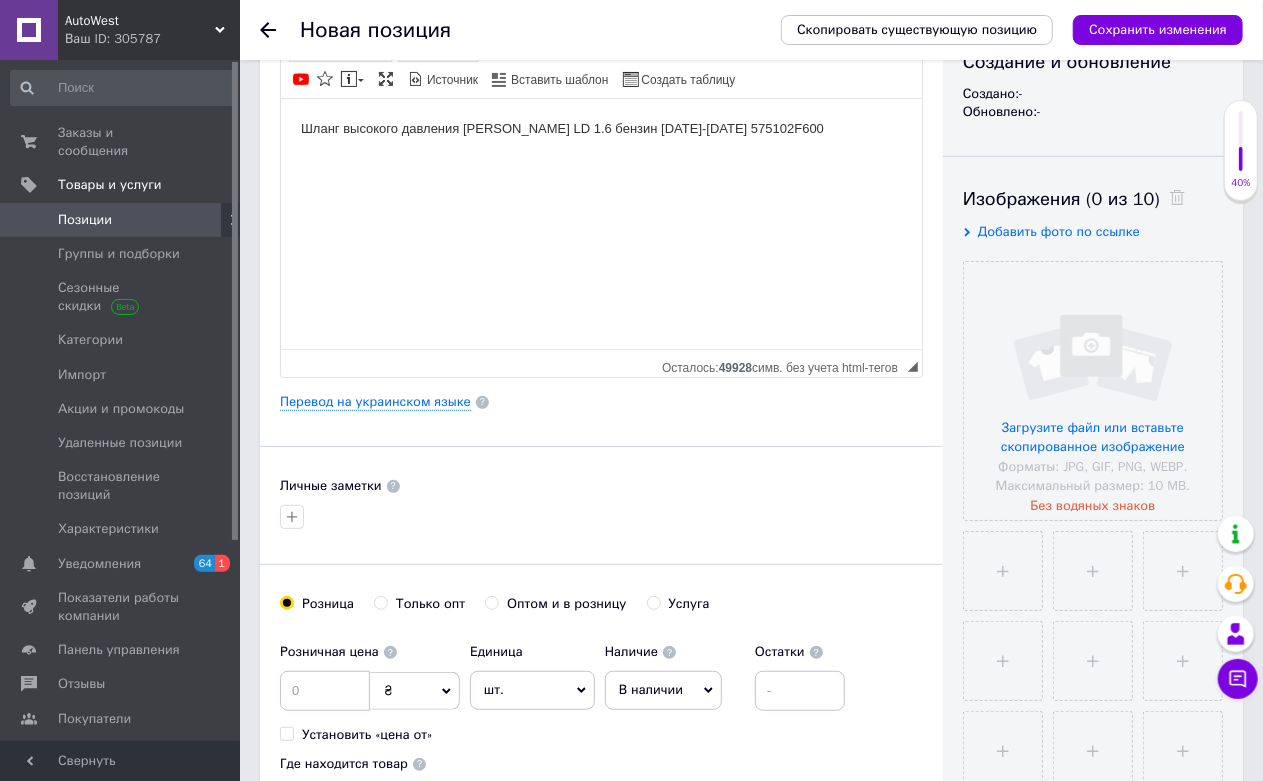 scroll, scrollTop: 444, scrollLeft: 0, axis: vertical 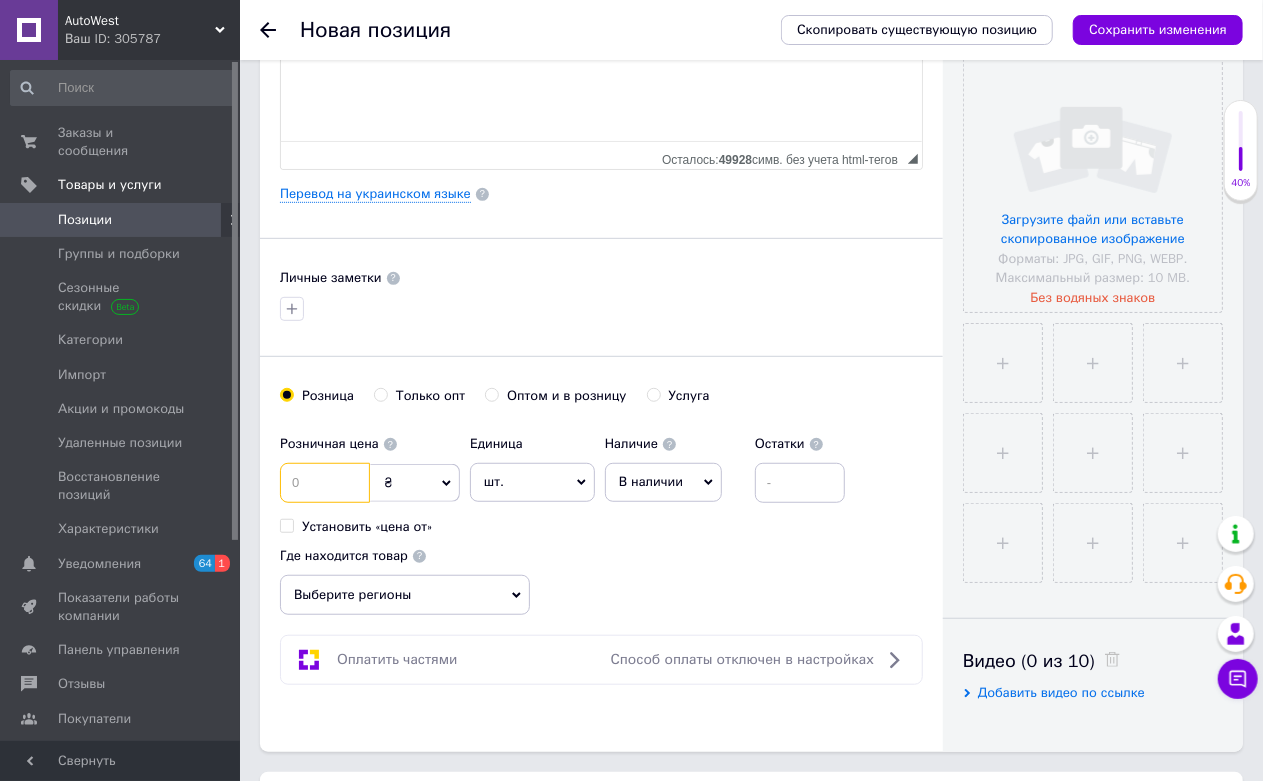 click at bounding box center [325, 483] 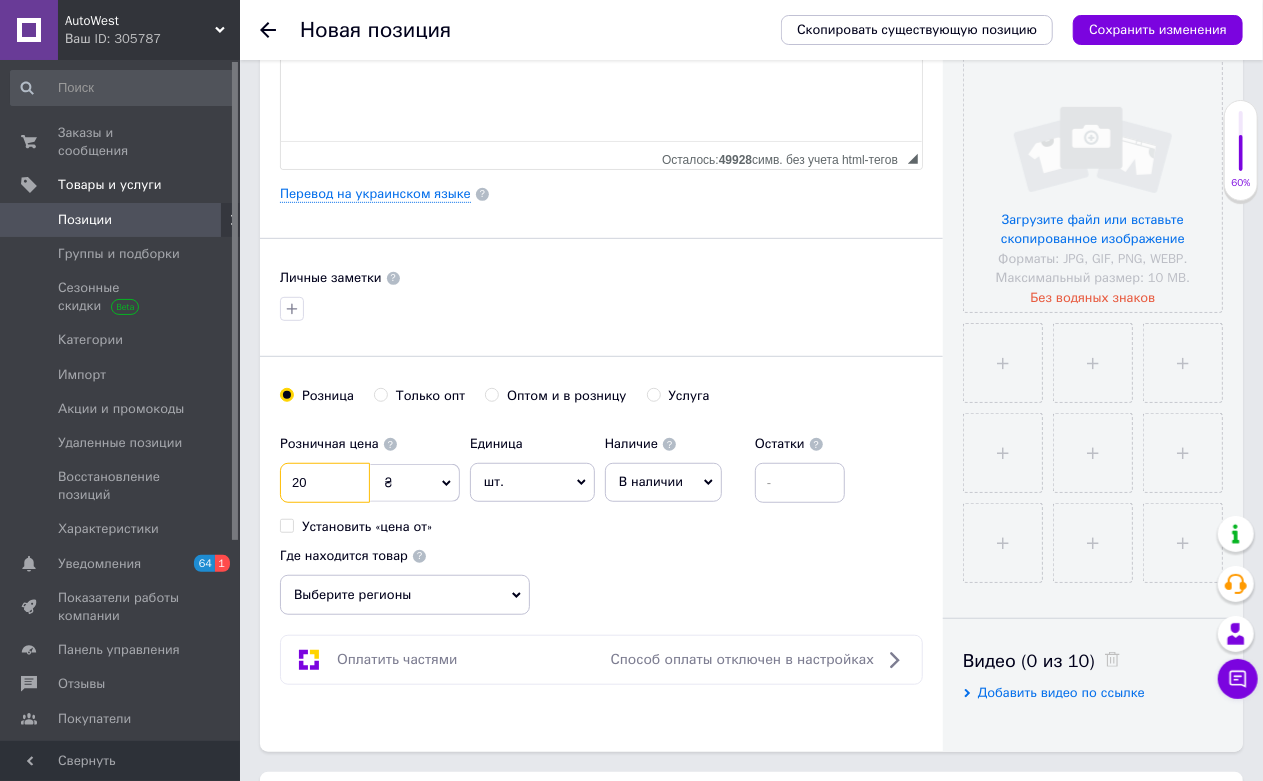 type on "20" 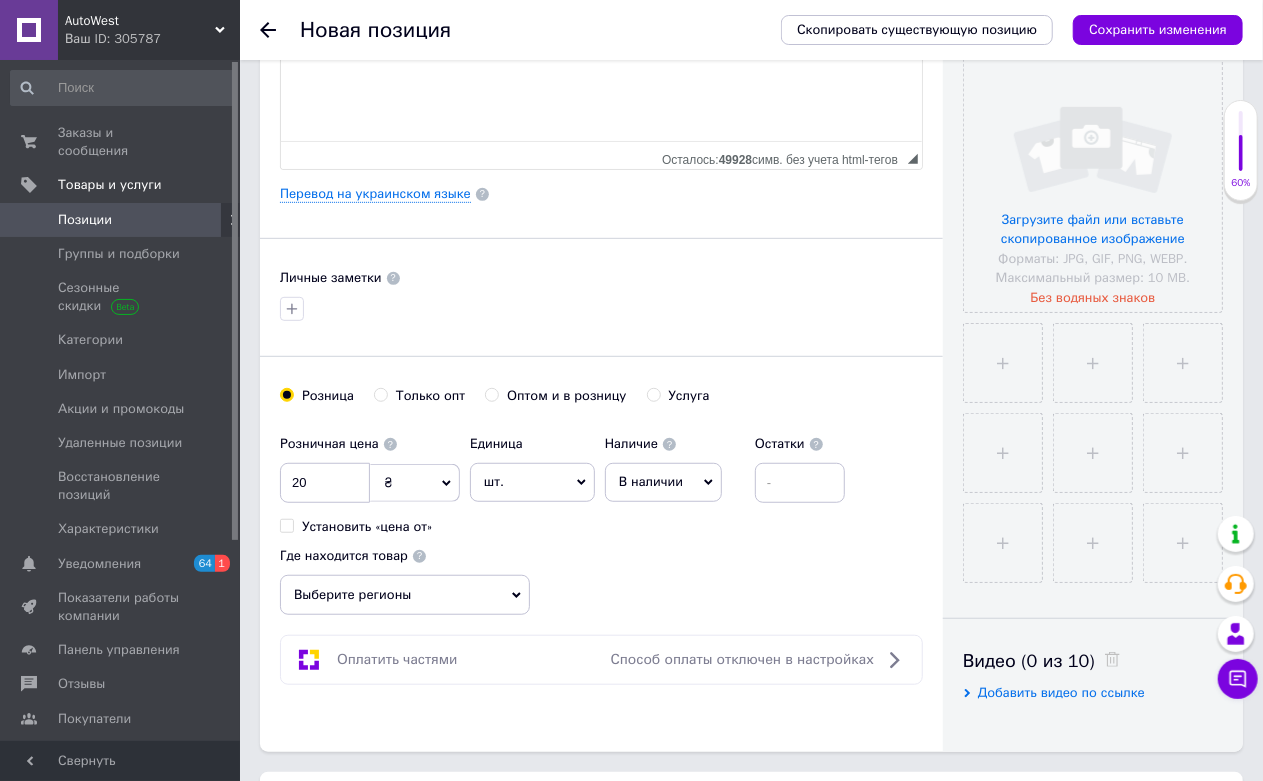 click on "₴" at bounding box center [415, 483] 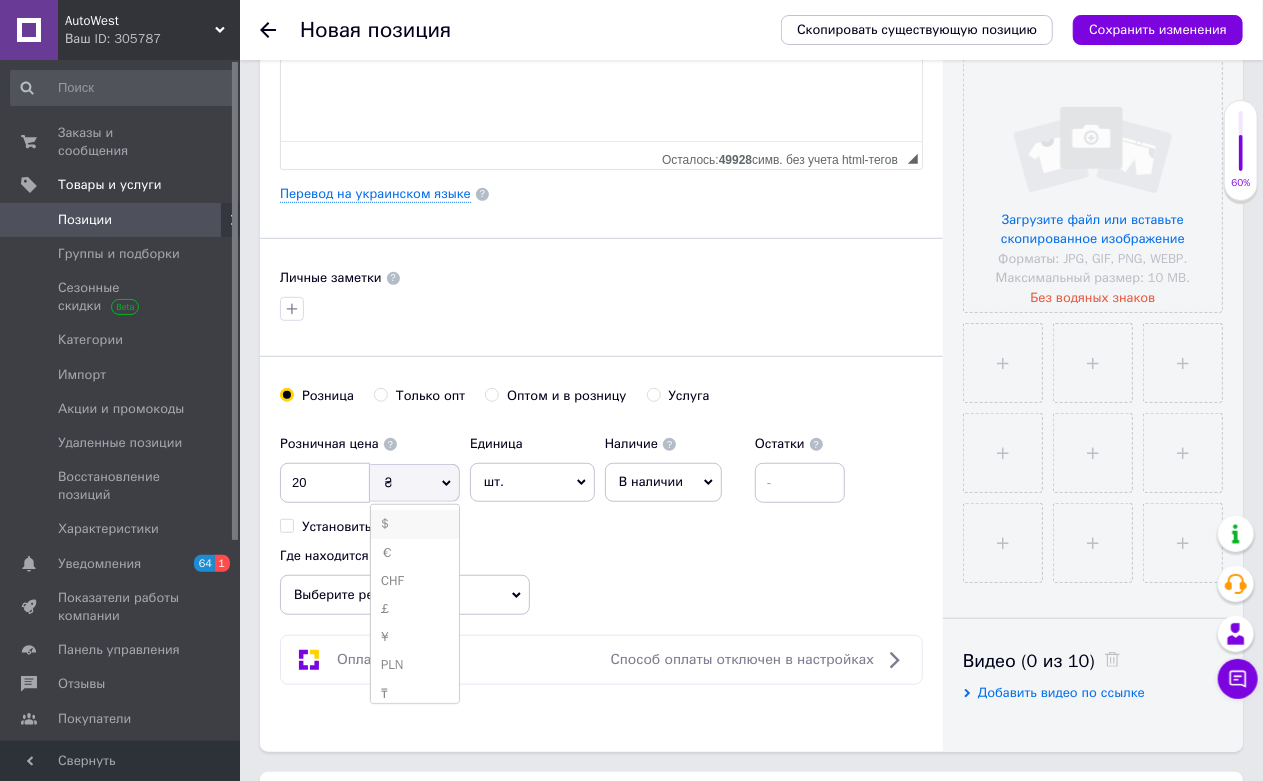 click on "$" at bounding box center [415, 524] 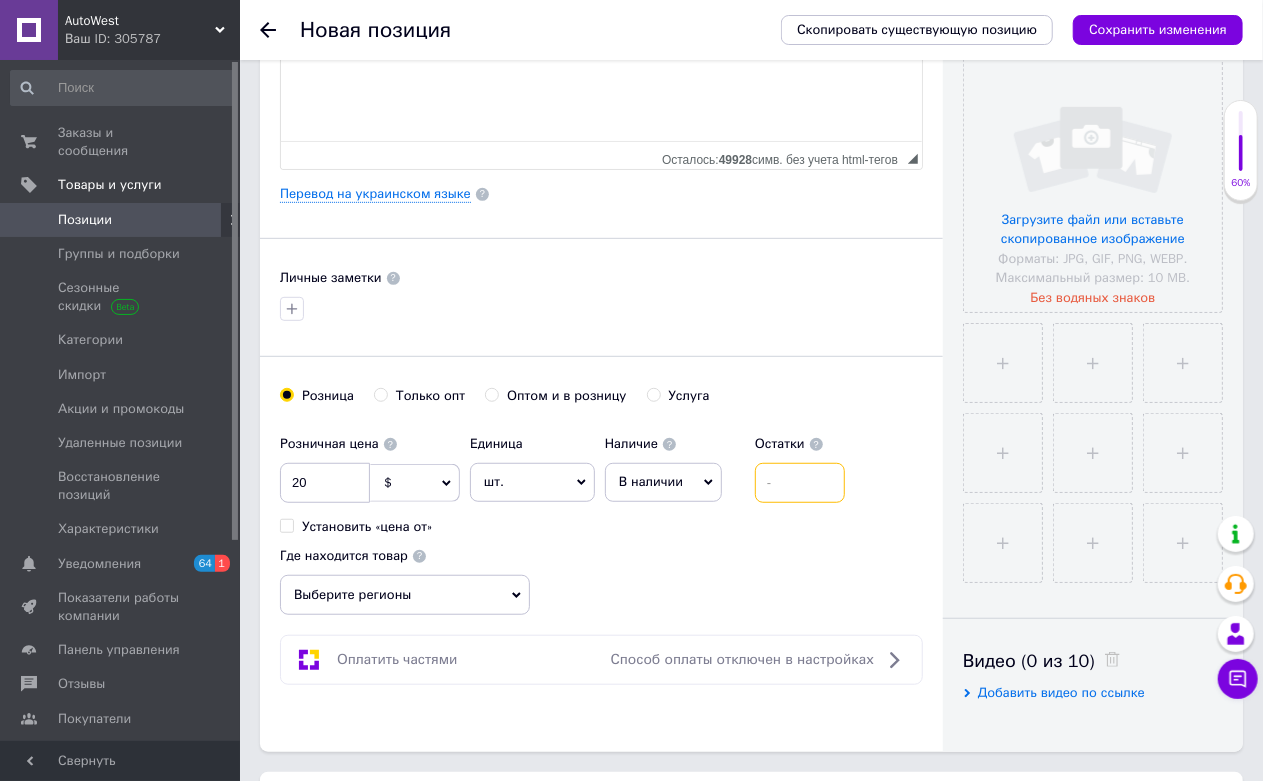 click at bounding box center (800, 483) 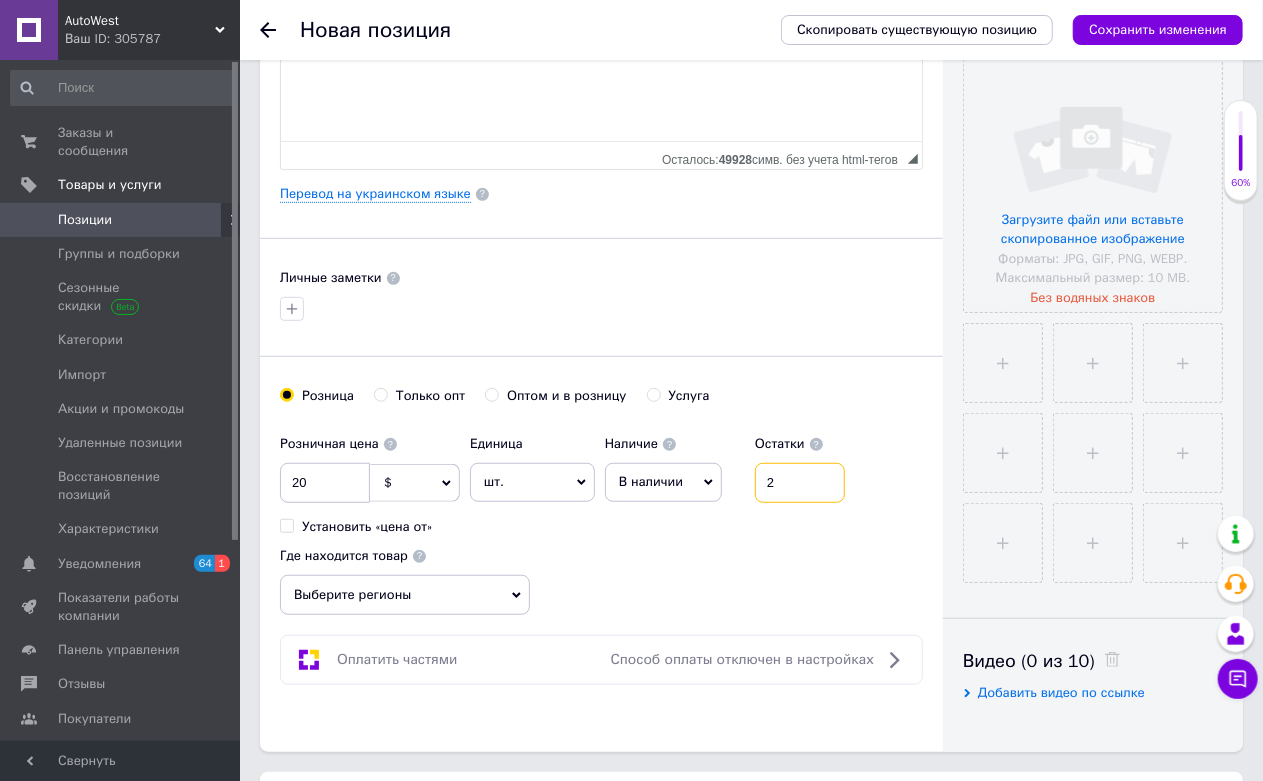 type on "2" 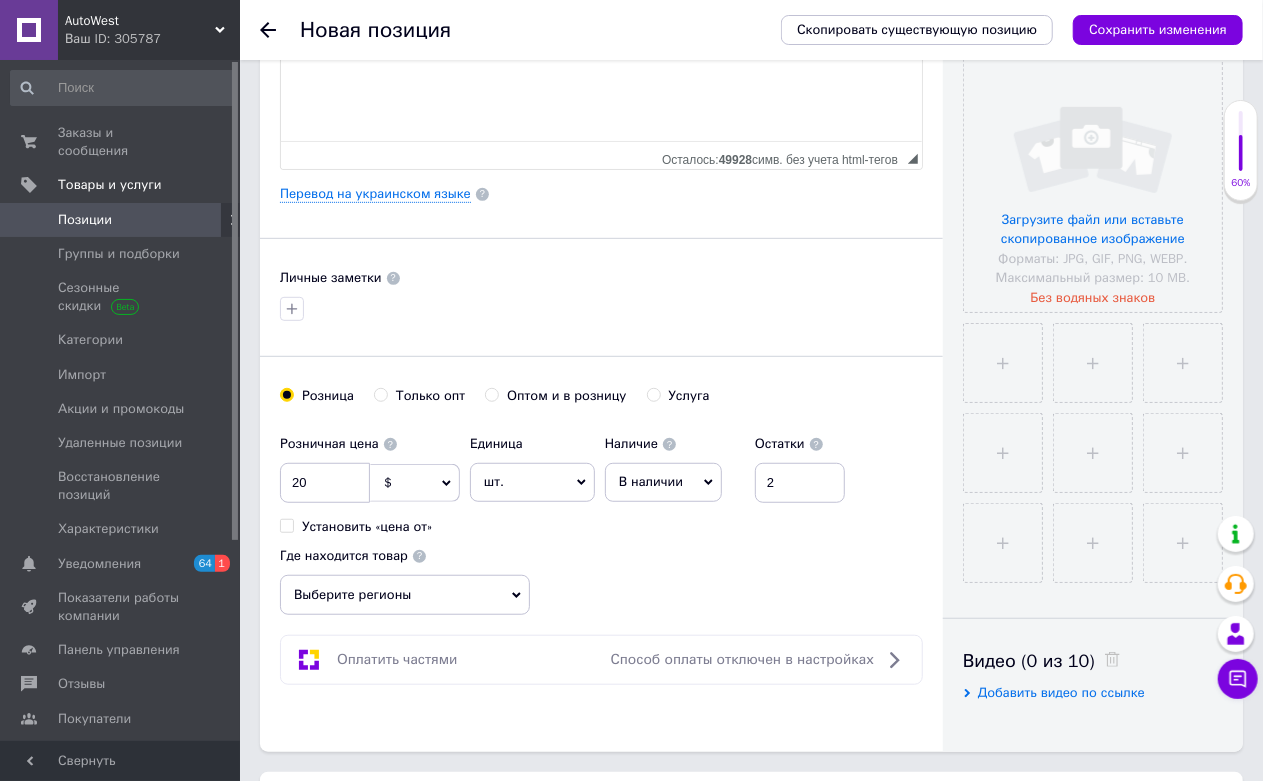 drag, startPoint x: 495, startPoint y: 628, endPoint x: 513, endPoint y: 624, distance: 18.439089 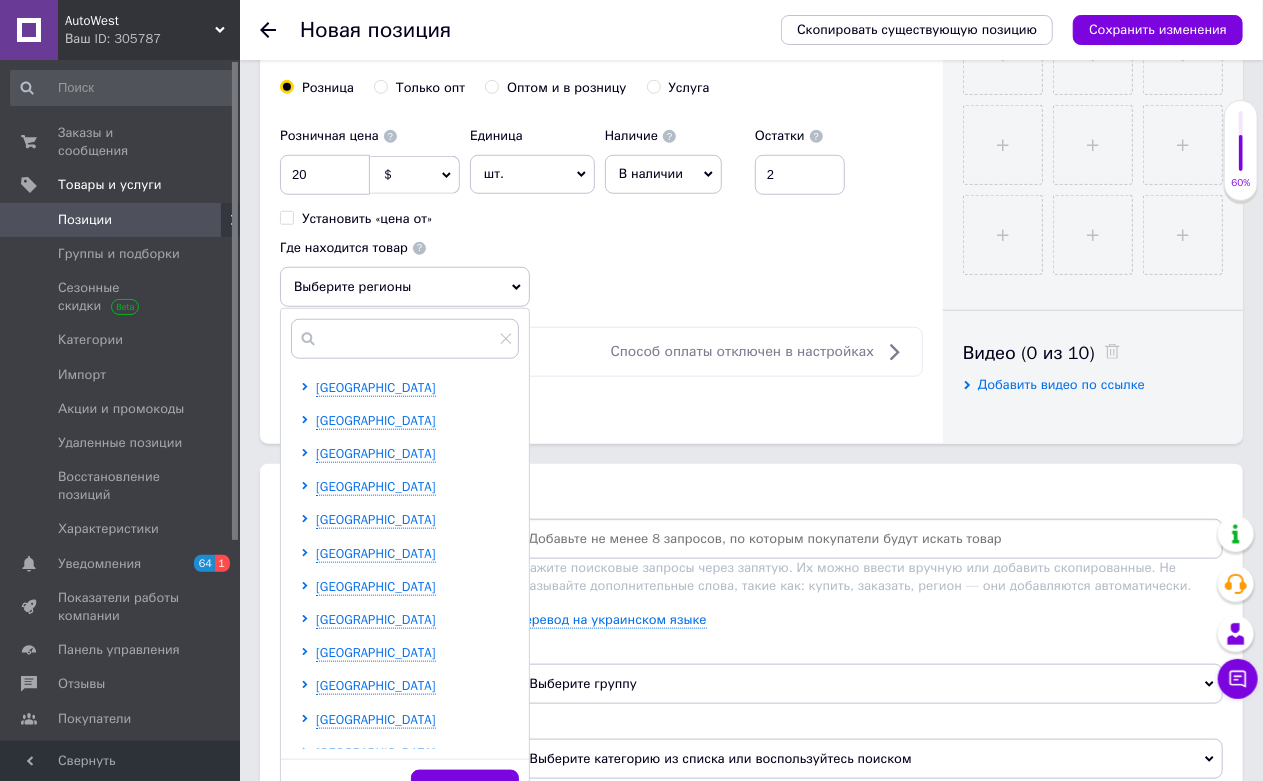 scroll, scrollTop: 777, scrollLeft: 0, axis: vertical 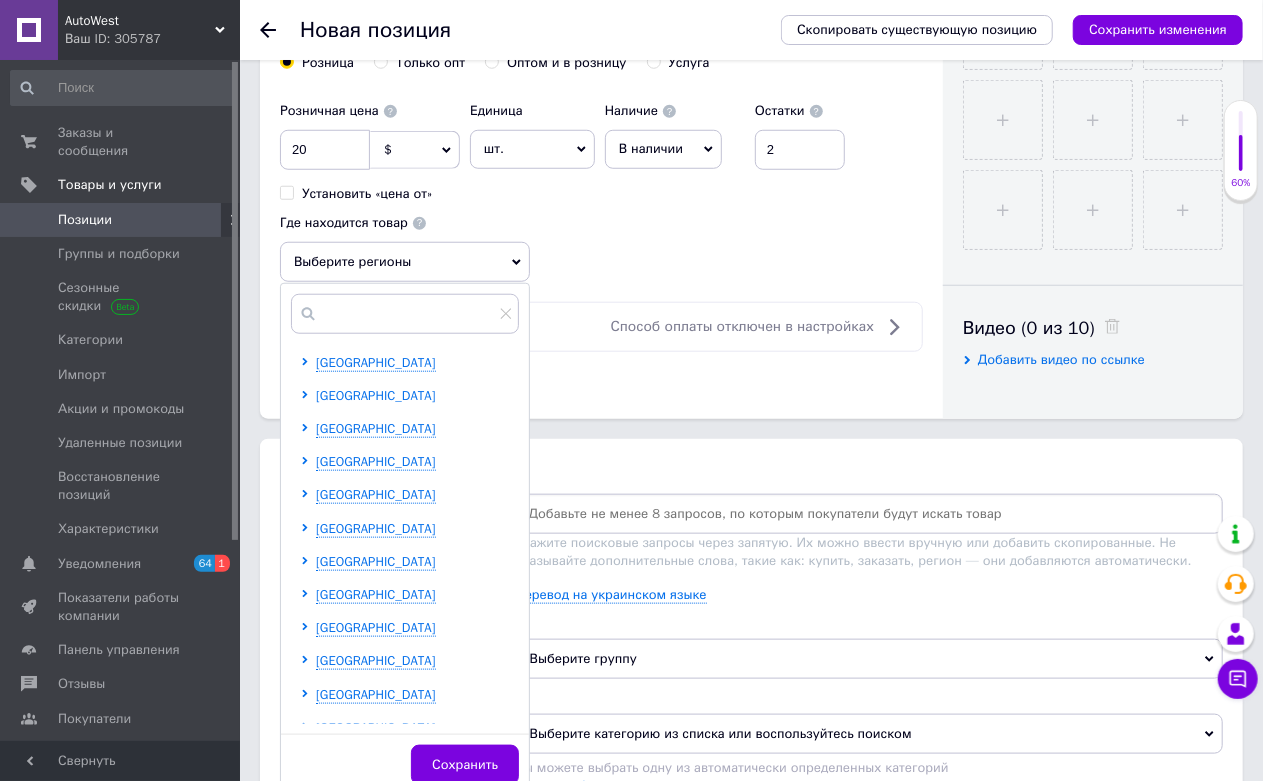 click on "[GEOGRAPHIC_DATA]" at bounding box center [376, 395] 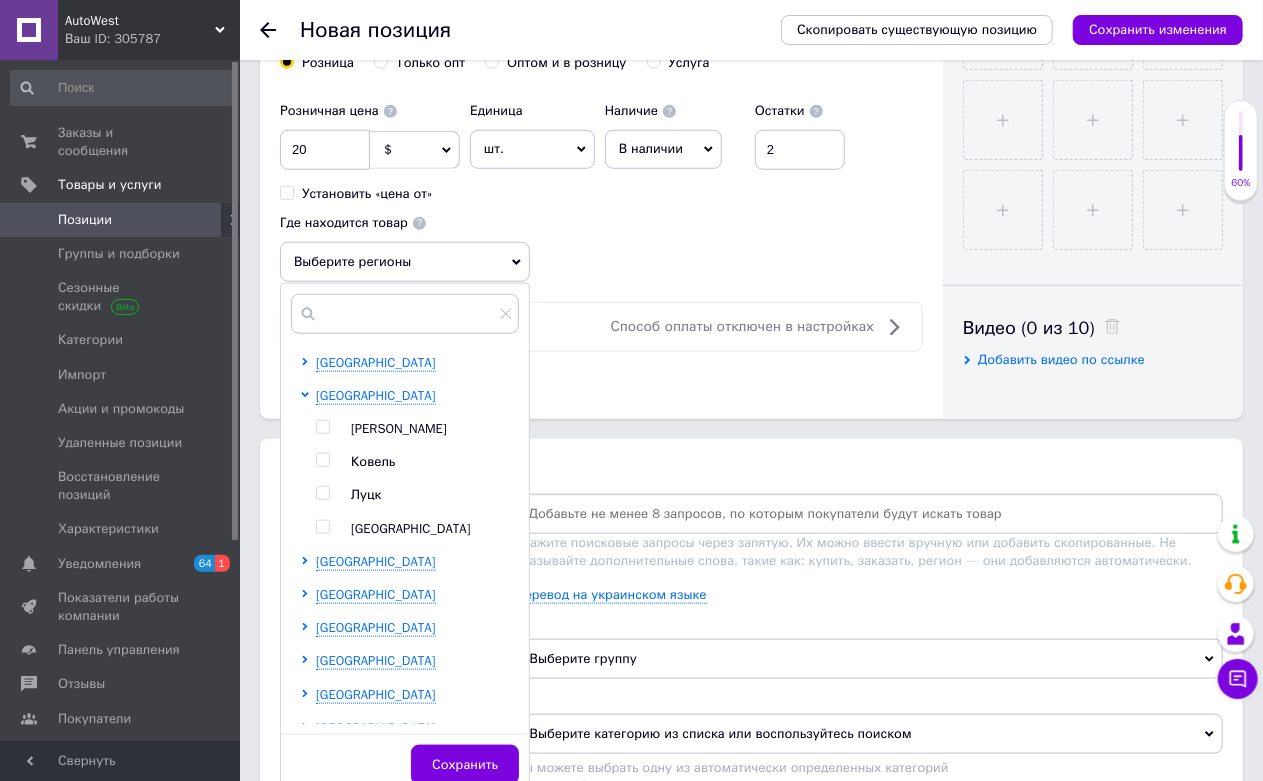 click on "Луцк" at bounding box center [366, 494] 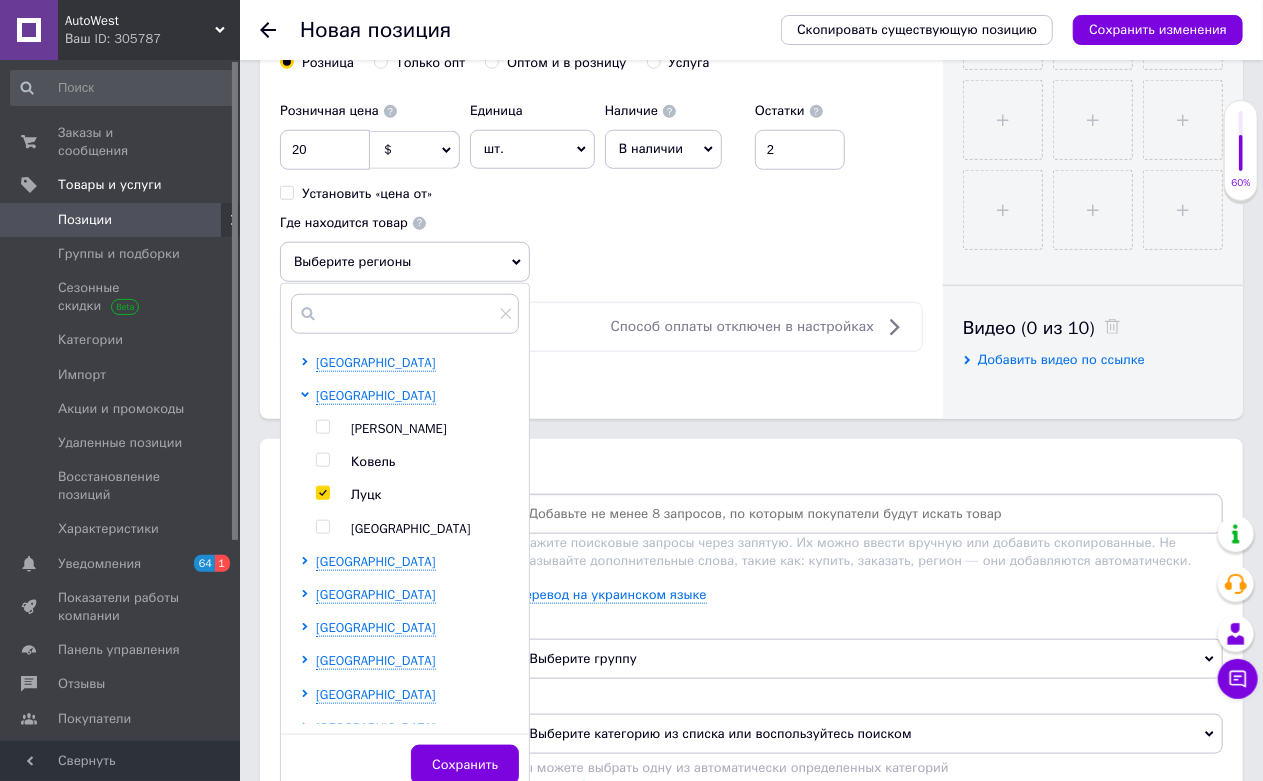 checkbox on "true" 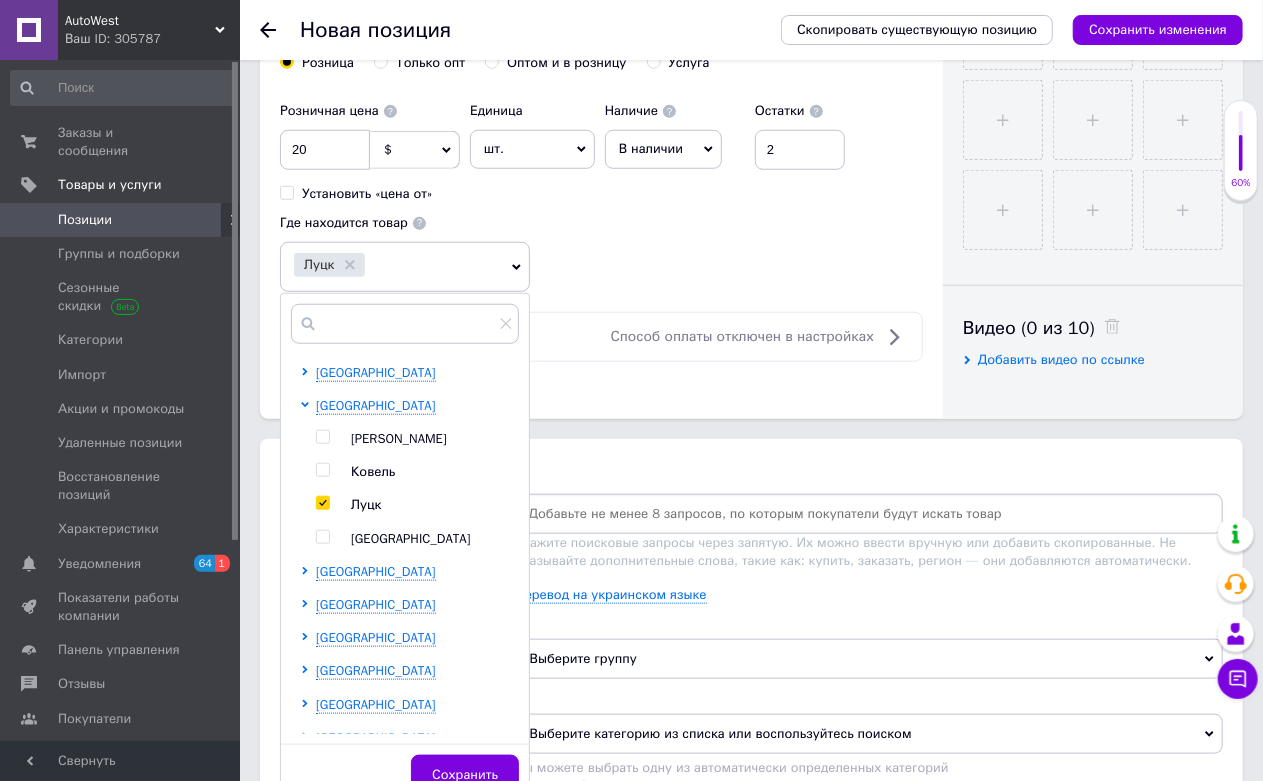 click on "Основная информация Название позиции (Русский) ✱ Шланг высокого давления [PERSON_NAME] LD 1.6 бензин [DATE]-[DATE] 575102F600 Код/Артикул 575102F600 Описание (Русский) ✱  Шланг высокого давления [PERSON_NAME] LD 1.6 бензин [DATE]-[DATE] 575102F600  Rich Text Editor, 036B0A68-144E-418D-B350-96E548E0F82B Панели инструментов редактора Форматирование Форматирование Размер Размер   Полужирный  Комбинация клавиш Ctrl+B   Курсив  Комбинация клавиш Ctrl+I   Подчеркнутый  Комбинация клавиш Ctrl+U   Убрать форматирование   Отменить  Комбинация клавиш Ctrl+Z   Вставить / удалить нумерованный список   Вставить / удалить маркированный список" at bounding box center [601, -139] 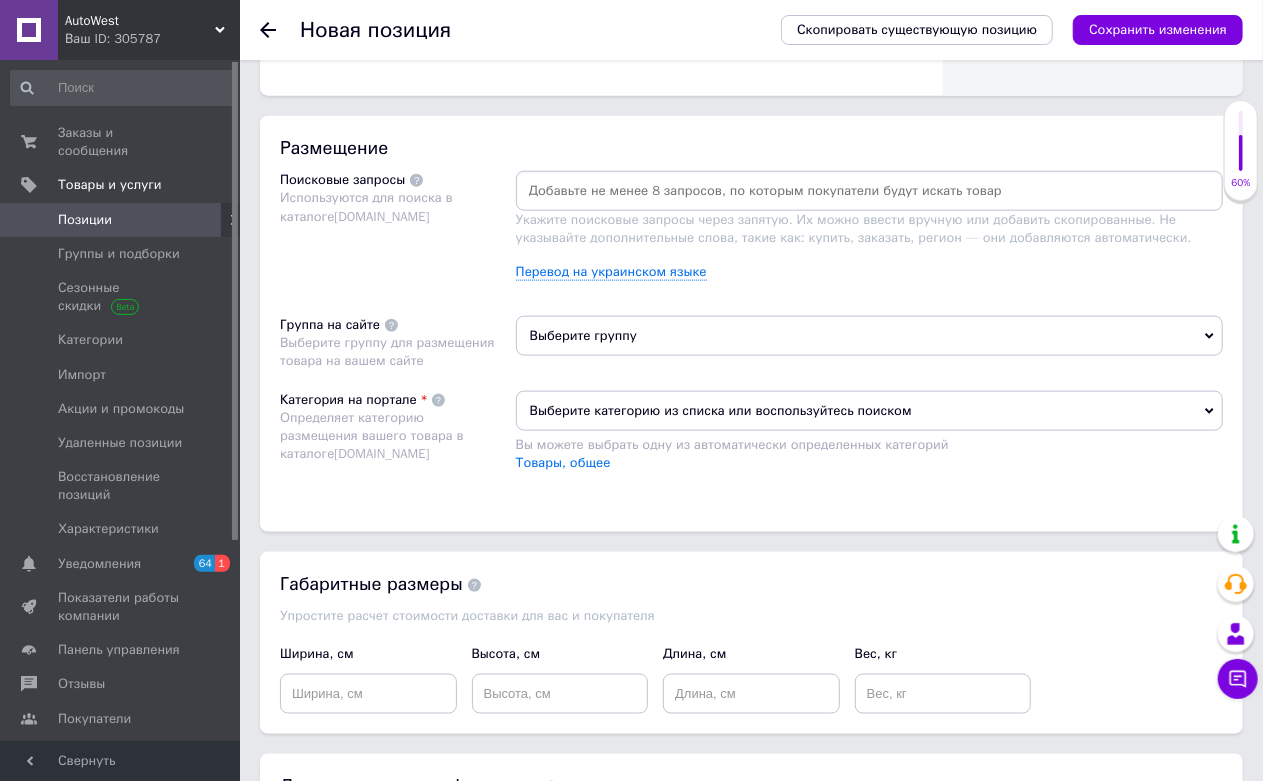 scroll, scrollTop: 1111, scrollLeft: 0, axis: vertical 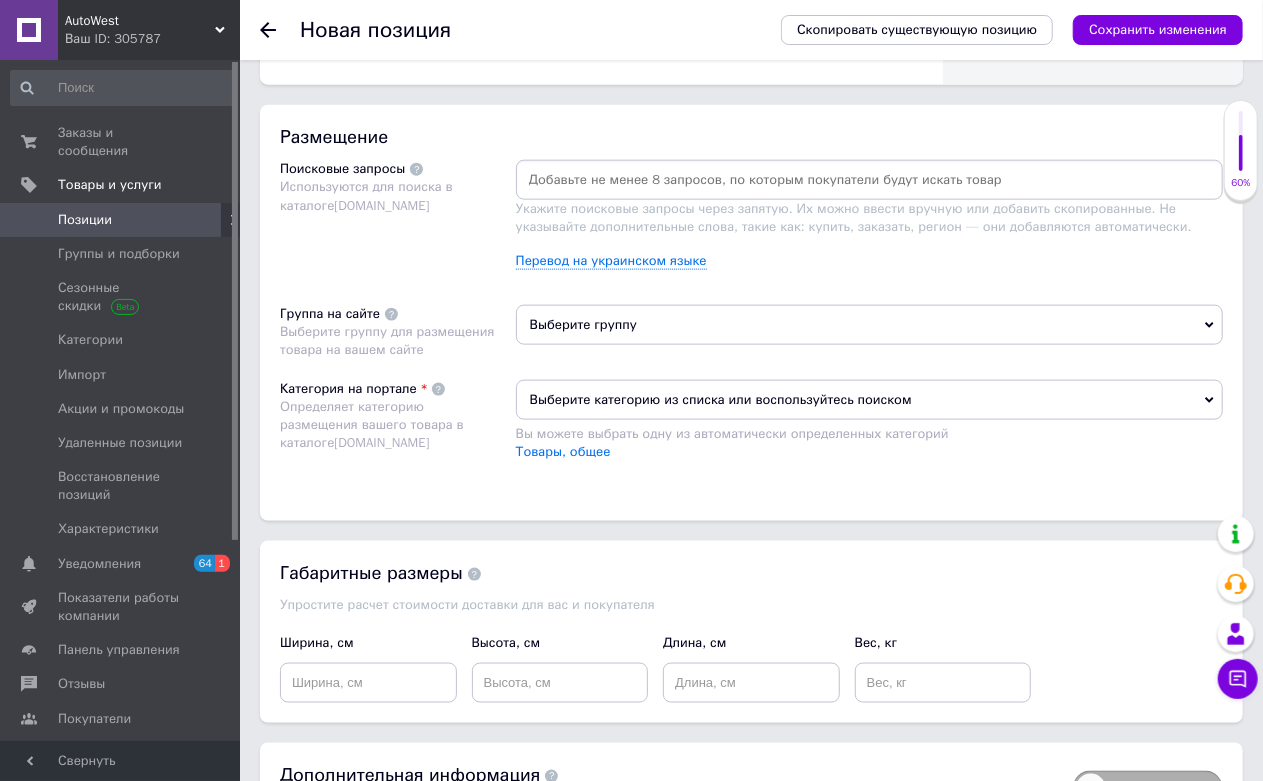 click at bounding box center [869, 180] 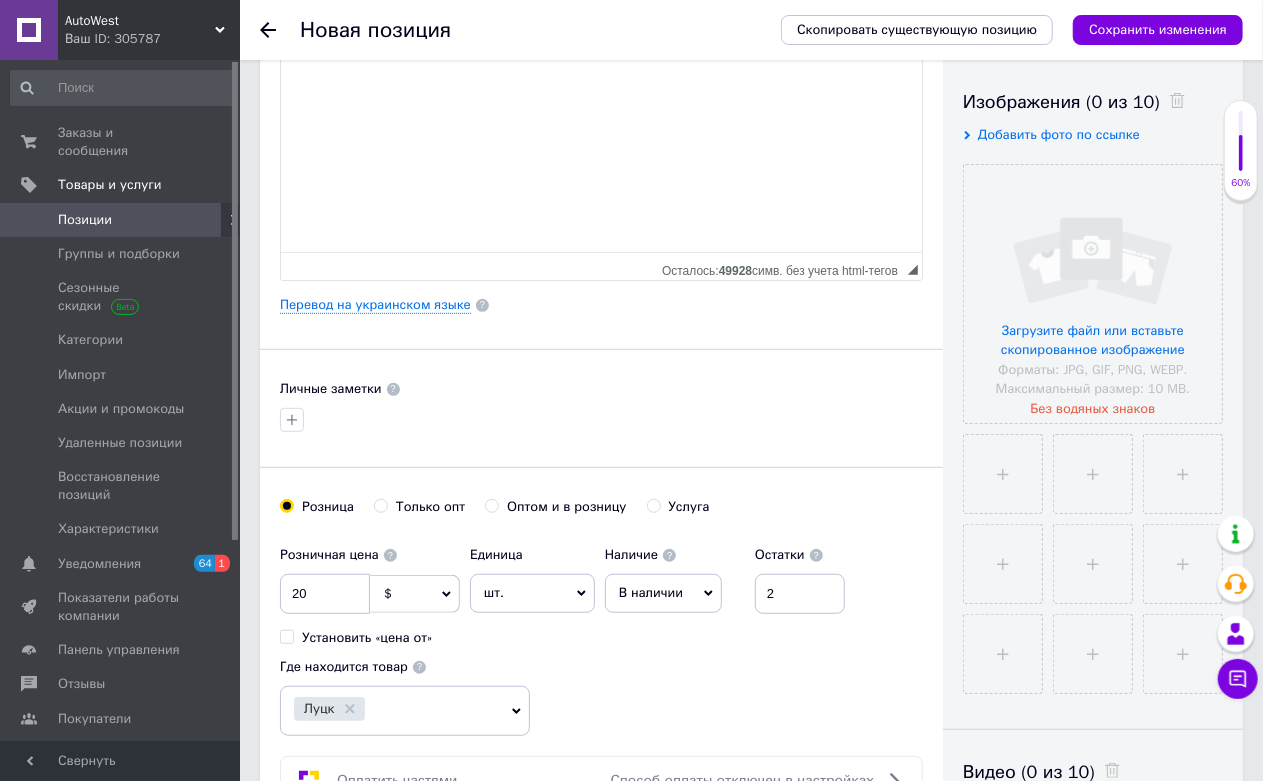 scroll, scrollTop: 0, scrollLeft: 0, axis: both 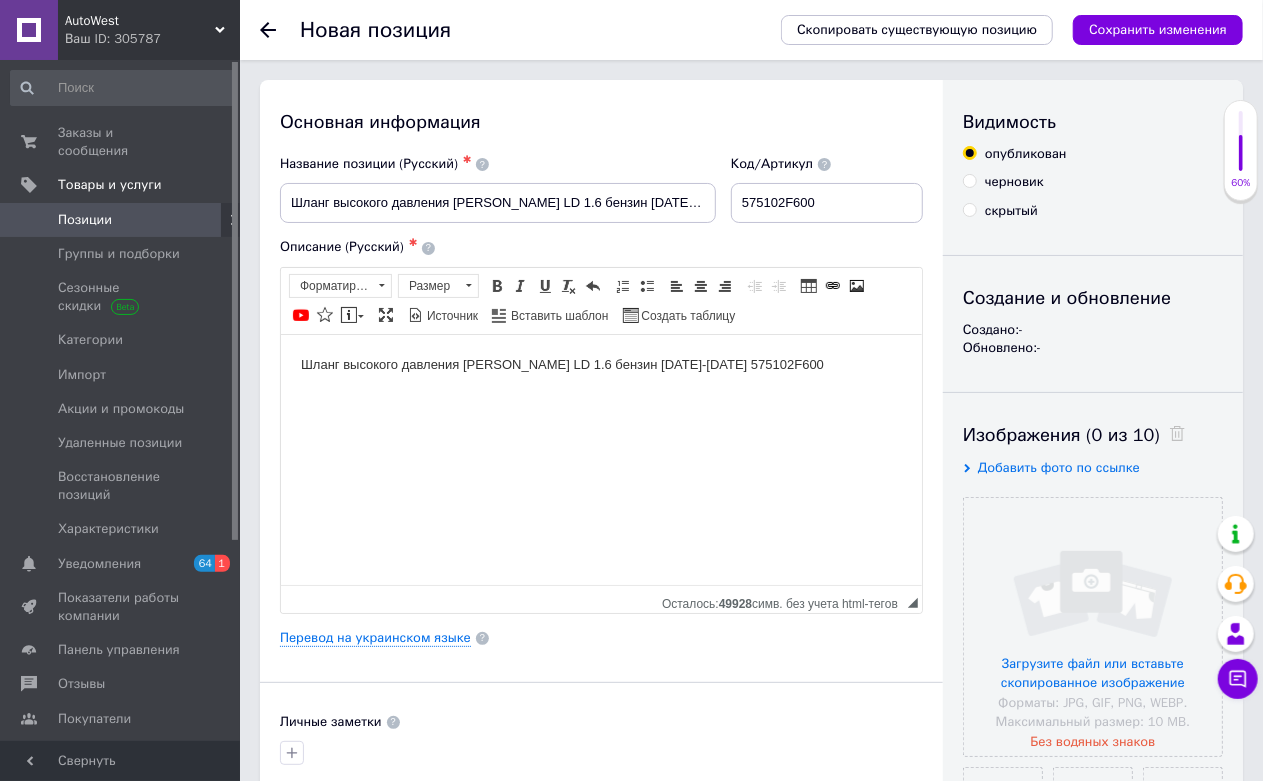 click on "Шланг высокого давления [PERSON_NAME] LD 1.6 бензин [DATE]-[DATE] 575102F600" at bounding box center (600, 364) 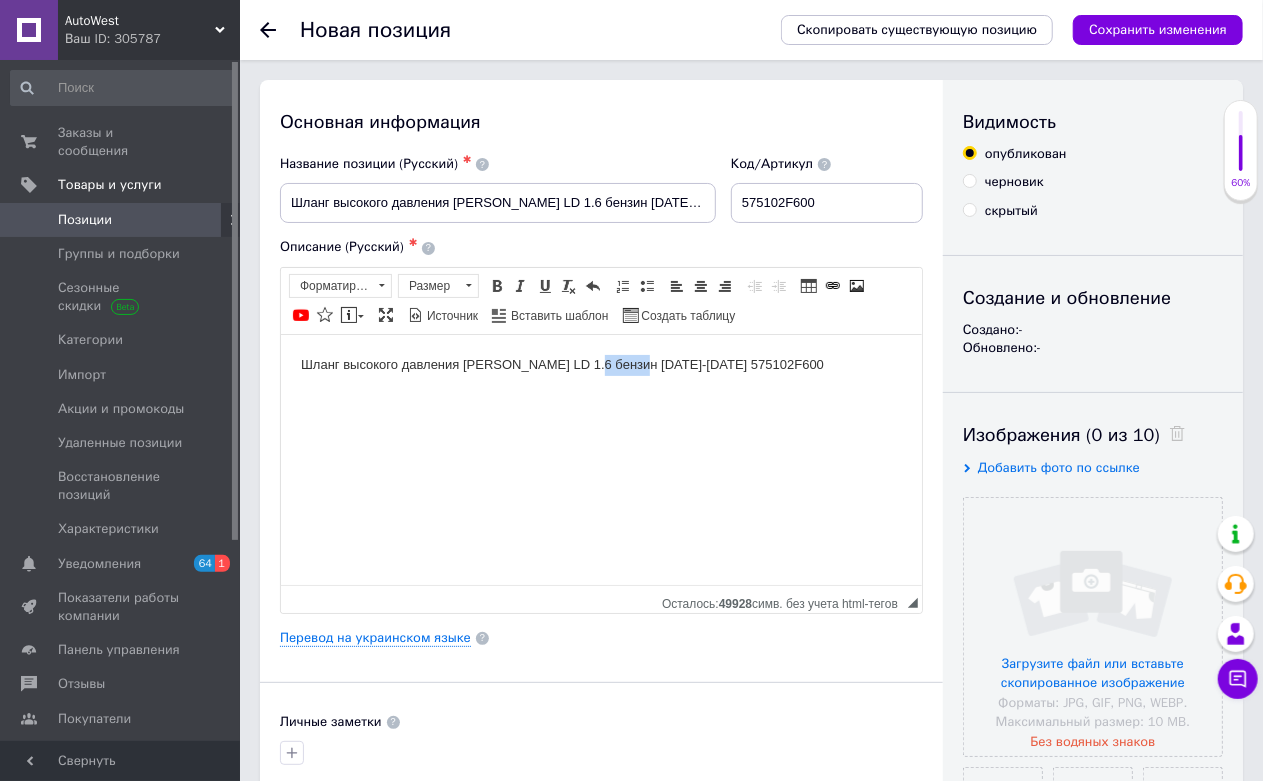 click on "Шланг высокого давления [PERSON_NAME] LD 1.6 бензин [DATE]-[DATE] 575102F600" at bounding box center [600, 364] 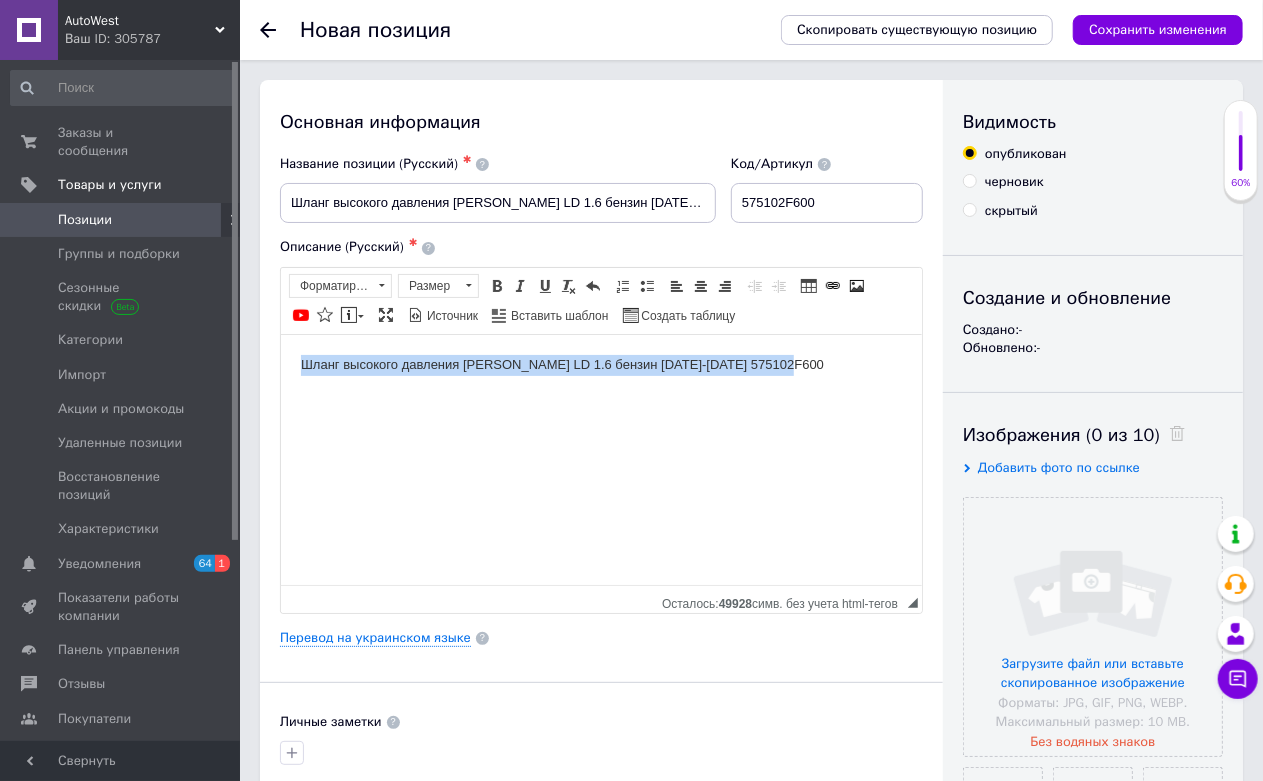 click on "Шланг высокого давления [PERSON_NAME] LD 1.6 бензин [DATE]-[DATE] 575102F600" at bounding box center (600, 364) 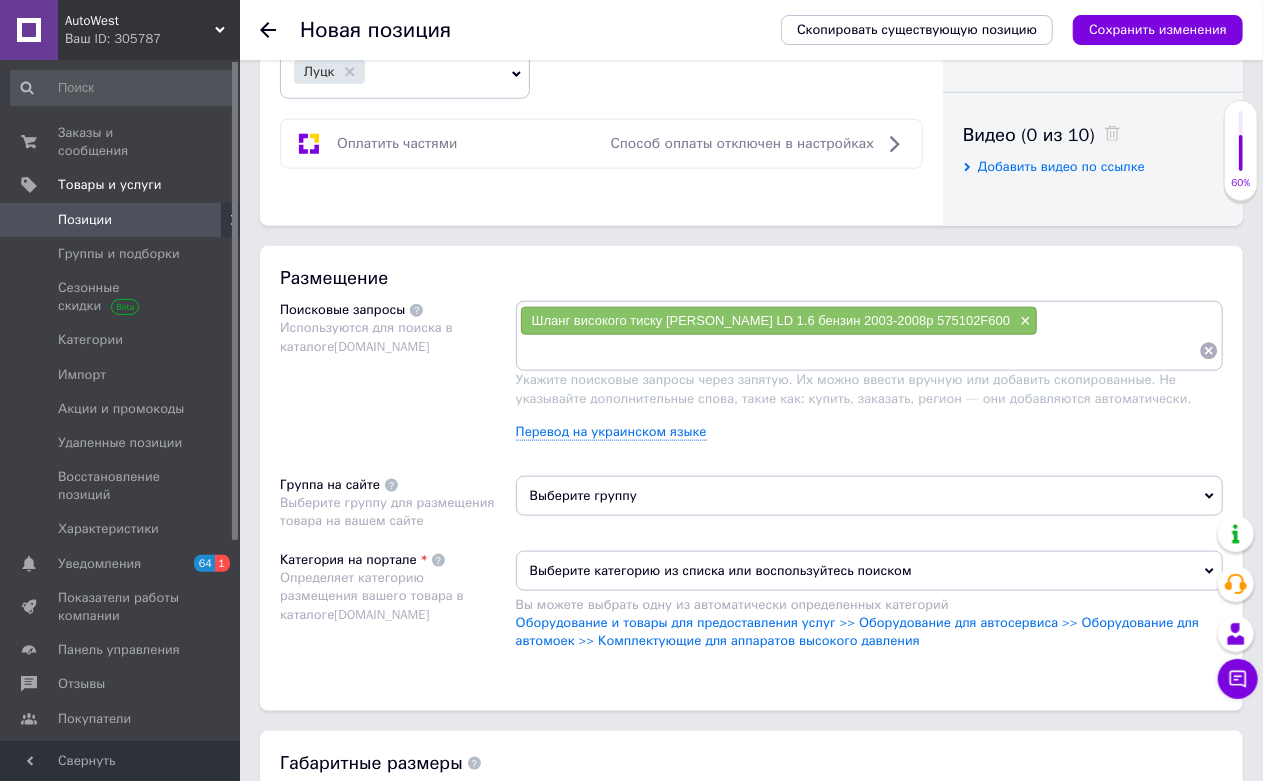 scroll, scrollTop: 1111, scrollLeft: 0, axis: vertical 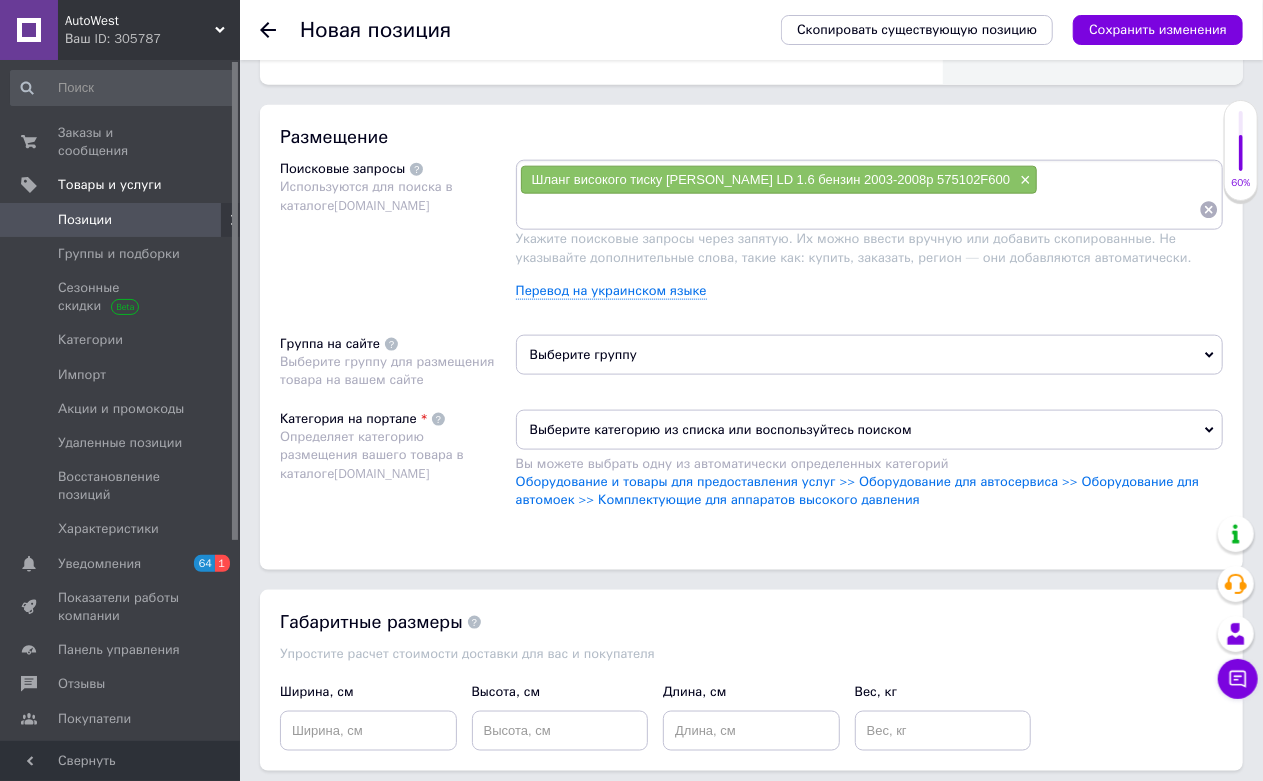 click at bounding box center (859, 210) 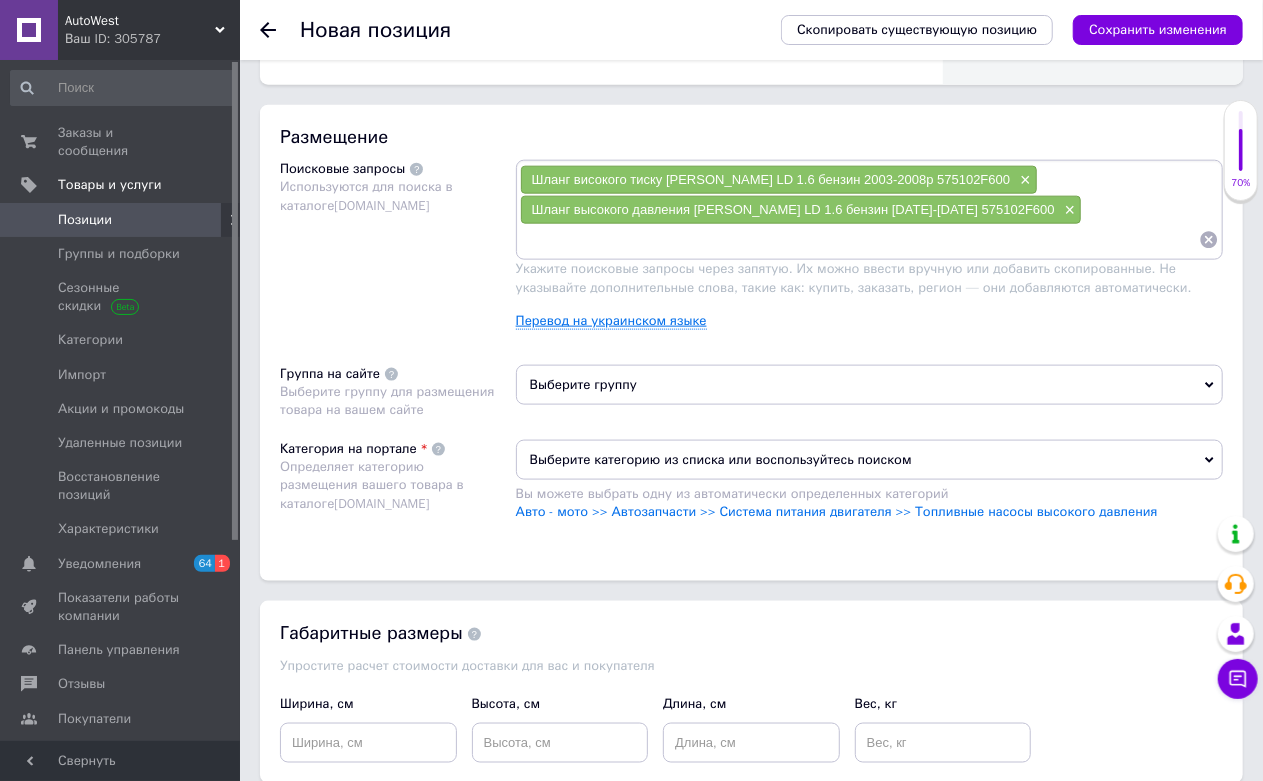 paste on "Трубка гур" 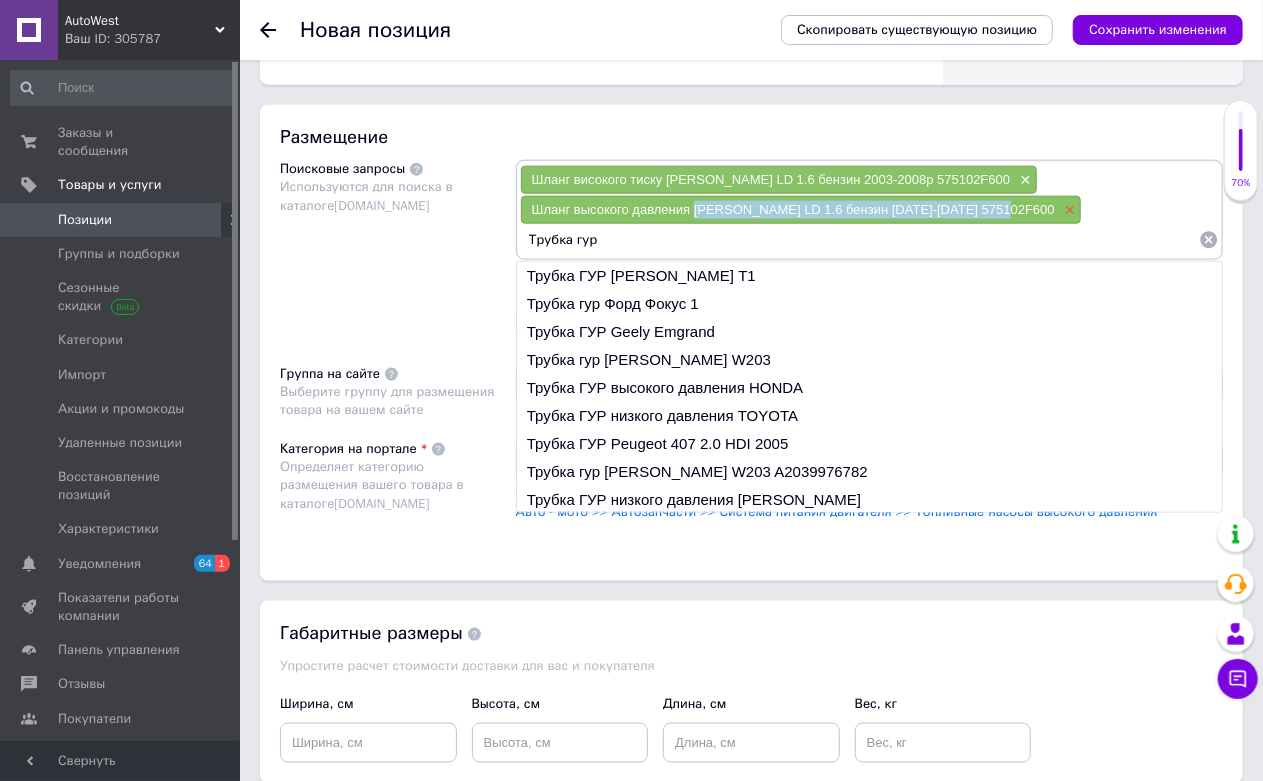 drag, startPoint x: 695, startPoint y: 395, endPoint x: 997, endPoint y: 401, distance: 302.0596 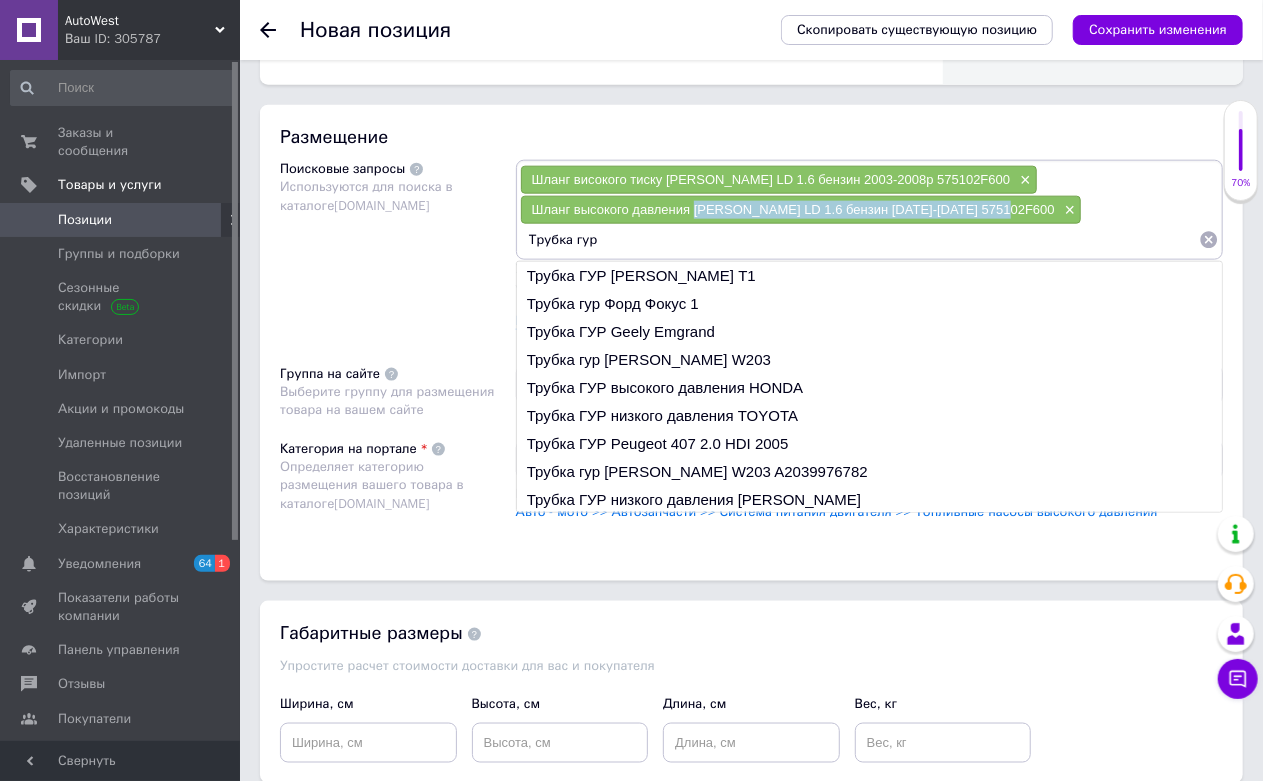 copy on "[PERSON_NAME] LD 1.6 бензин [DATE]-[DATE] 575102F600" 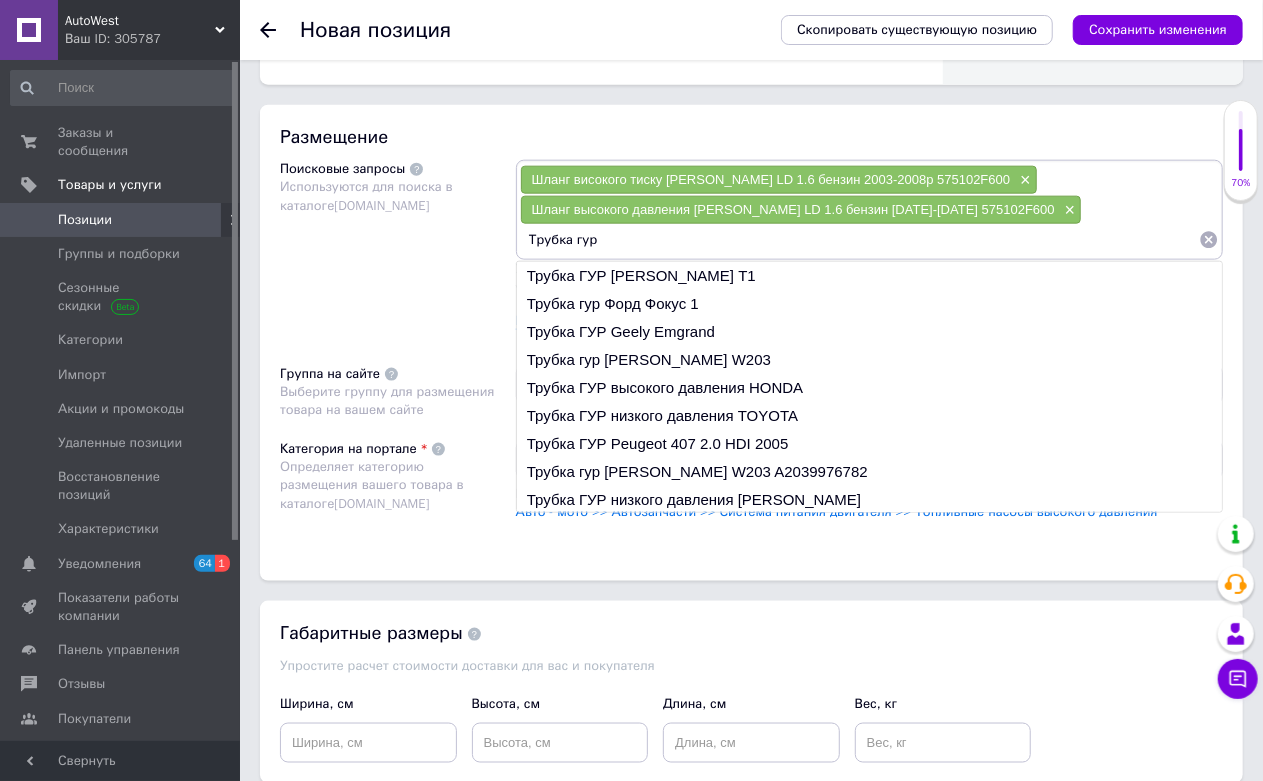 paste on "[PERSON_NAME] LD 1.6 бензин [DATE]-[DATE] 575102F600" 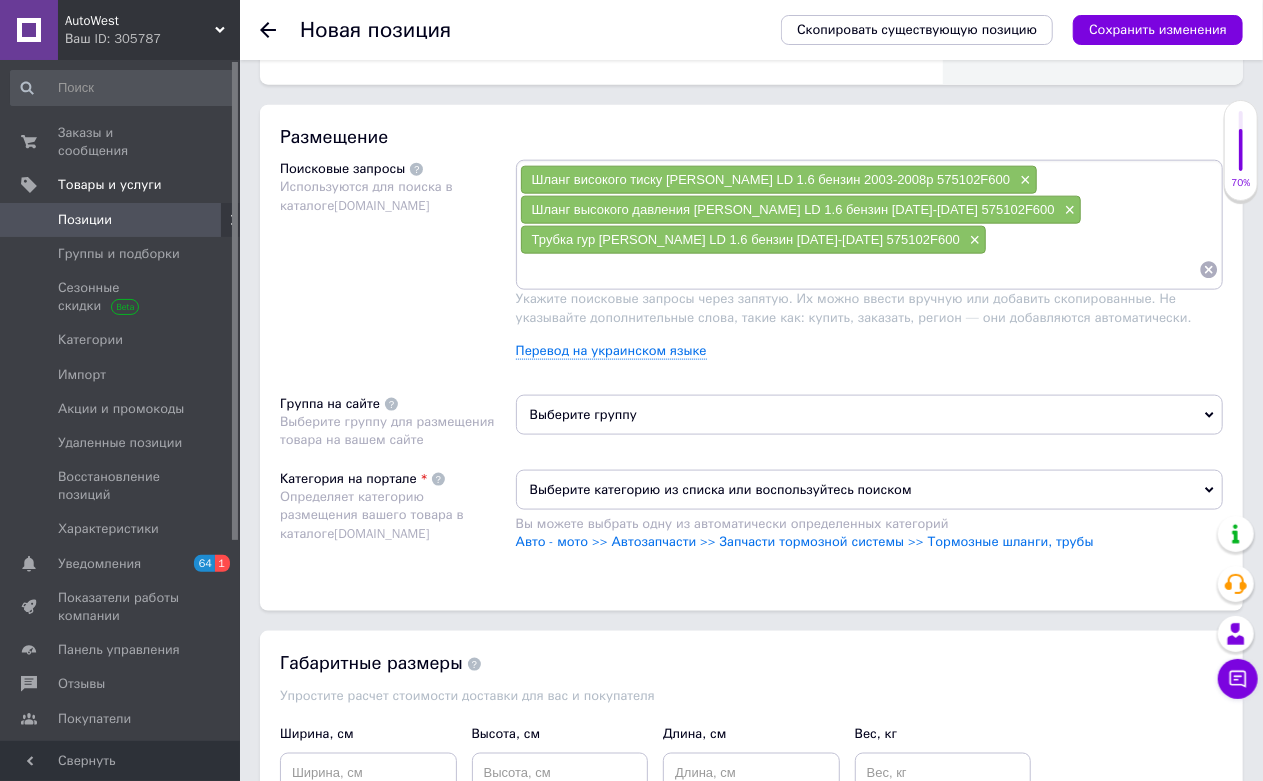 paste on "Трубка гидроусилителя (высокого давления)" 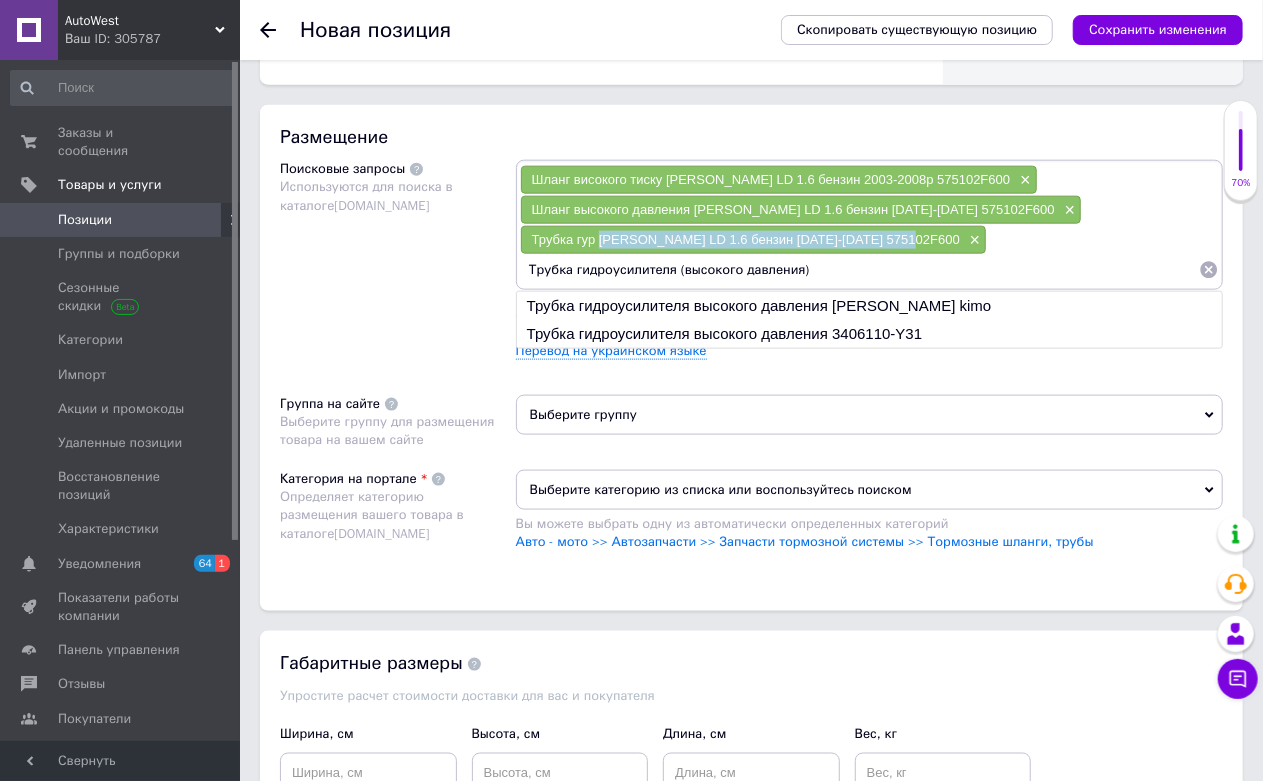 drag, startPoint x: 598, startPoint y: 427, endPoint x: 896, endPoint y: 430, distance: 298.0151 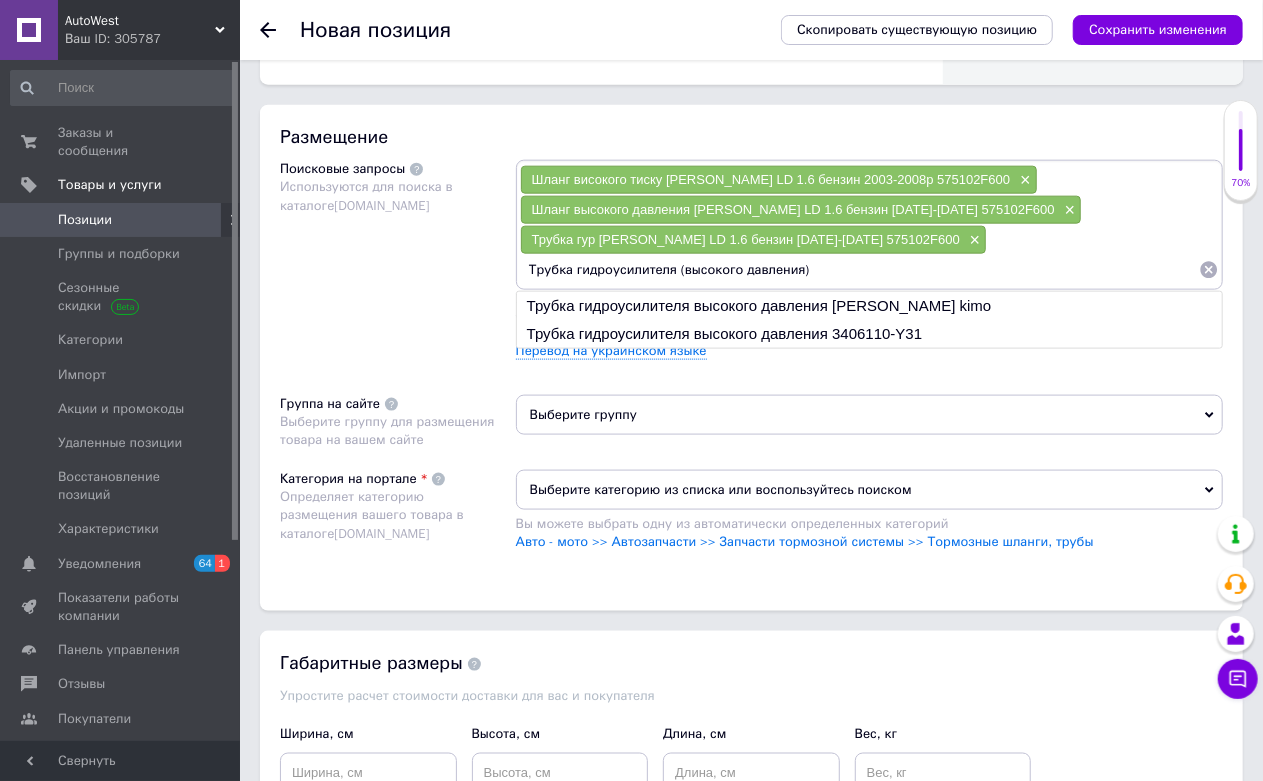 click on "Трубка гидроусилителя (высокого давления)" at bounding box center [859, 270] 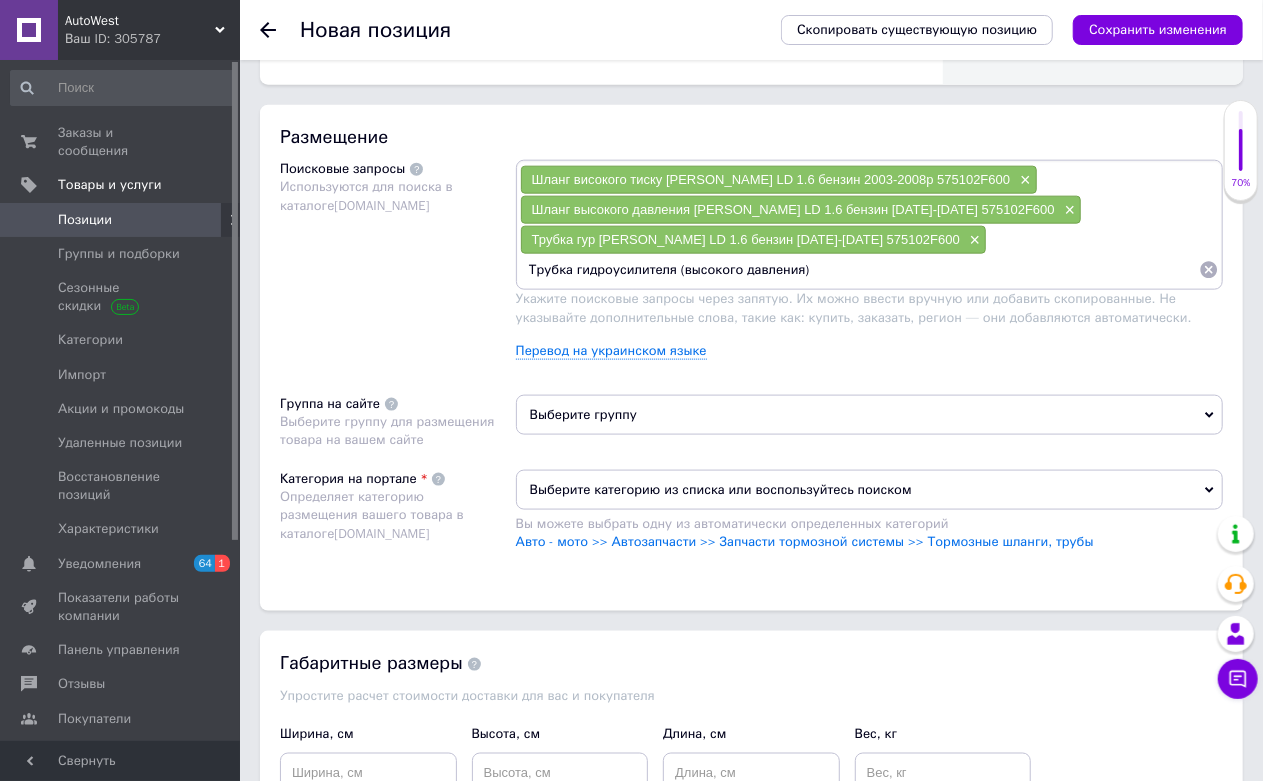 paste on "[PERSON_NAME] LD 1.6 бензин [DATE]-[DATE] 575102F600" 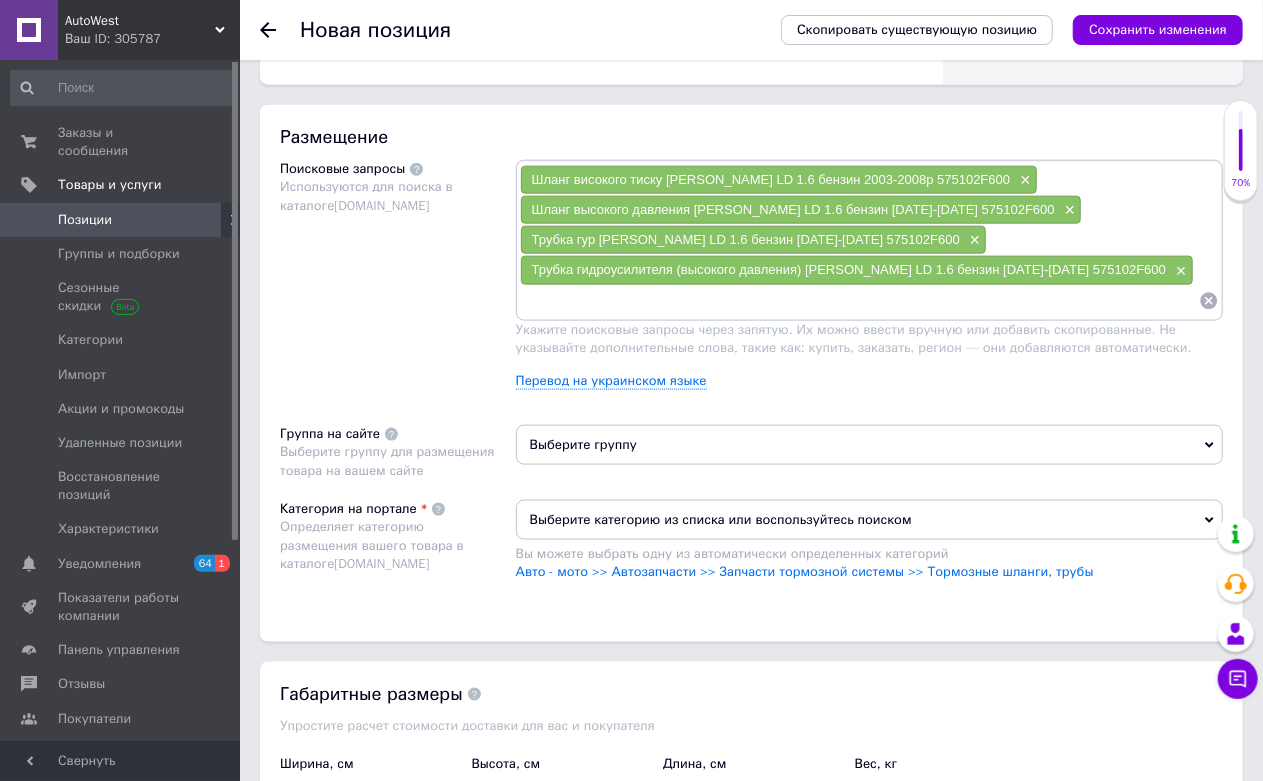 paste on "[PERSON_NAME] LD 1.6 бензин [DATE]-[DATE] 575102F600" 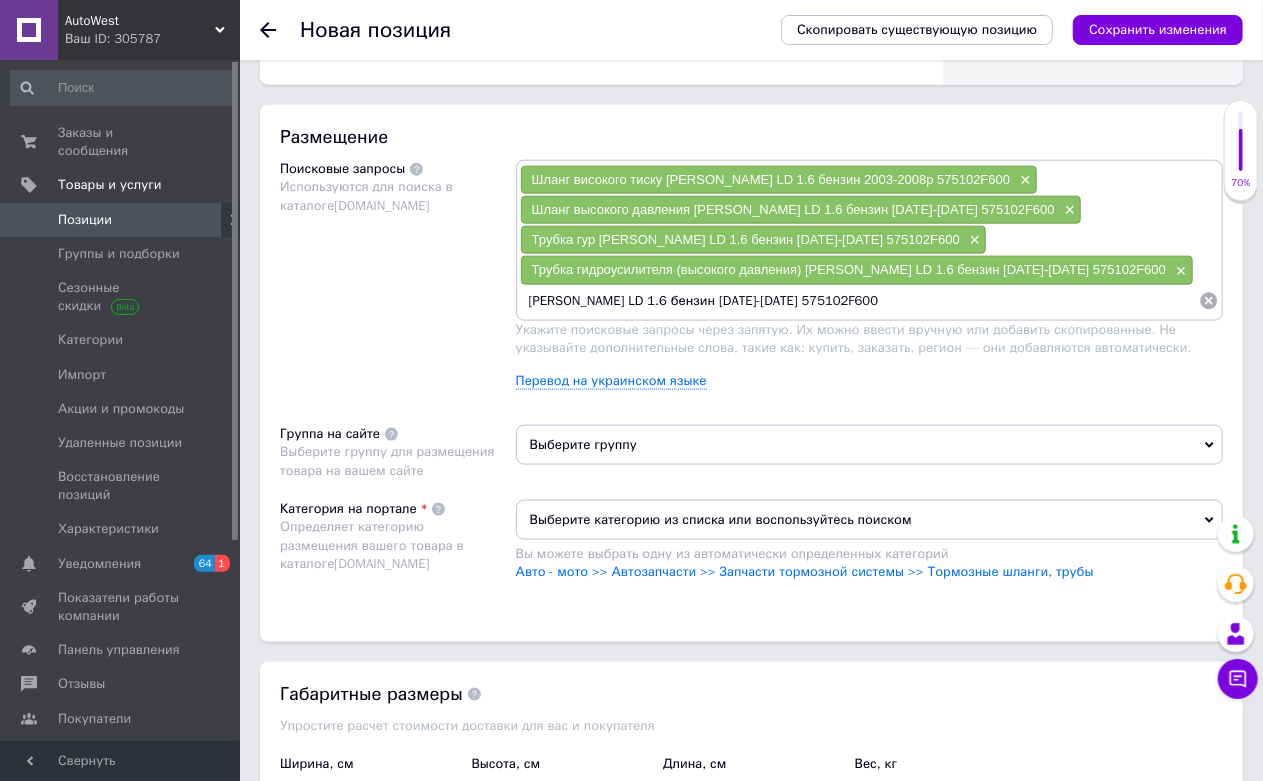 click on "[PERSON_NAME] LD 1.6 бензин [DATE]-[DATE] 575102F600" at bounding box center (859, 301) 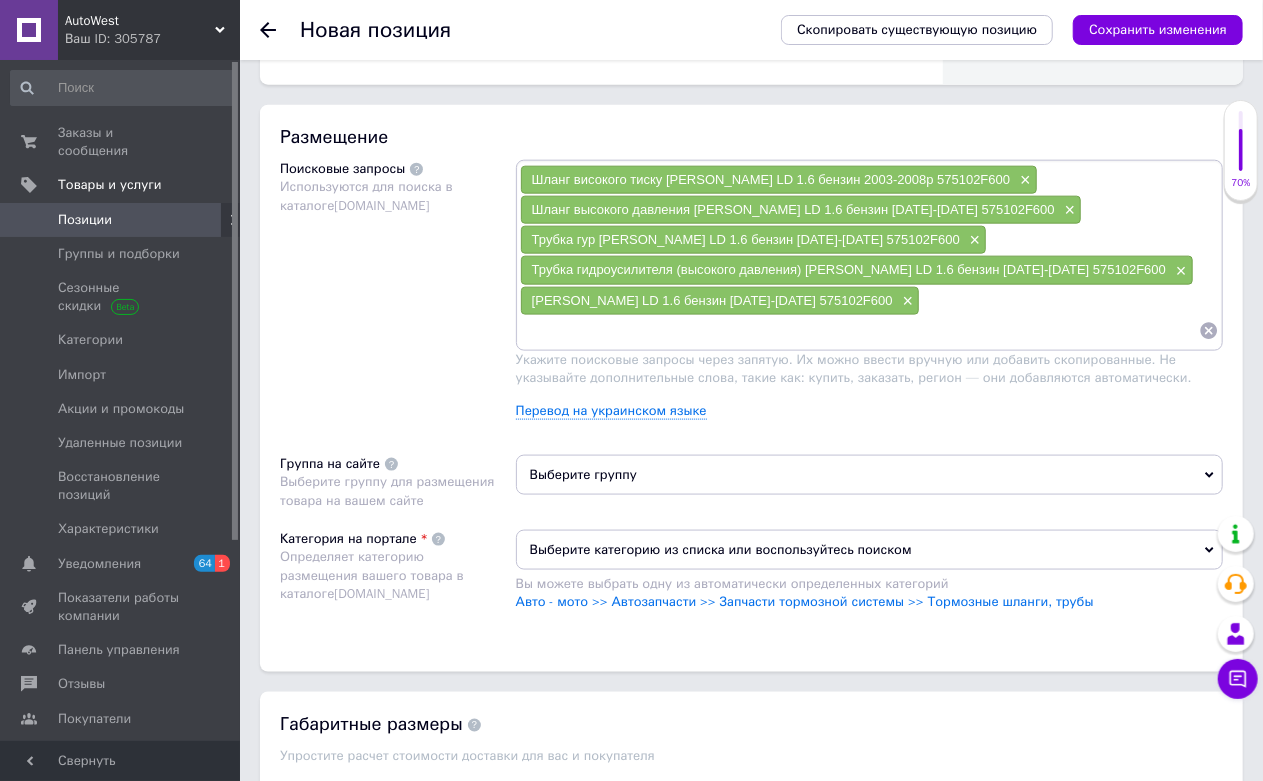 paste on "575102F600" 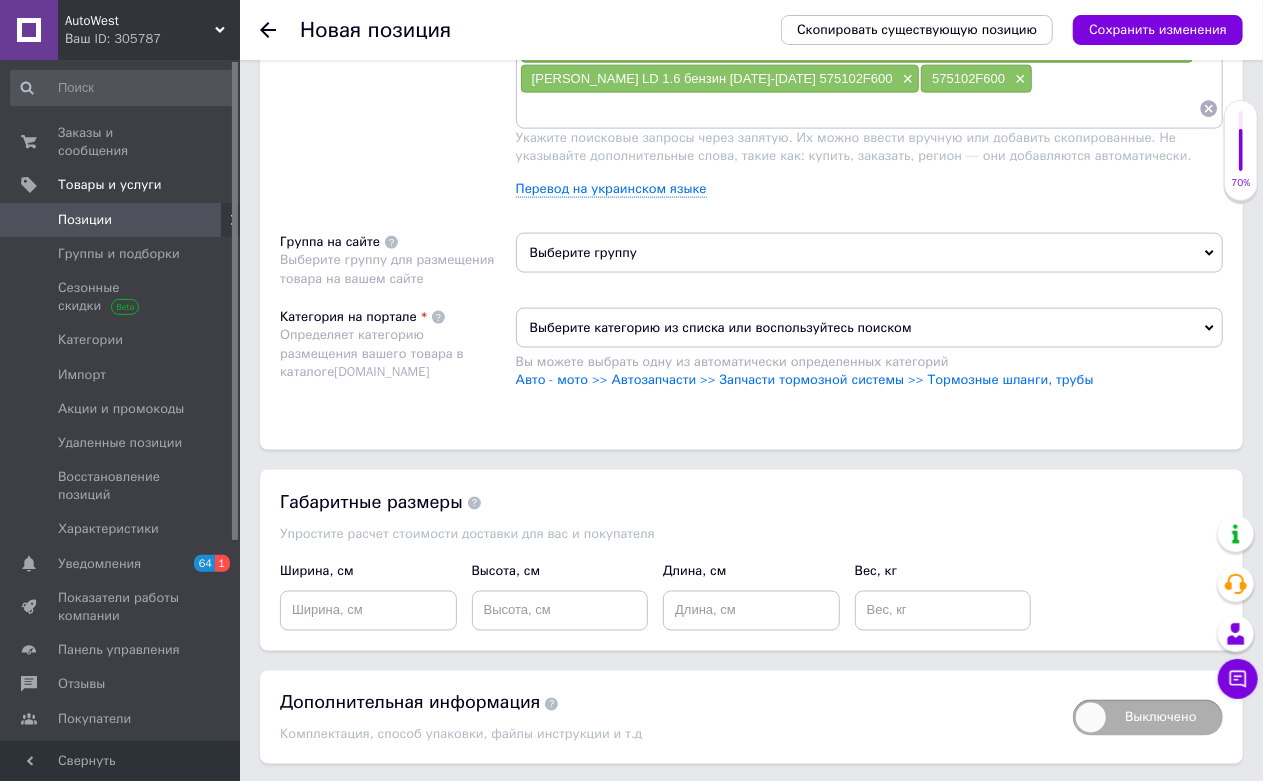 type 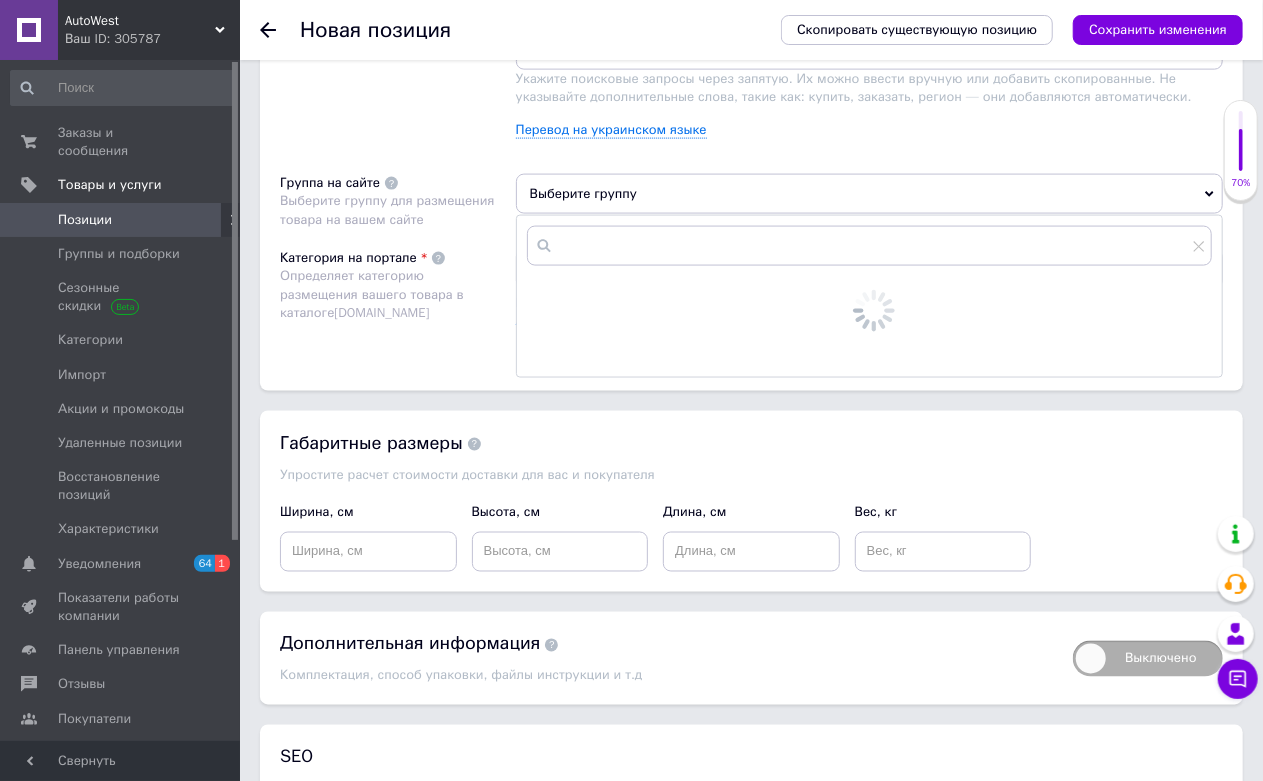 scroll, scrollTop: 1444, scrollLeft: 0, axis: vertical 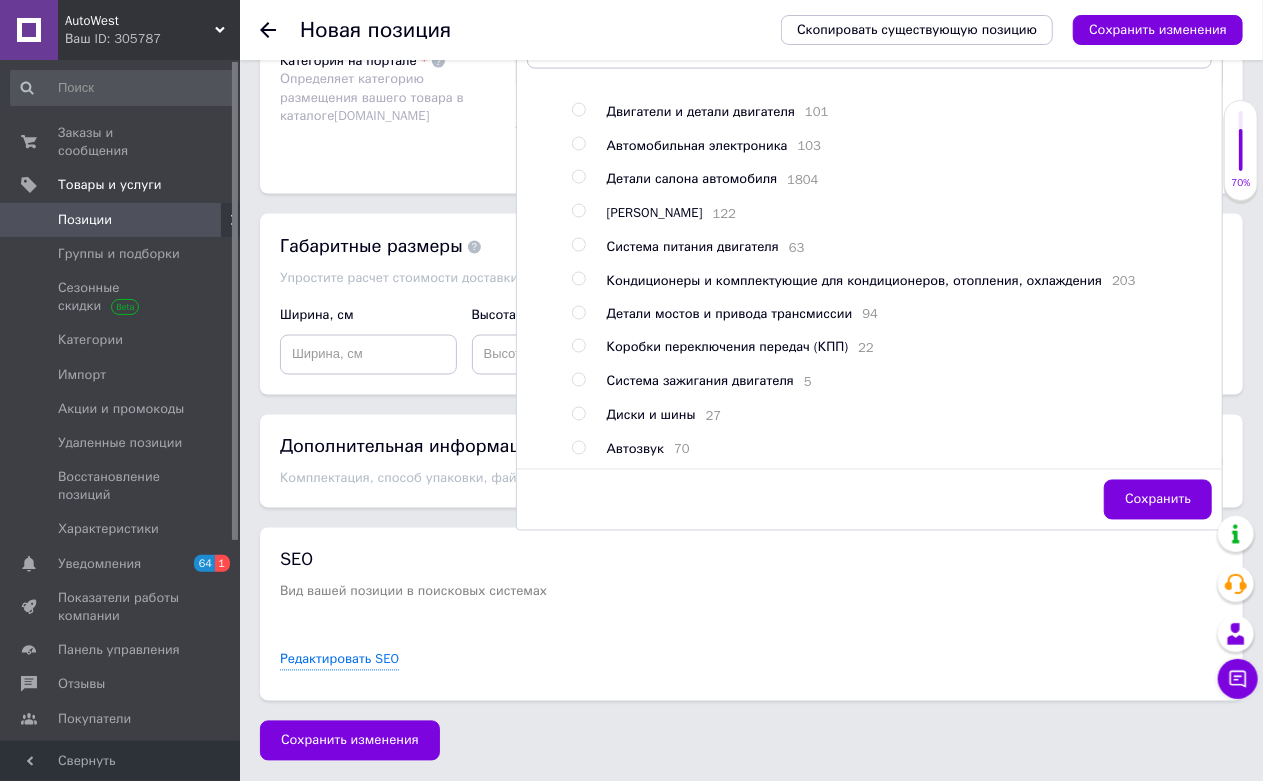 click on "Детали мостов и привода трансмиссии" at bounding box center (730, 314) 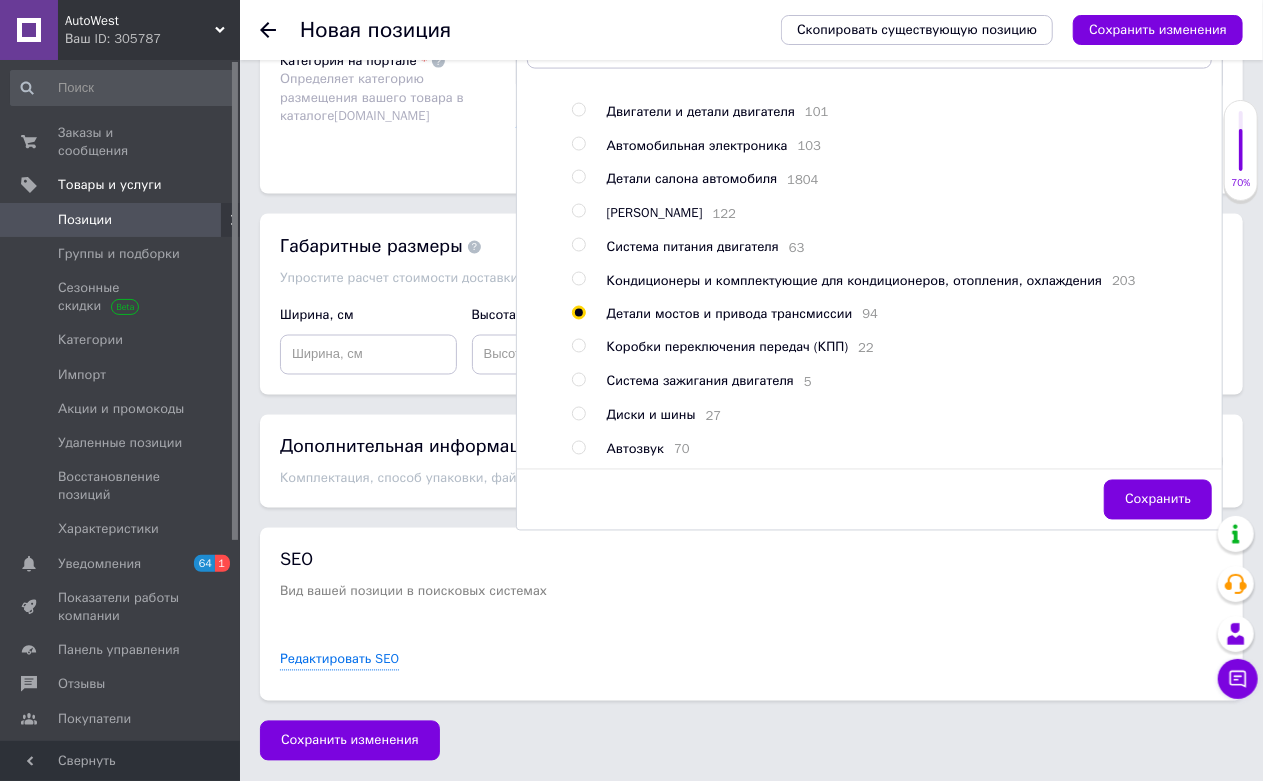 radio on "true" 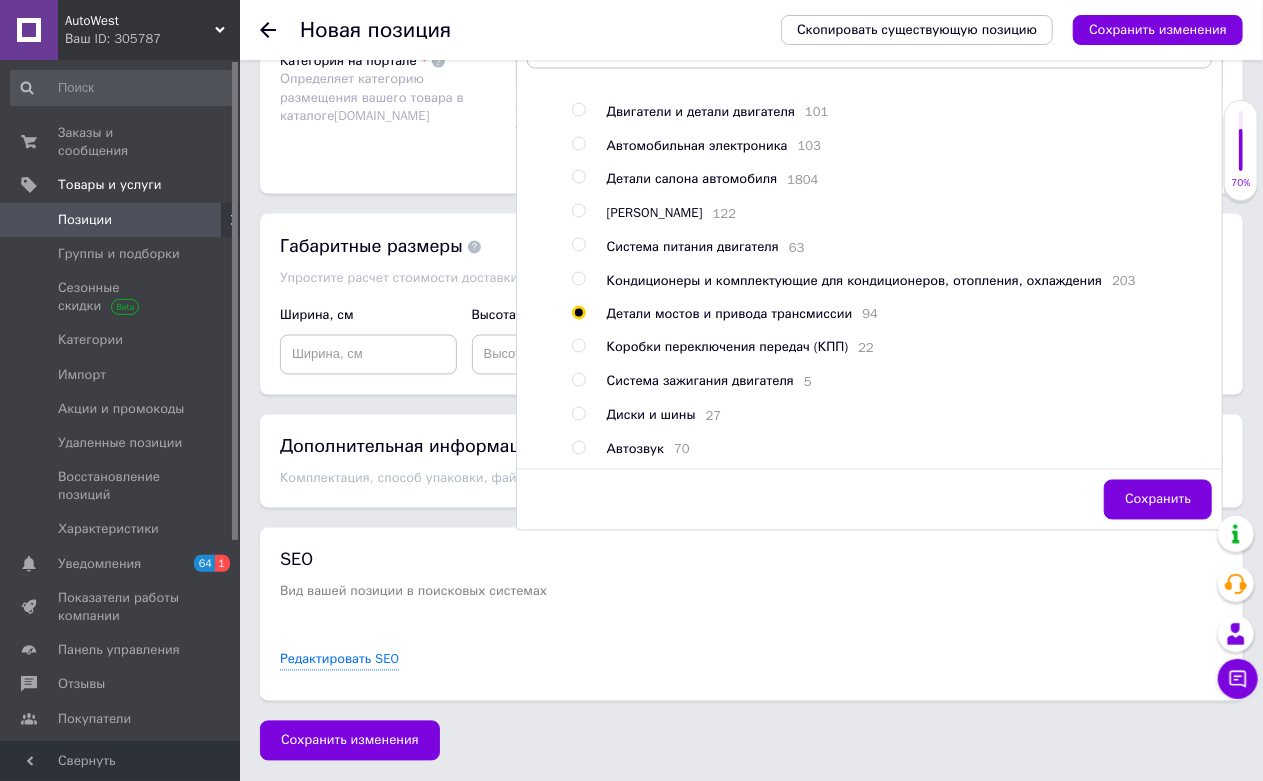 click on "Категория на портале Определяет категорию размещения вашего товара в каталоге  [DOMAIN_NAME]" at bounding box center (398, 102) 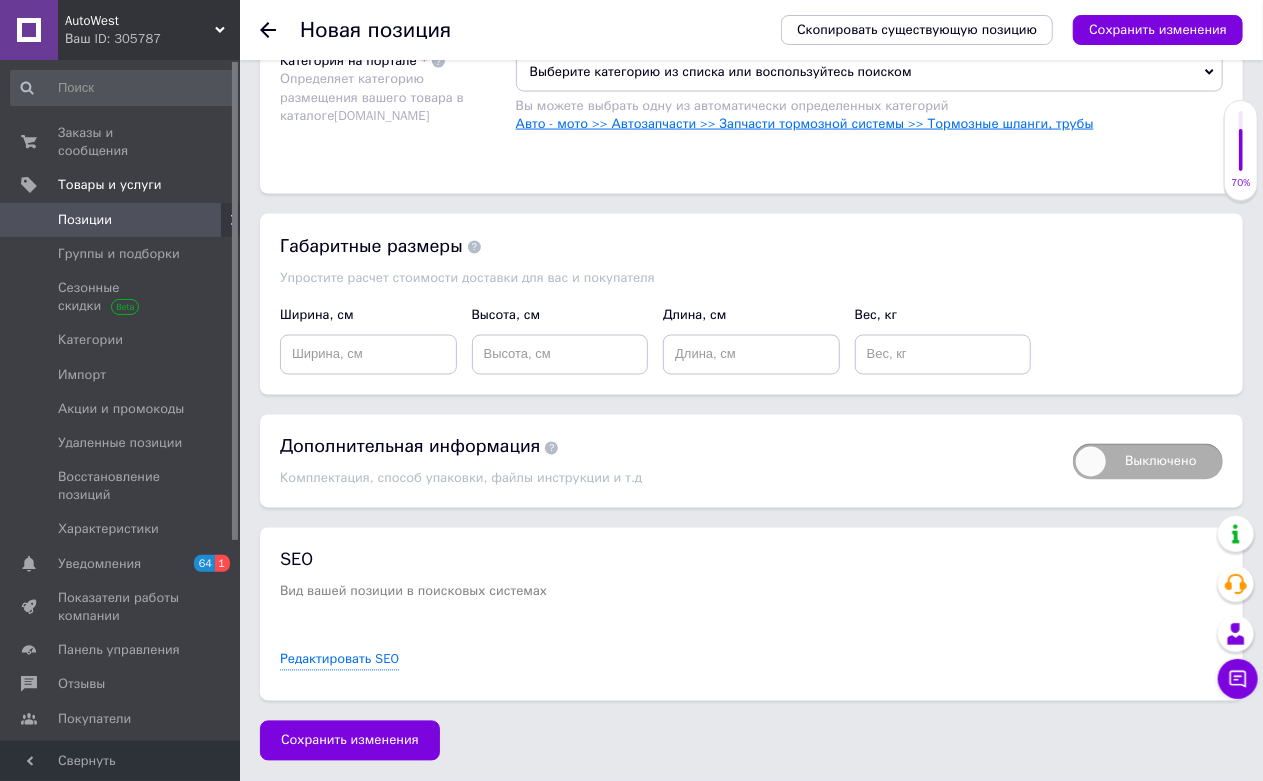 click on "Авто - мото >> Автозапчасти >> Запчасти тормозной системы >> Тормозные шланги, трубы" at bounding box center [805, 123] 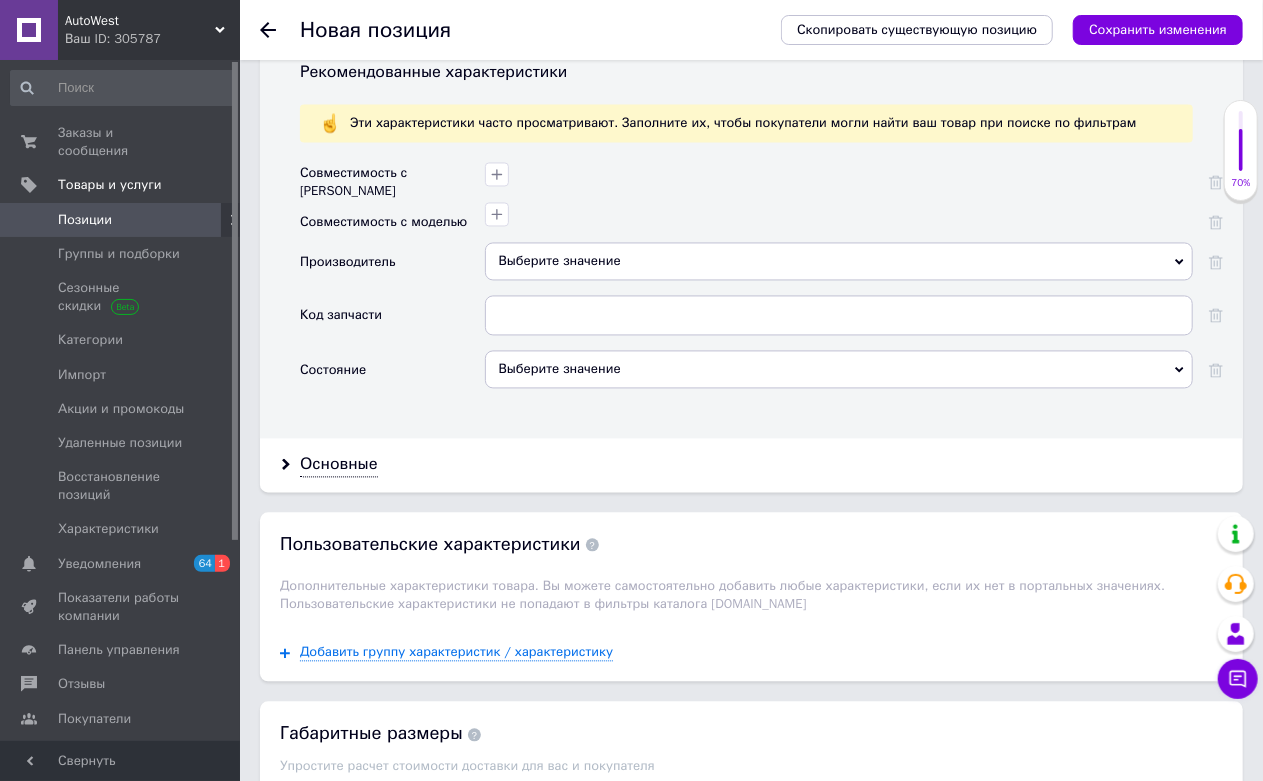 scroll, scrollTop: 1884, scrollLeft: 0, axis: vertical 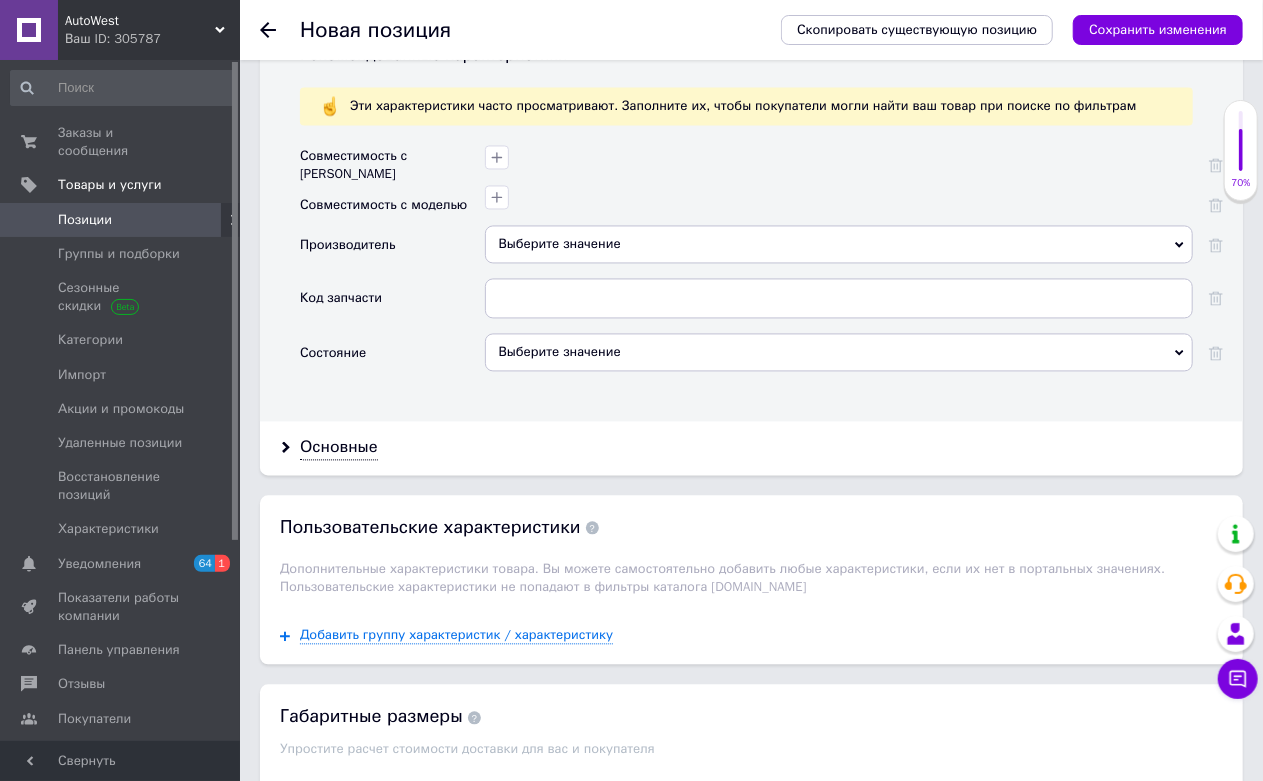 click on "Выберите значение" at bounding box center (839, 245) 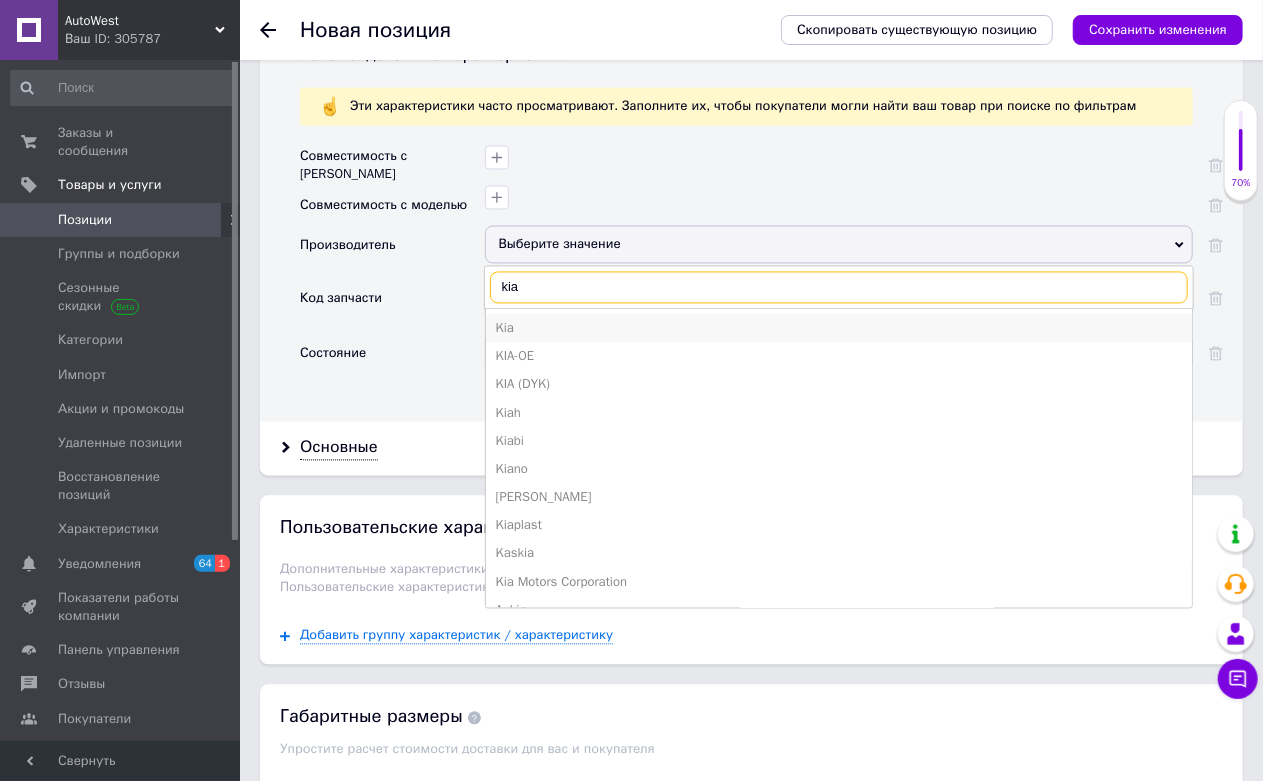 type on "kia" 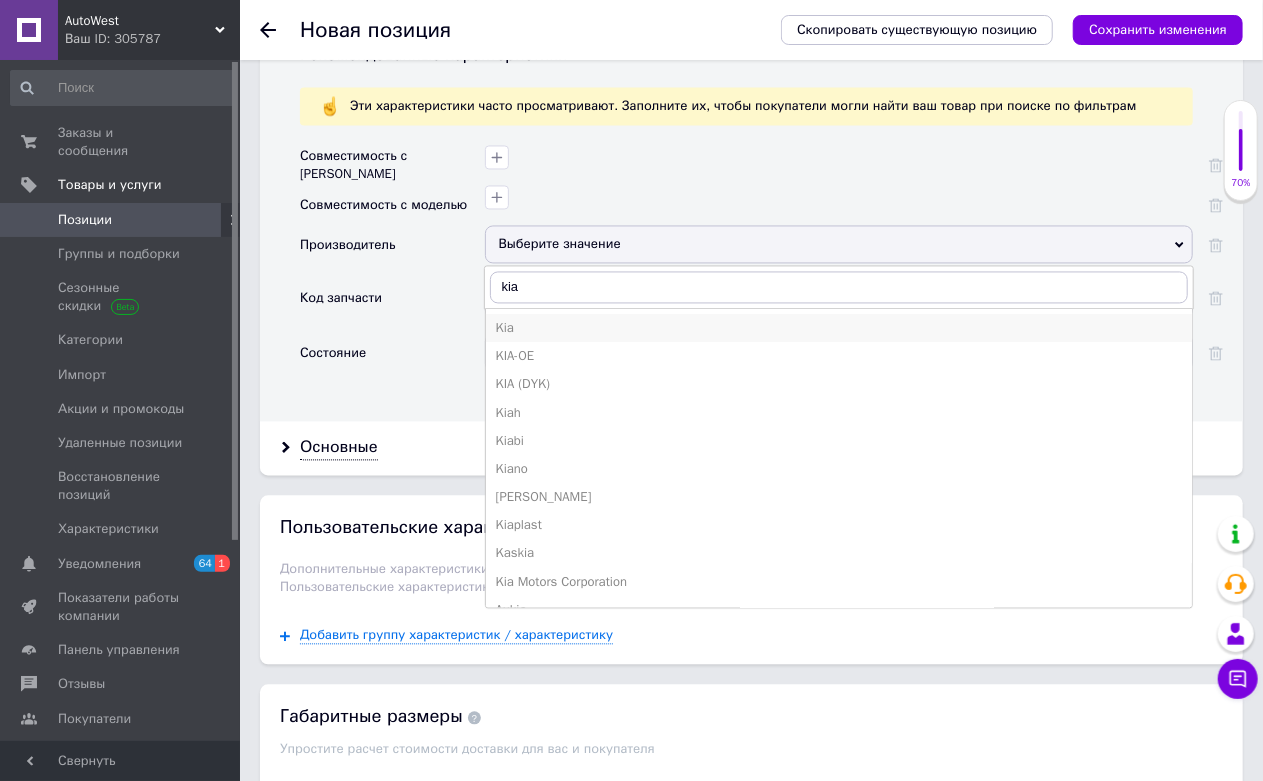 click on "Kia" at bounding box center [839, 329] 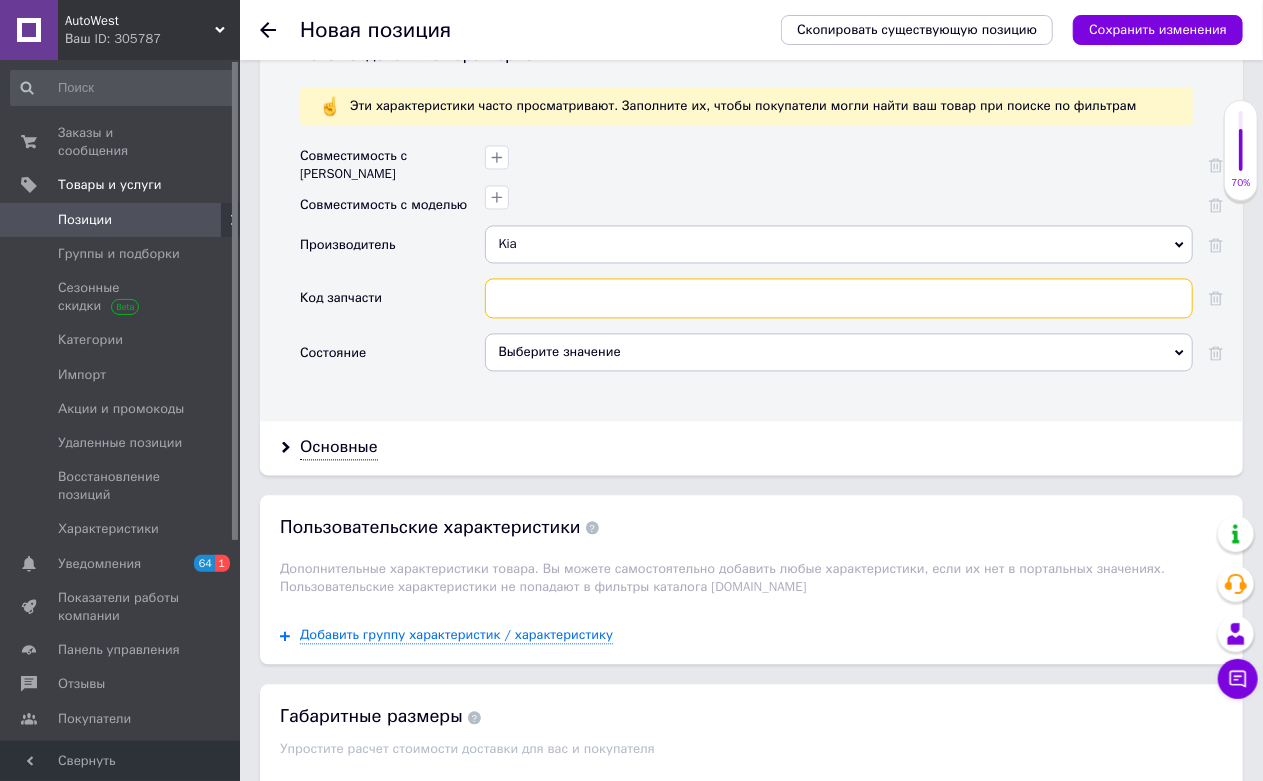 click at bounding box center [839, 299] 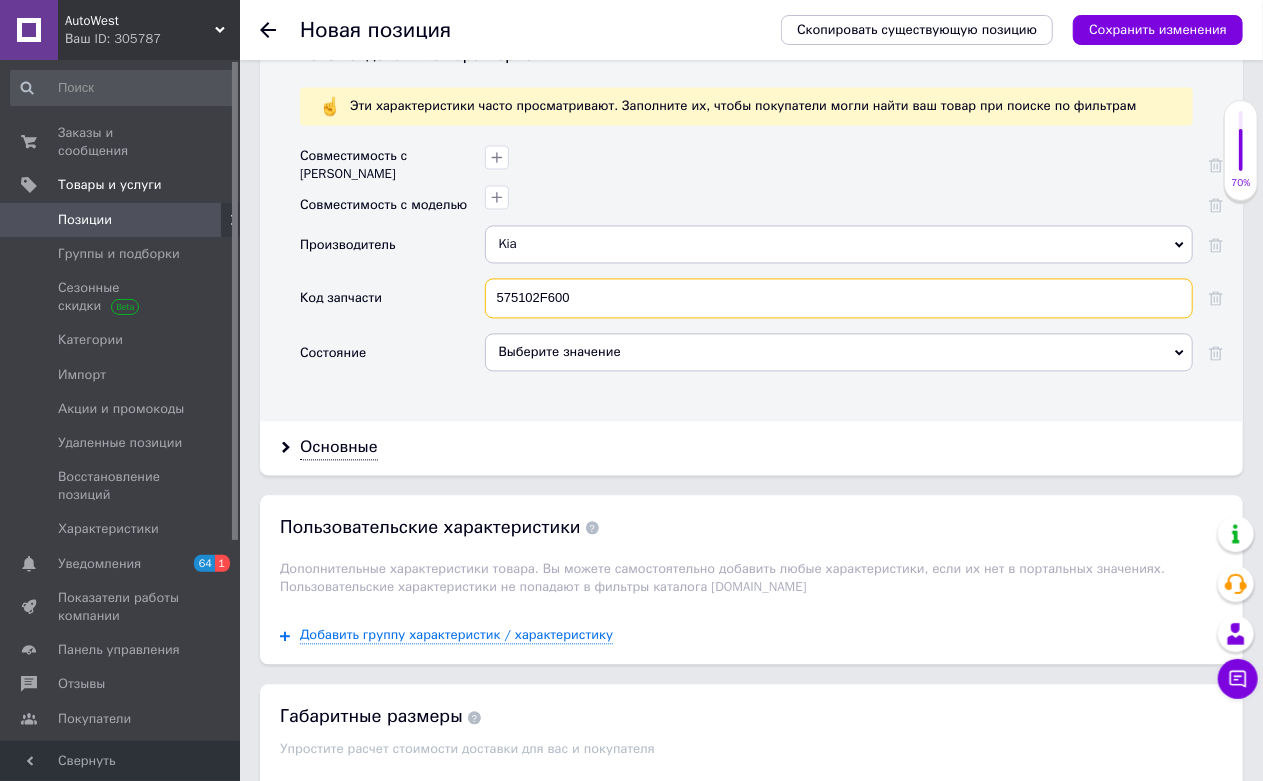 type on "575102F600" 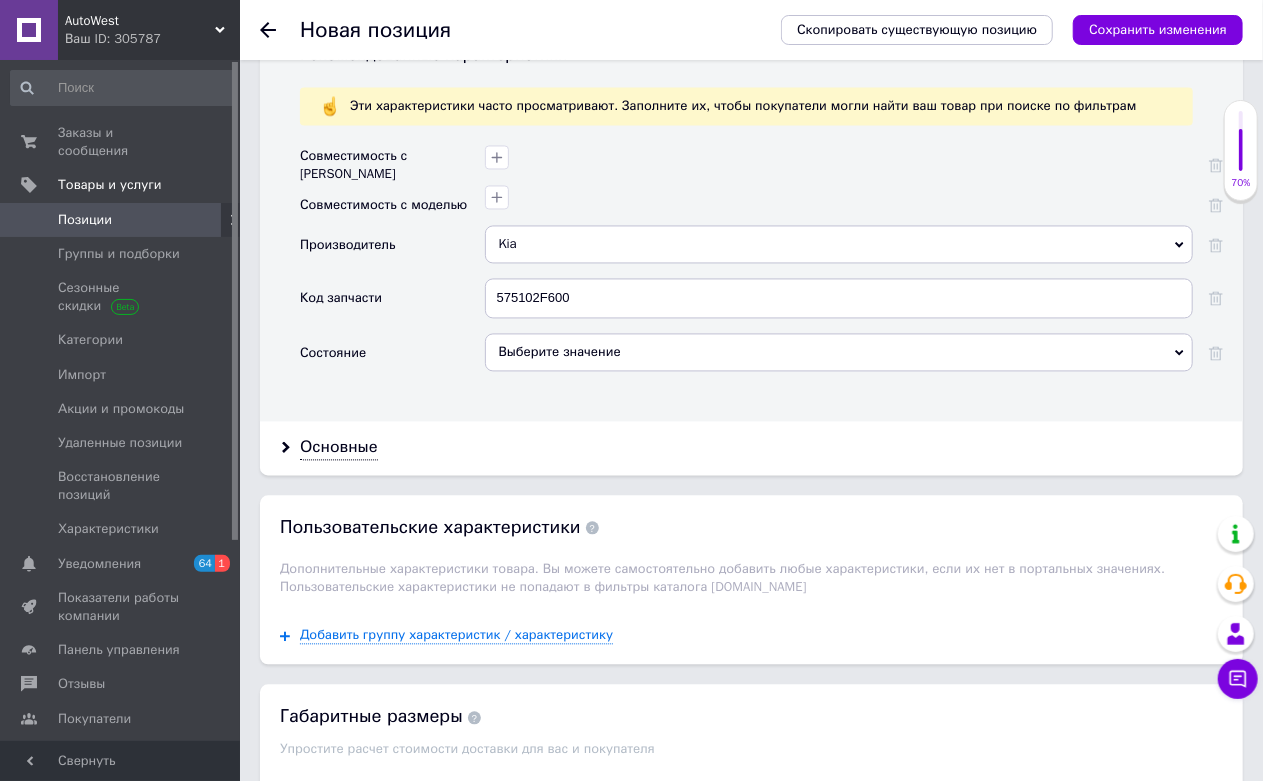 click on "Выберите значение" at bounding box center (839, 353) 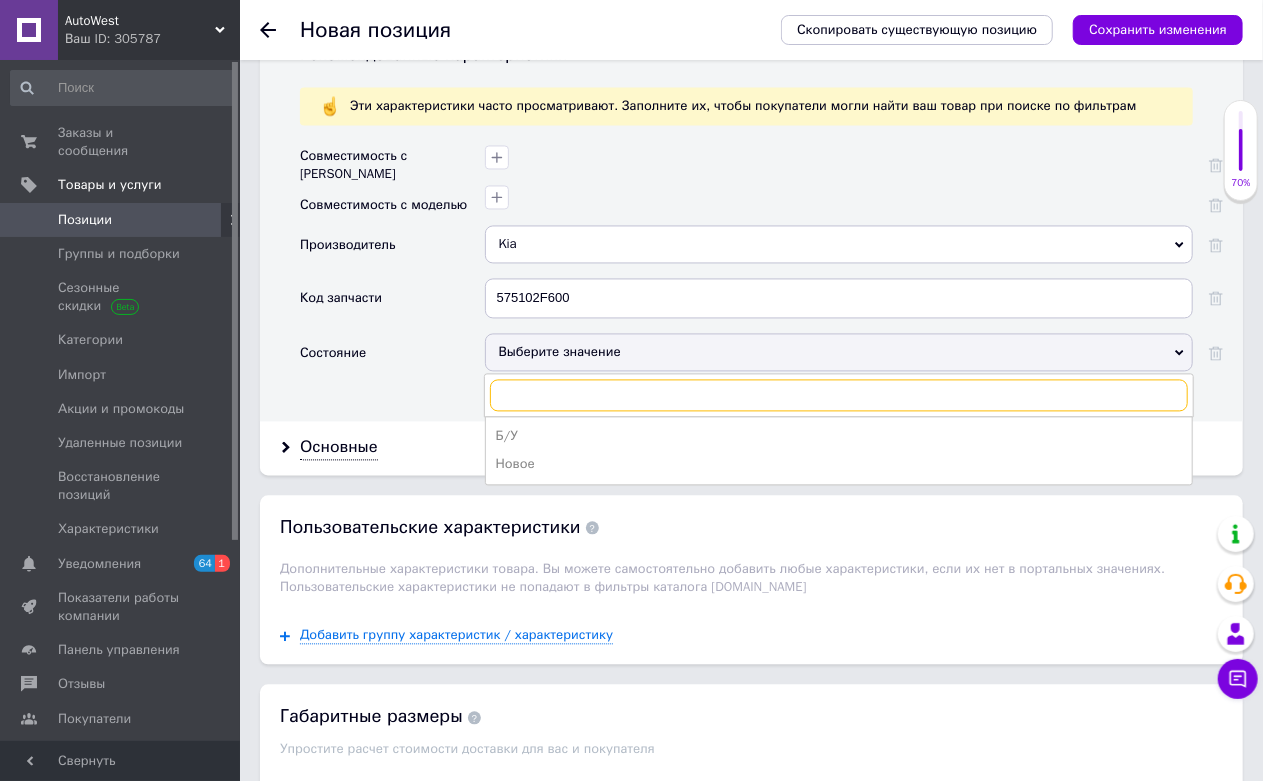 paste on "575102F600" 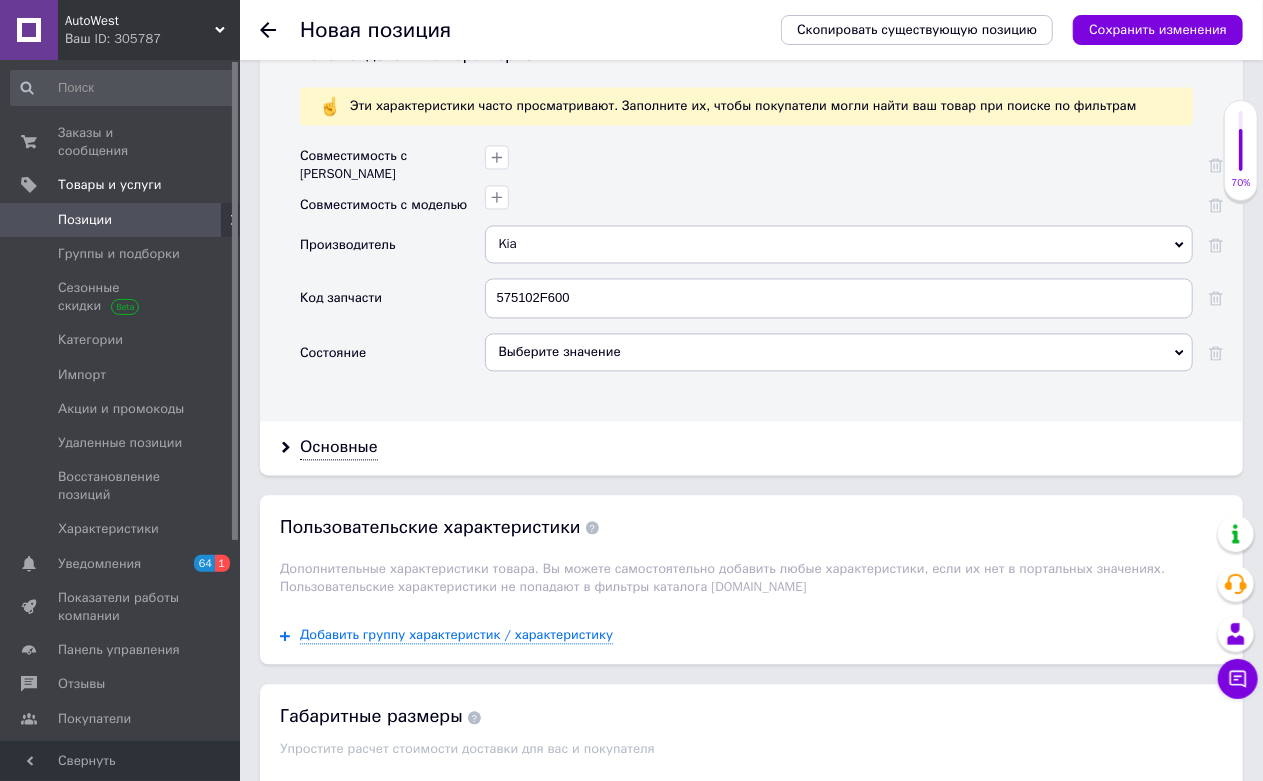 click on "Рекомендованные характеристики Эти характеристики часто просматривают. Заполните их, чтобы
покупатели могли найти ваш товар при поиске по фильтрам Совместимость с маркой Совместимость с моделью Производитель Kia Kia KIA-OE KIA (DYK) Kiah Kiabi [PERSON_NAME] Kiaplast Kaskia Kia Motors Corporation Aukia Dere Kiang Nokia Oskia Sikkia Silkia Sokkia [GEOGRAPHIC_DATA]-KIAY Hyundai/Kia/Mobis OE [MEDICAL_DATA] Kianpi Pil KIA Industries International ZVL [GEOGRAPHIC_DATA] Czechoslovakia Microsoft Agritech [GEOGRAPHIC_DATA] Nokian Merkiato Nokia Siemens Networks Aquakiara Manoukian Il Makiage Nokian [PERSON_NAME] Nokian Tyres Teva Pharmaceuticals AMEX [PERSON_NAME] MANOUKIAN-ARGON Nokian Heavy Tyres Код запчасти 575102F600 Состояние Выберите значение Б/У Новое" at bounding box center [751, 226] 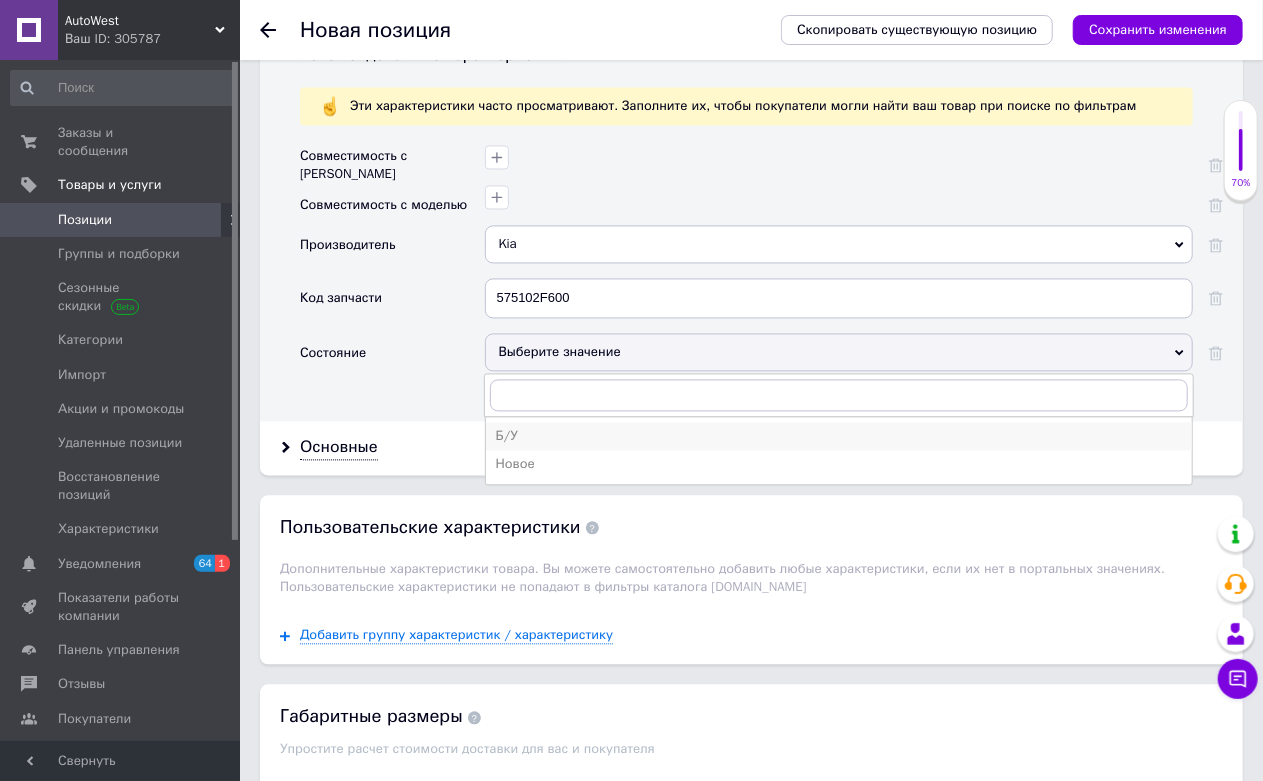 click on "Б/У" at bounding box center (839, 437) 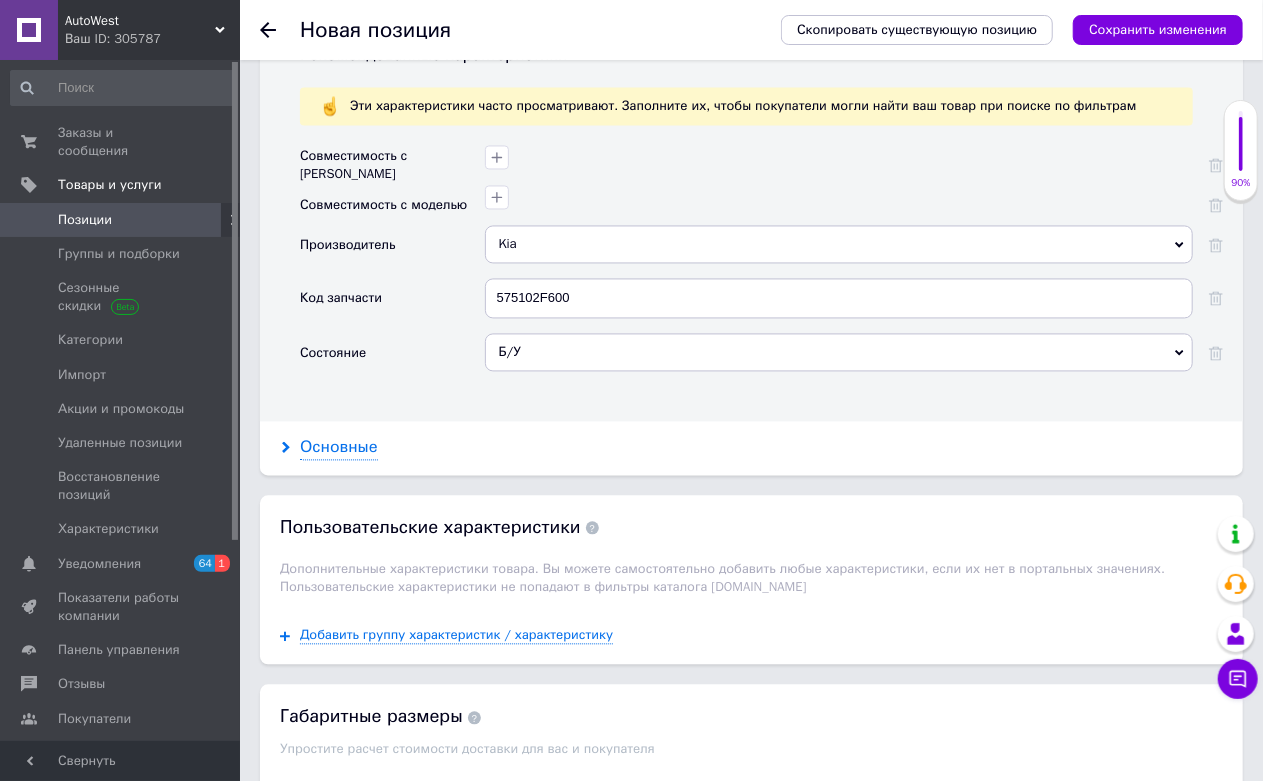 click on "Основные" at bounding box center [339, 448] 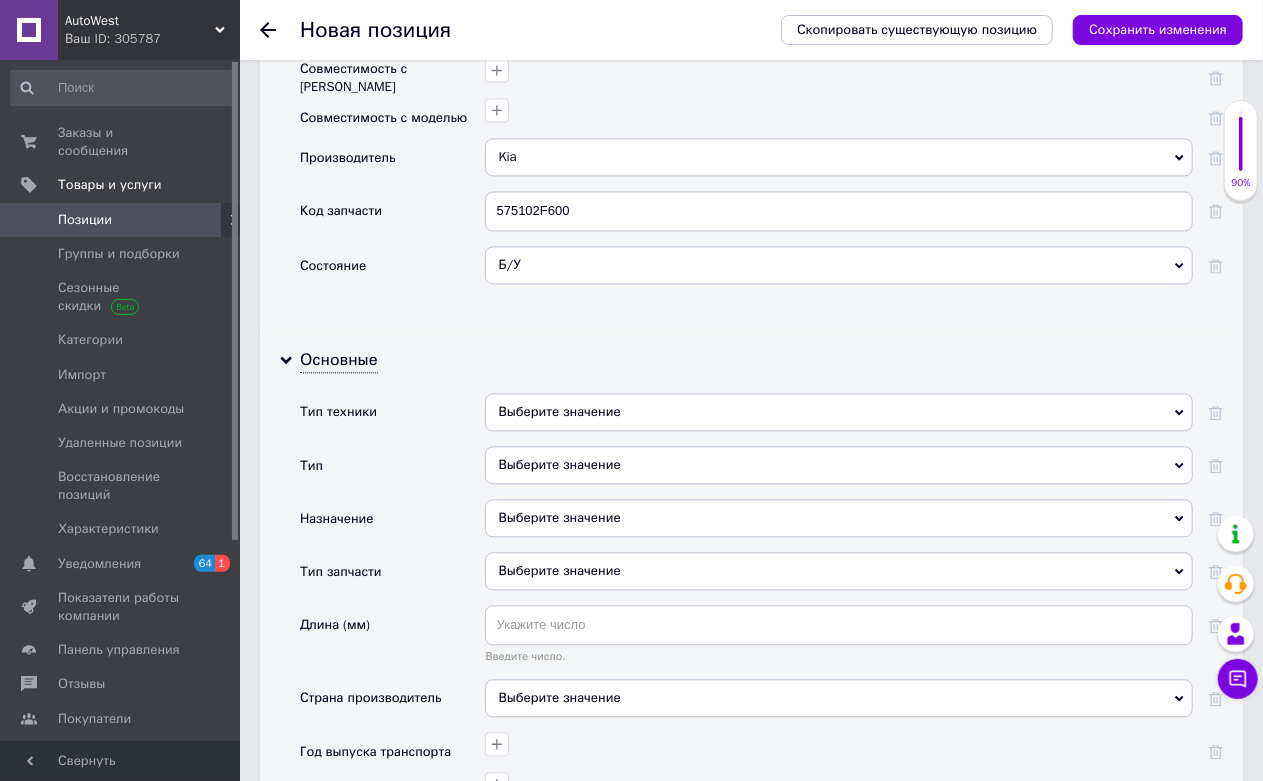 scroll, scrollTop: 2217, scrollLeft: 0, axis: vertical 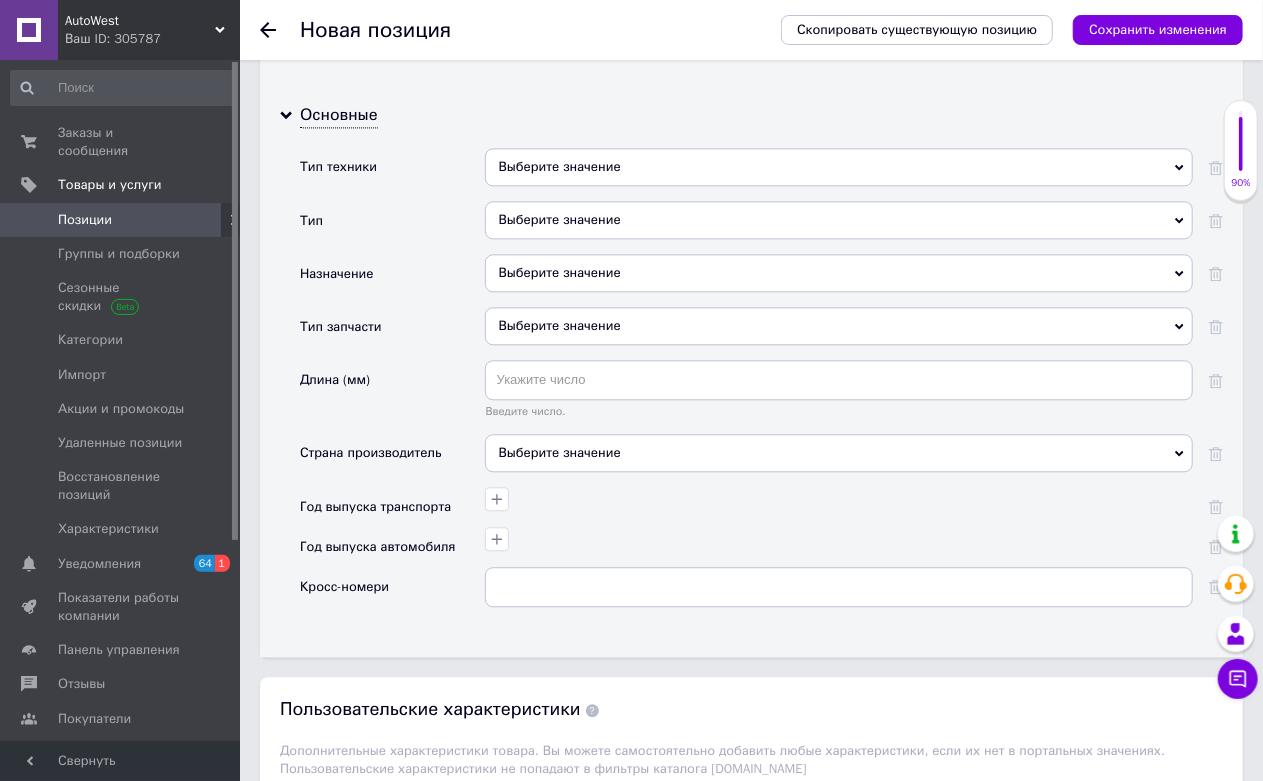 click on "Выберите значение" at bounding box center [839, 167] 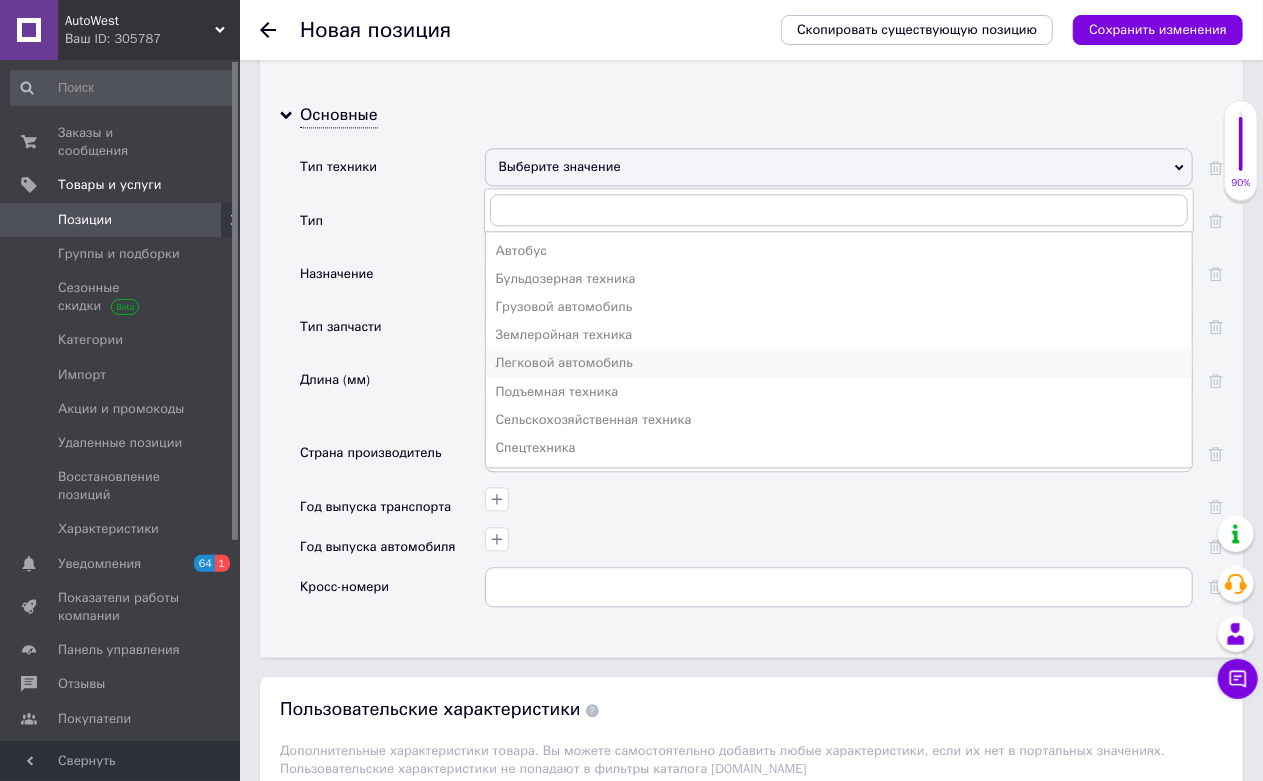 click on "Легковой автомобиль" at bounding box center (839, 363) 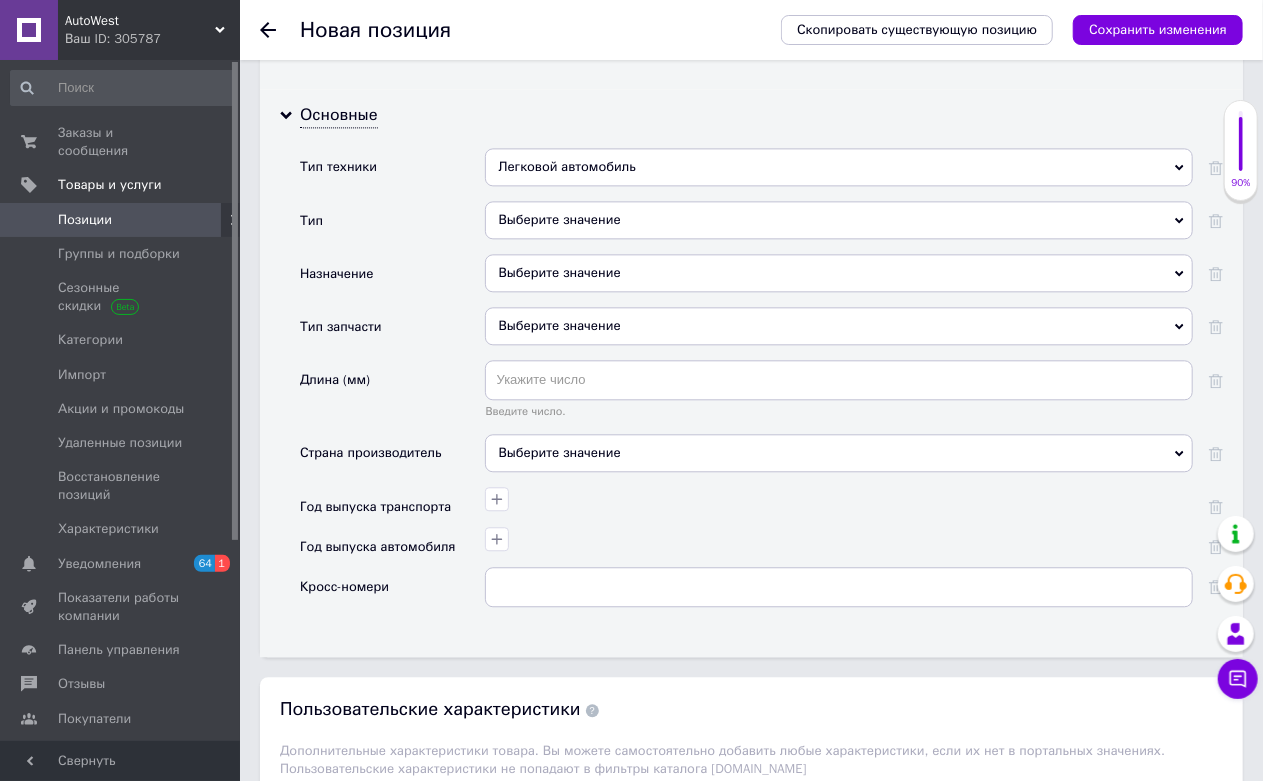 click on "Выберите значение" at bounding box center (839, 220) 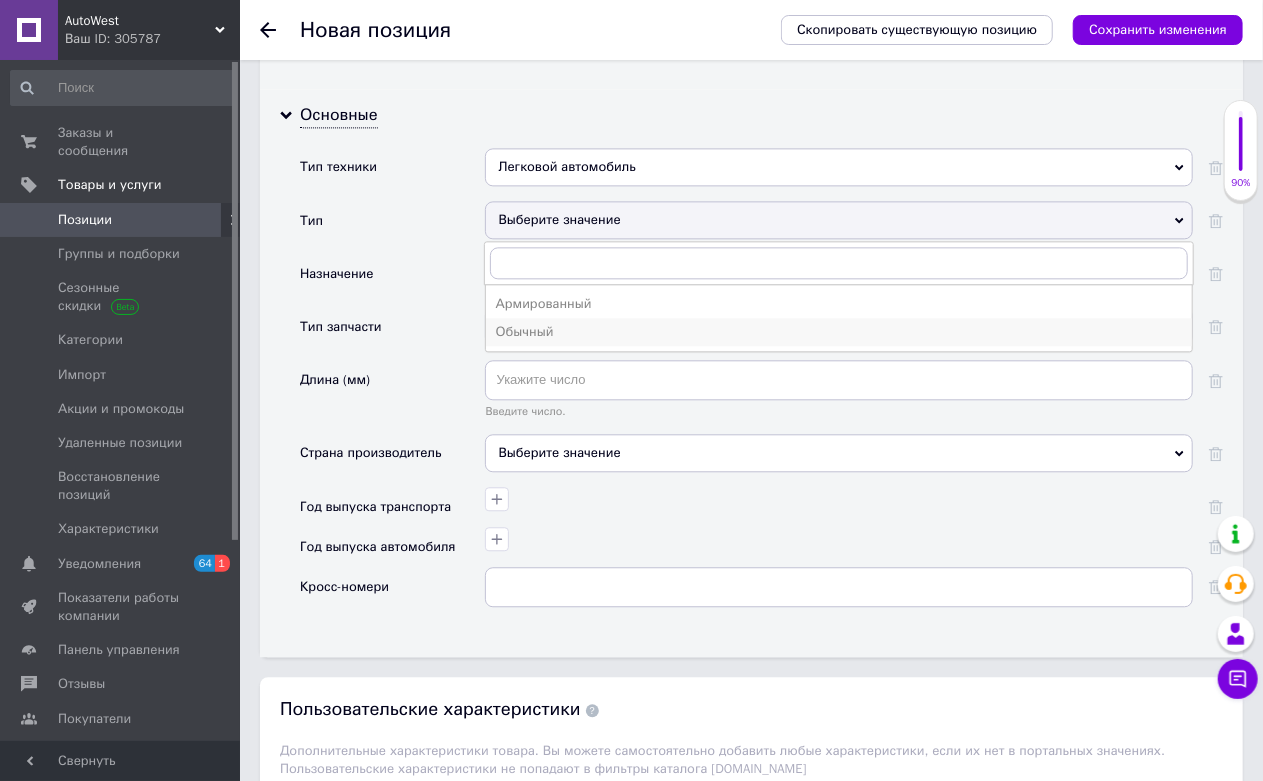 click on "Обычный" at bounding box center [839, 332] 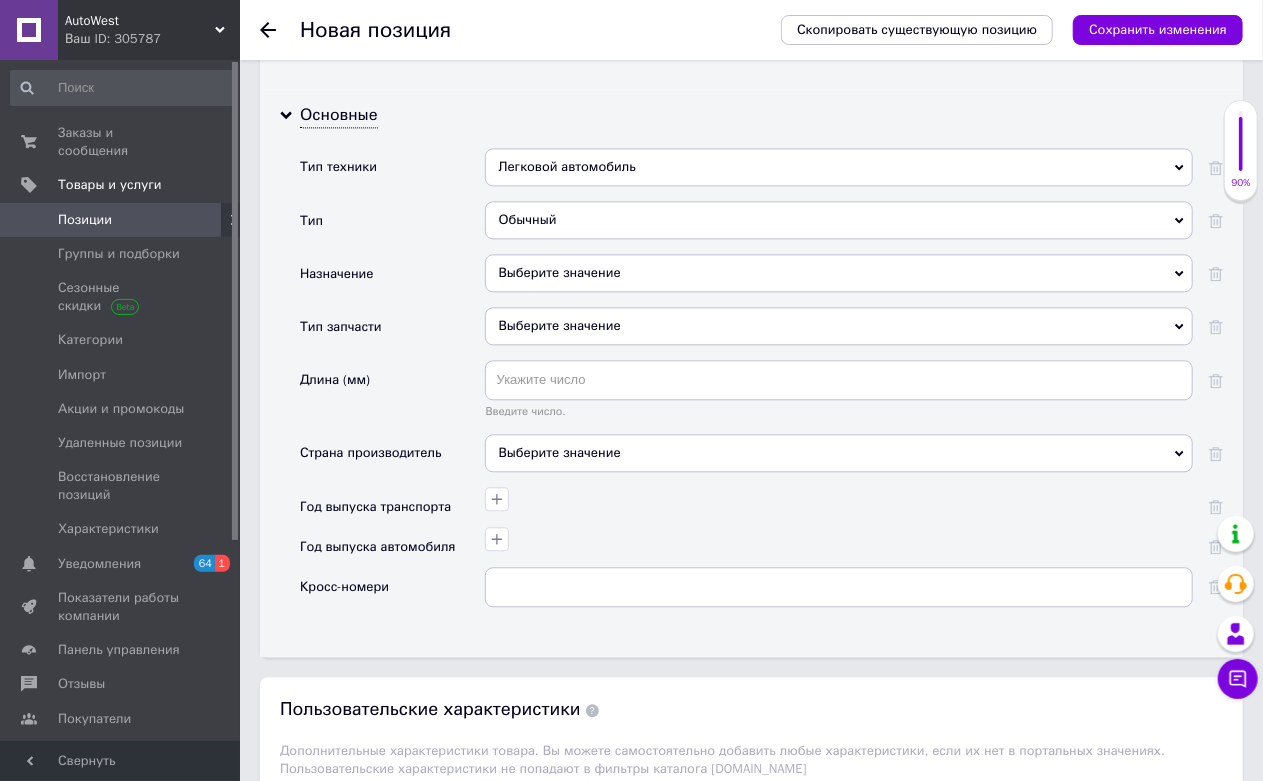click on "Выберите значение" at bounding box center [839, 273] 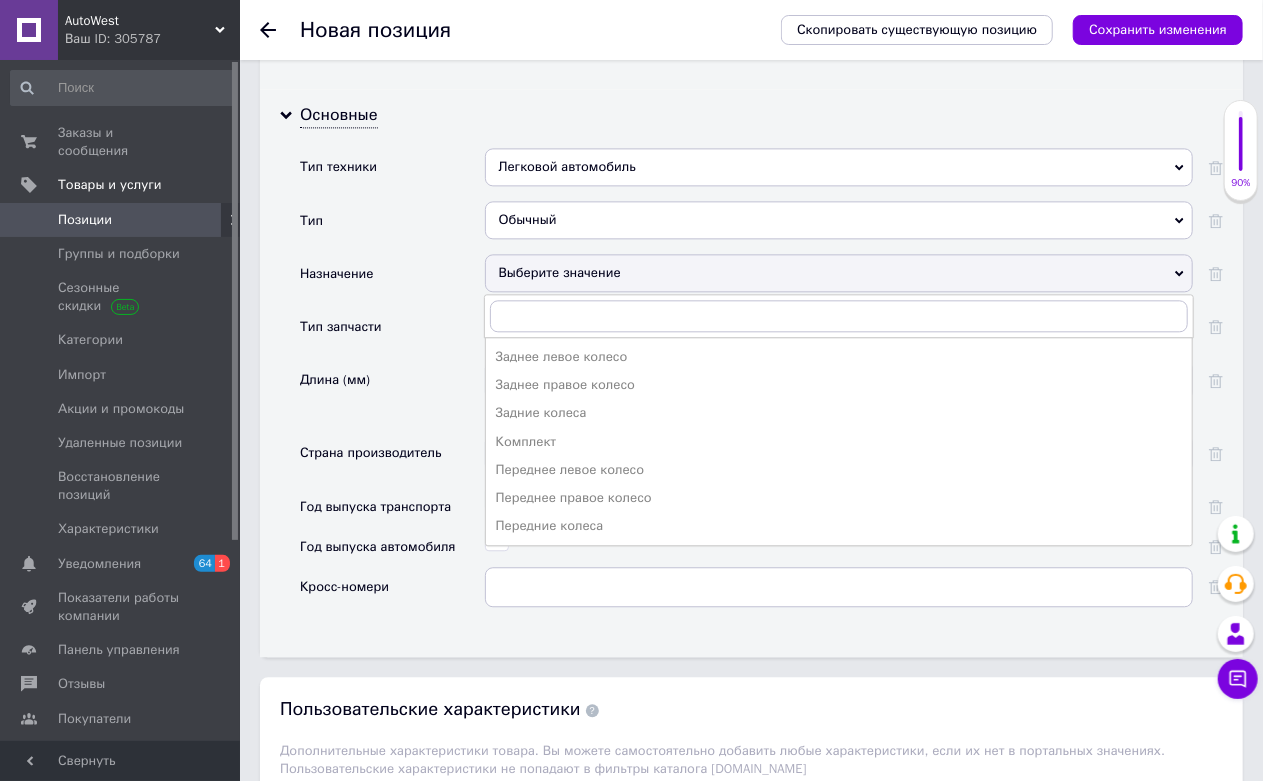 click on "Длина (мм)" at bounding box center (392, 396) 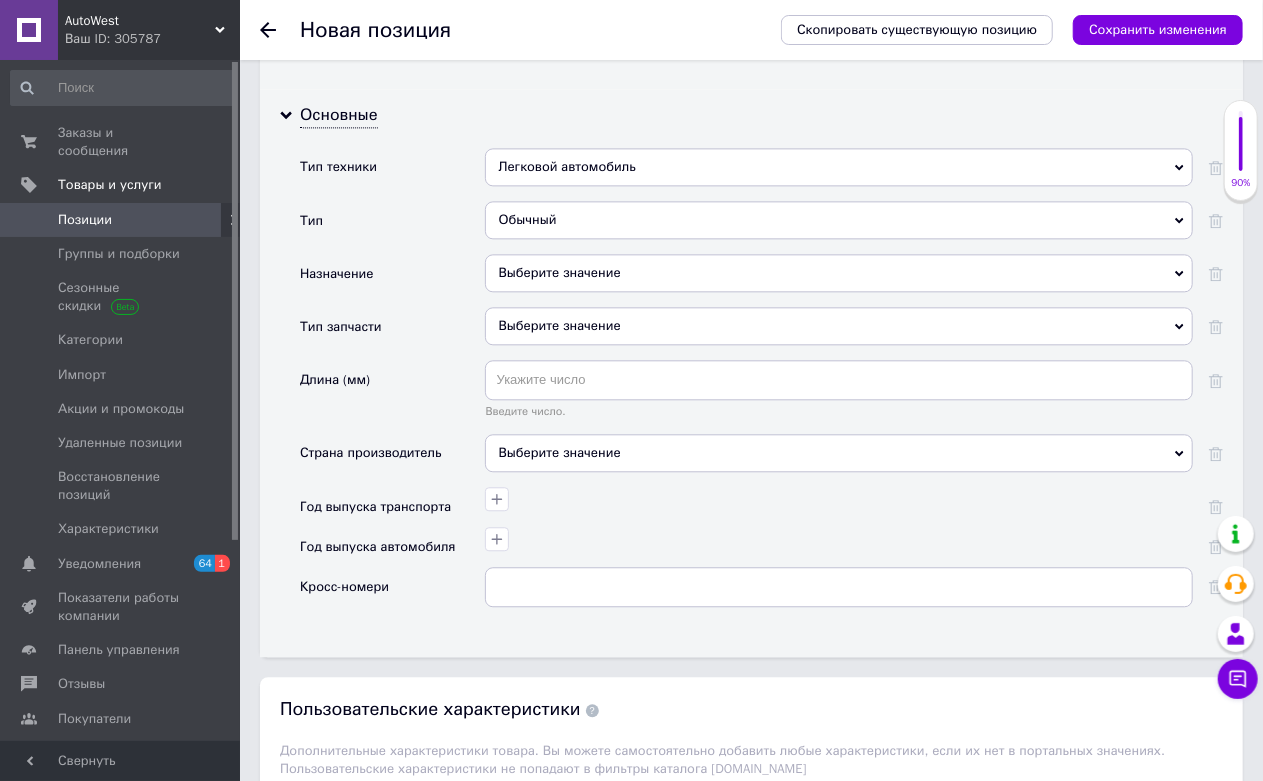 click on "Выберите значение" at bounding box center [839, 326] 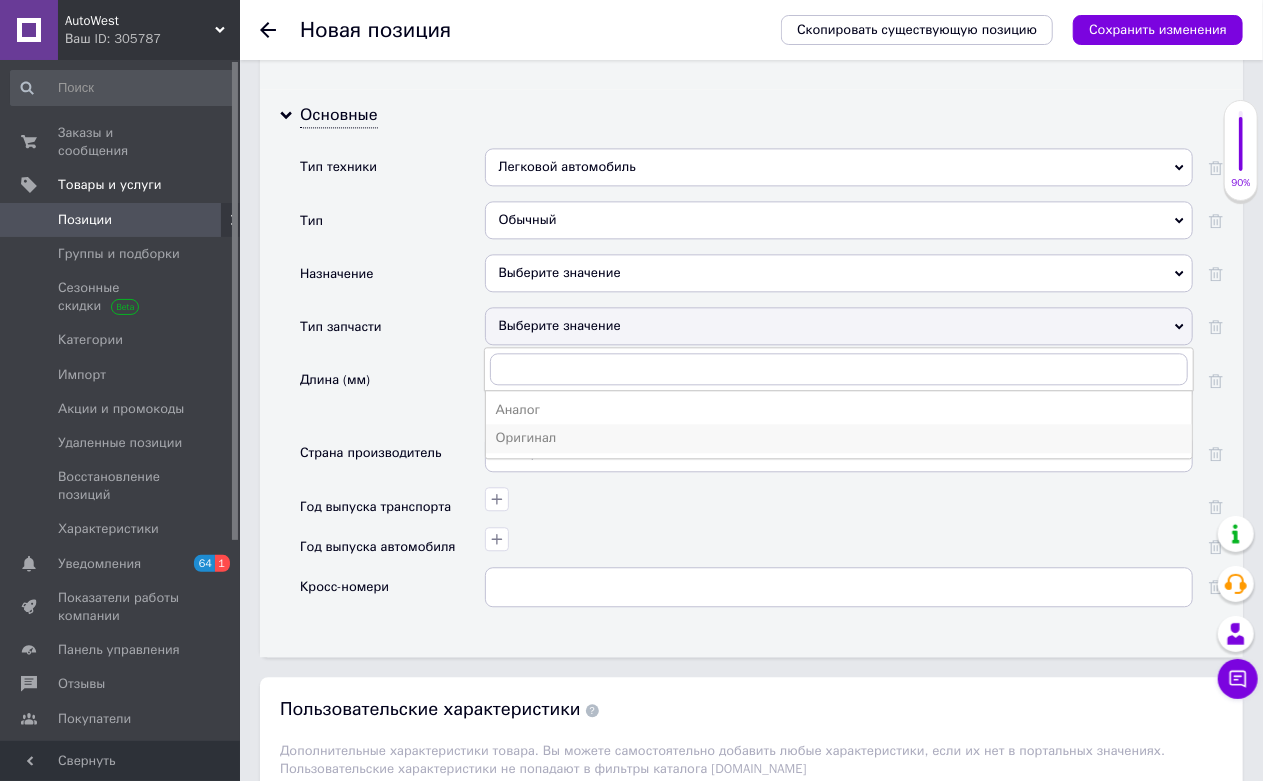 click on "Оригинал" at bounding box center [839, 438] 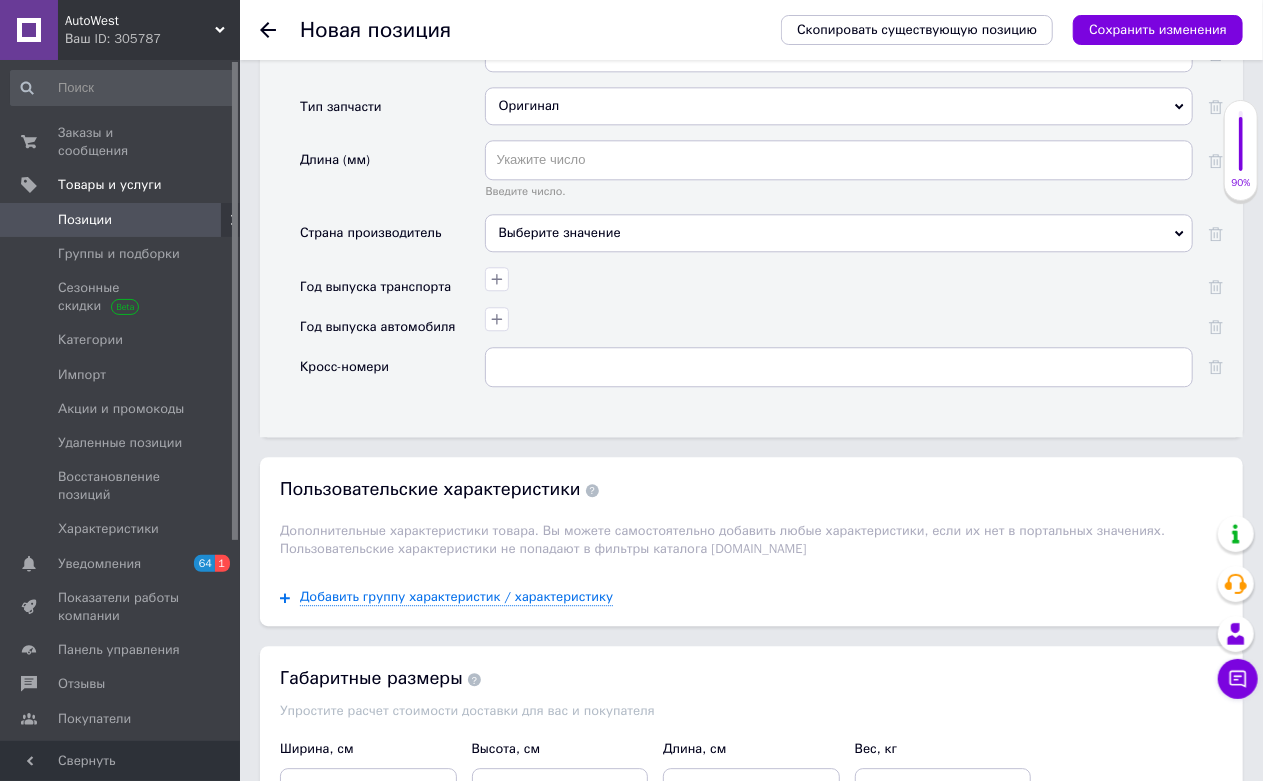 scroll, scrollTop: 2440, scrollLeft: 0, axis: vertical 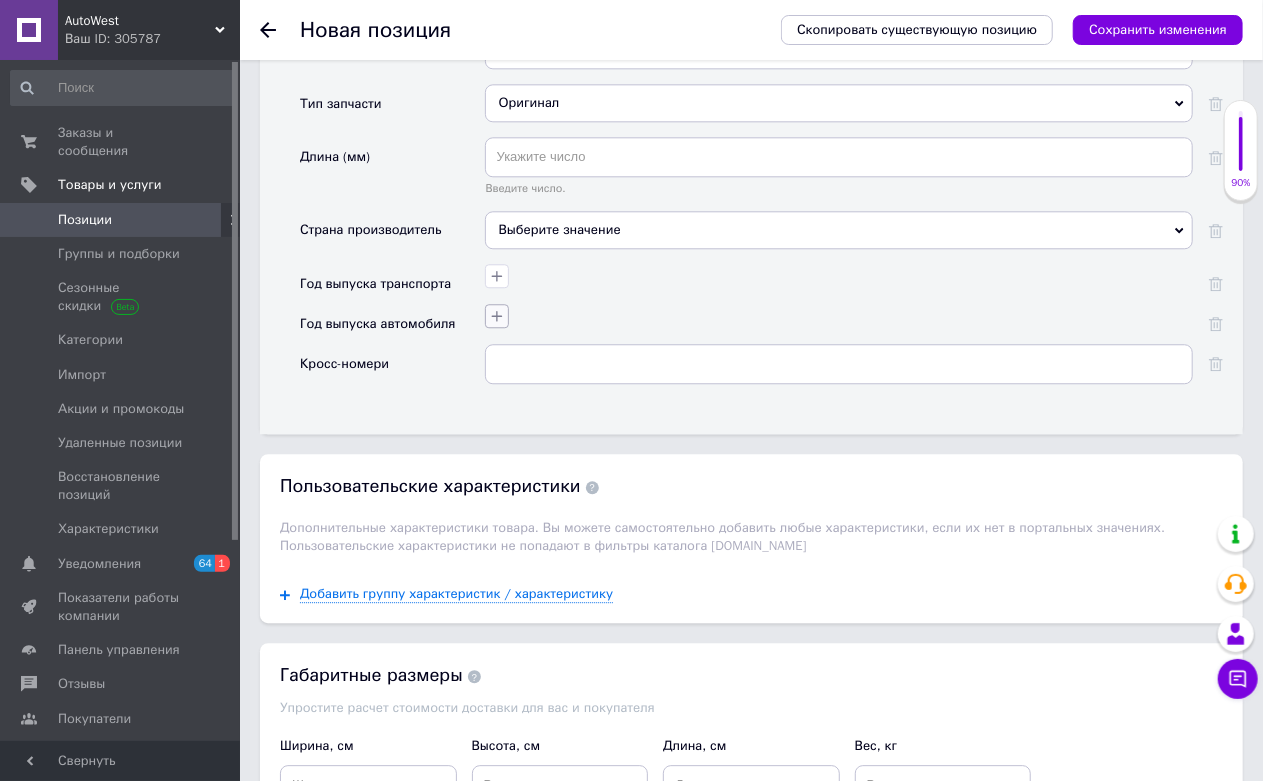 click at bounding box center [497, 316] 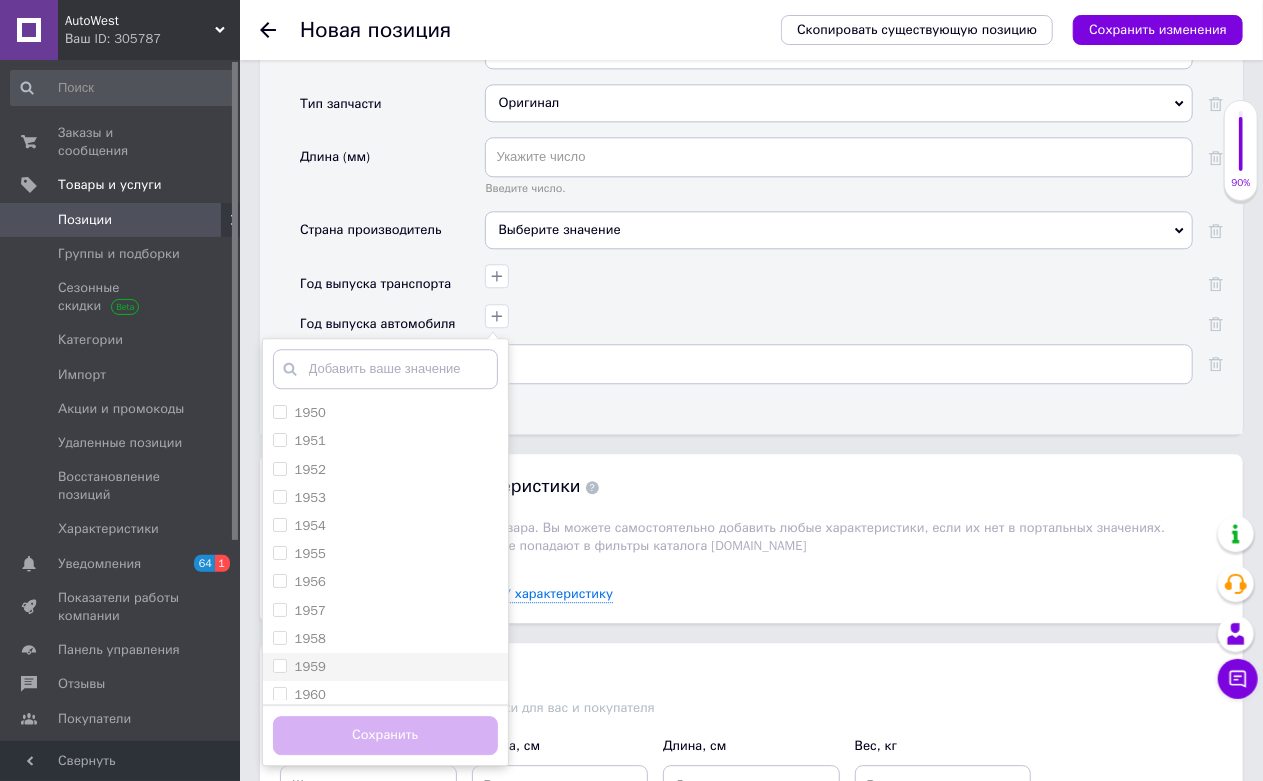 scroll, scrollTop: 2884, scrollLeft: 0, axis: vertical 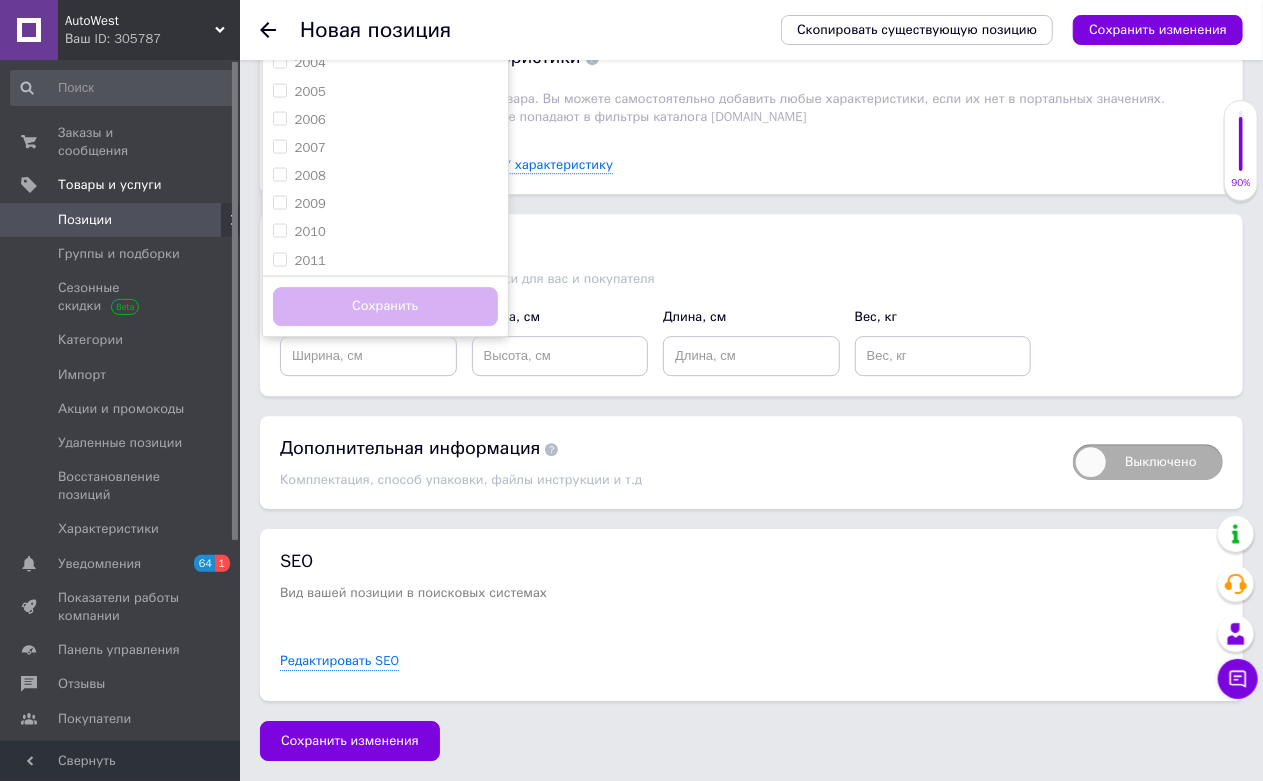 click on "2003" at bounding box center (385, 34) 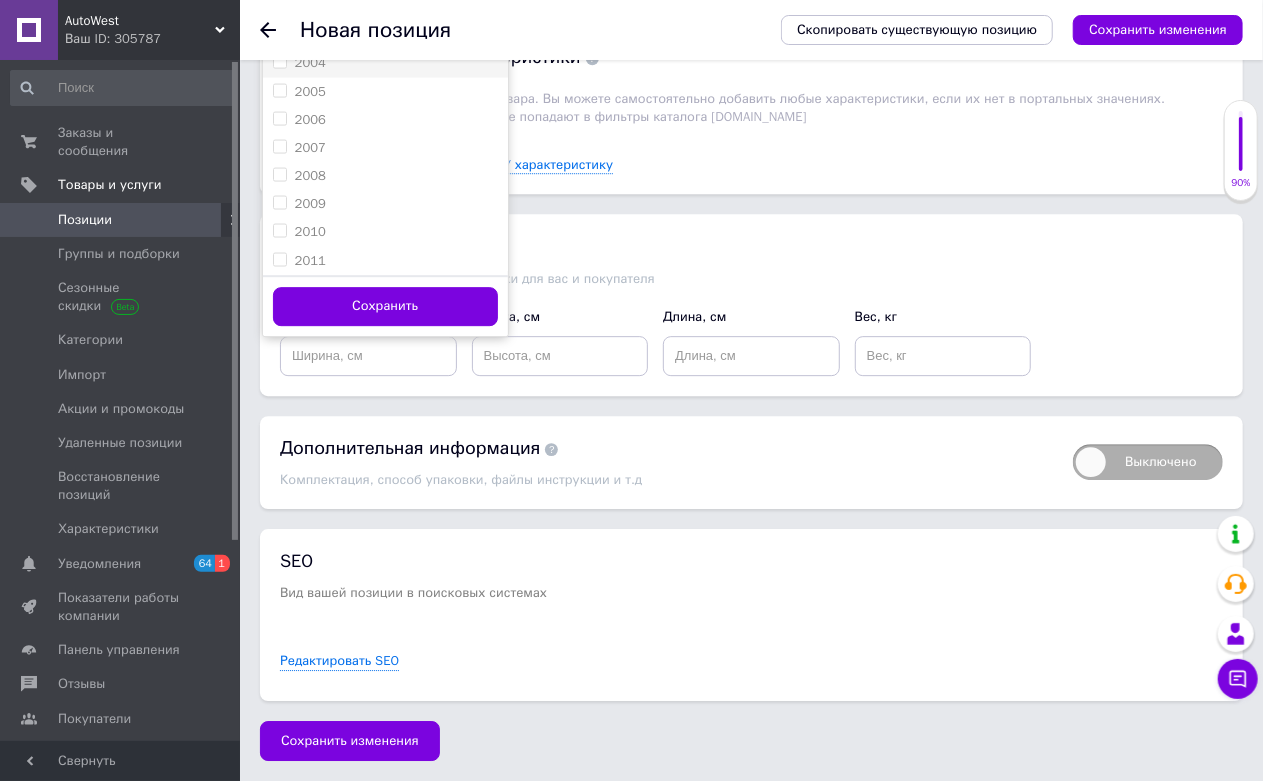 click on "2004" at bounding box center (385, 62) 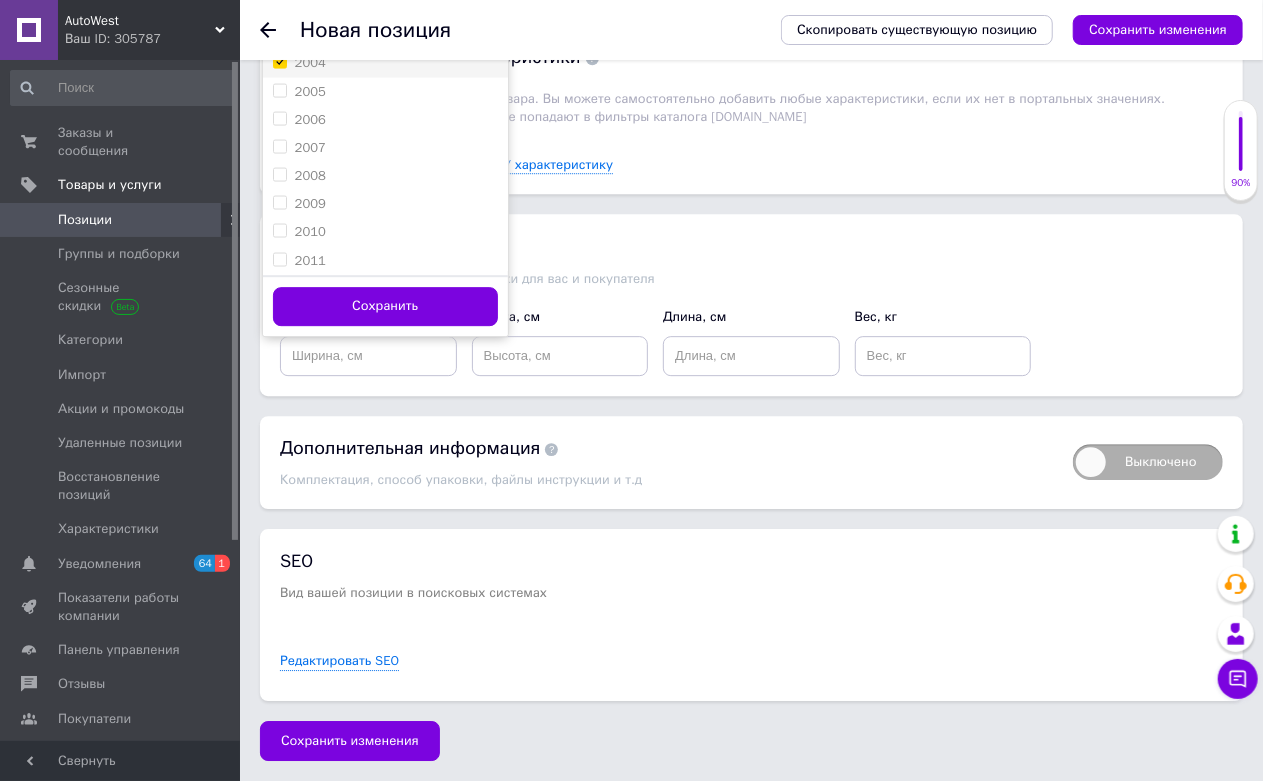 checkbox on "true" 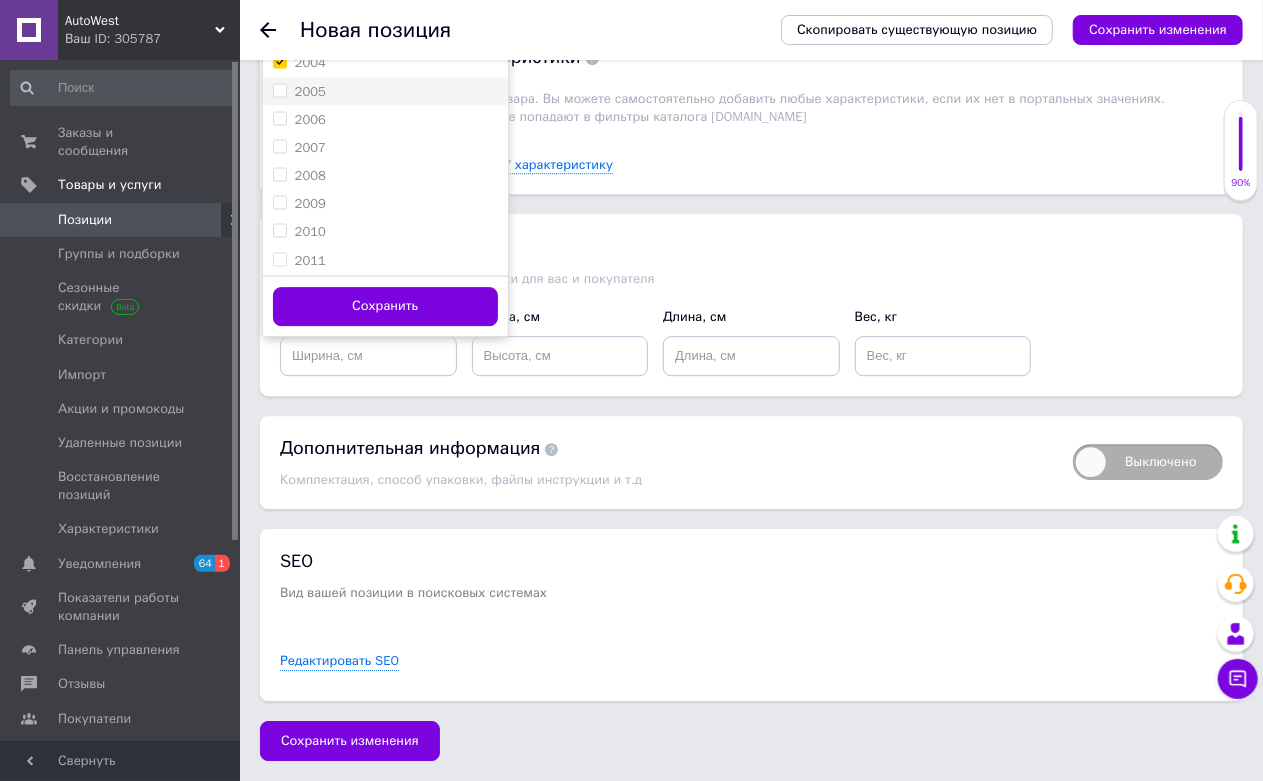 click on "2005" at bounding box center (385, 91) 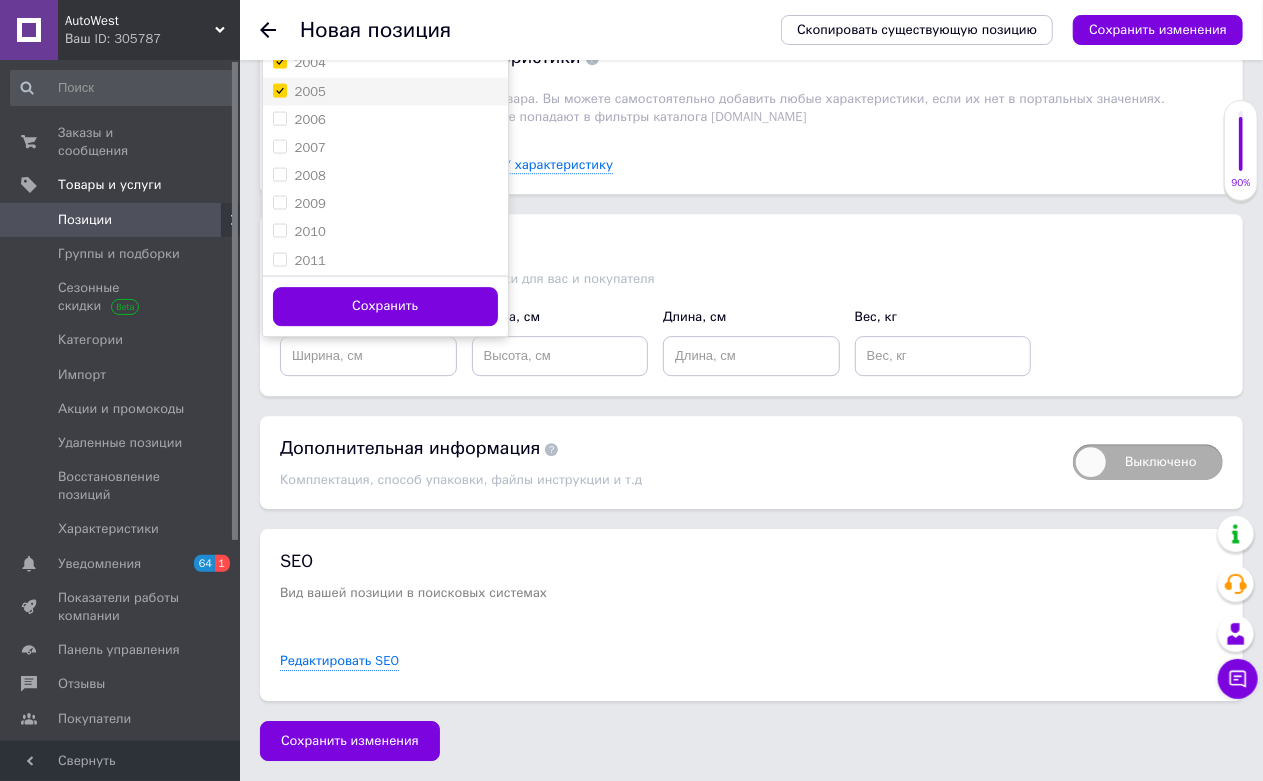 checkbox on "true" 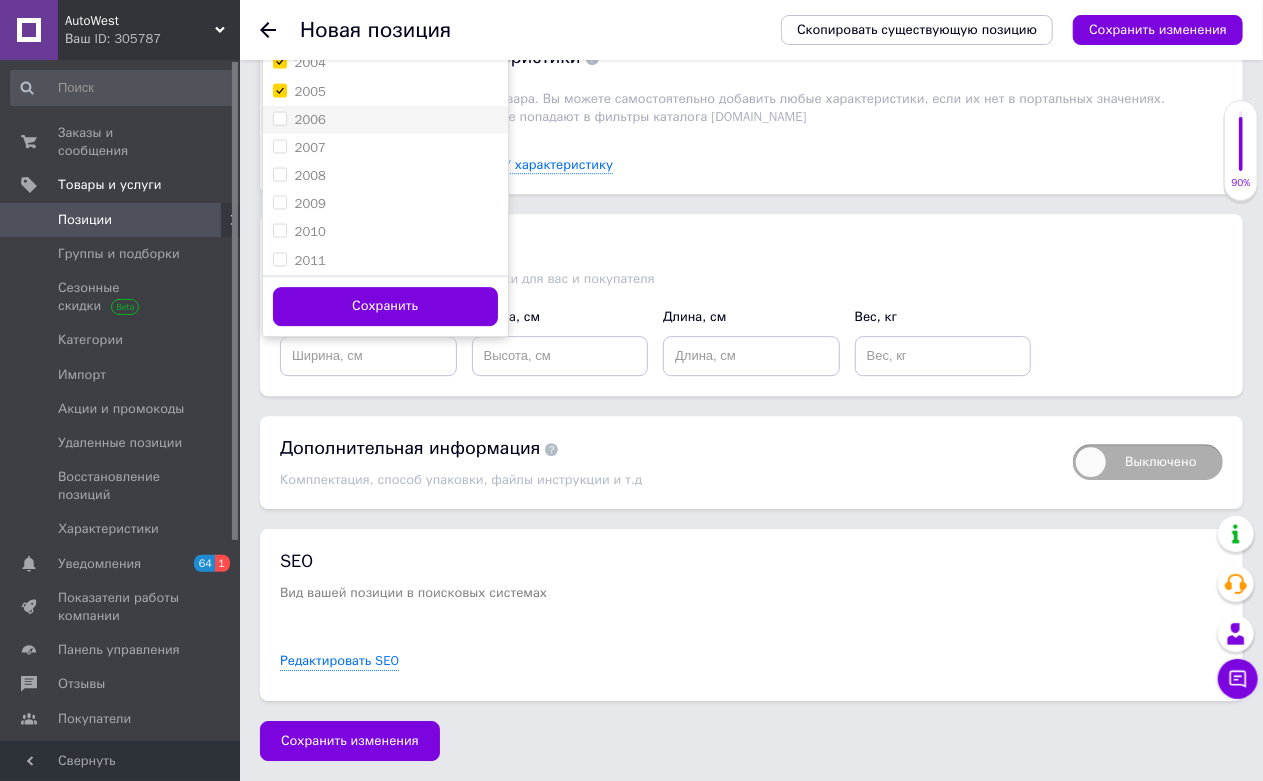 click on "2006" at bounding box center [385, 119] 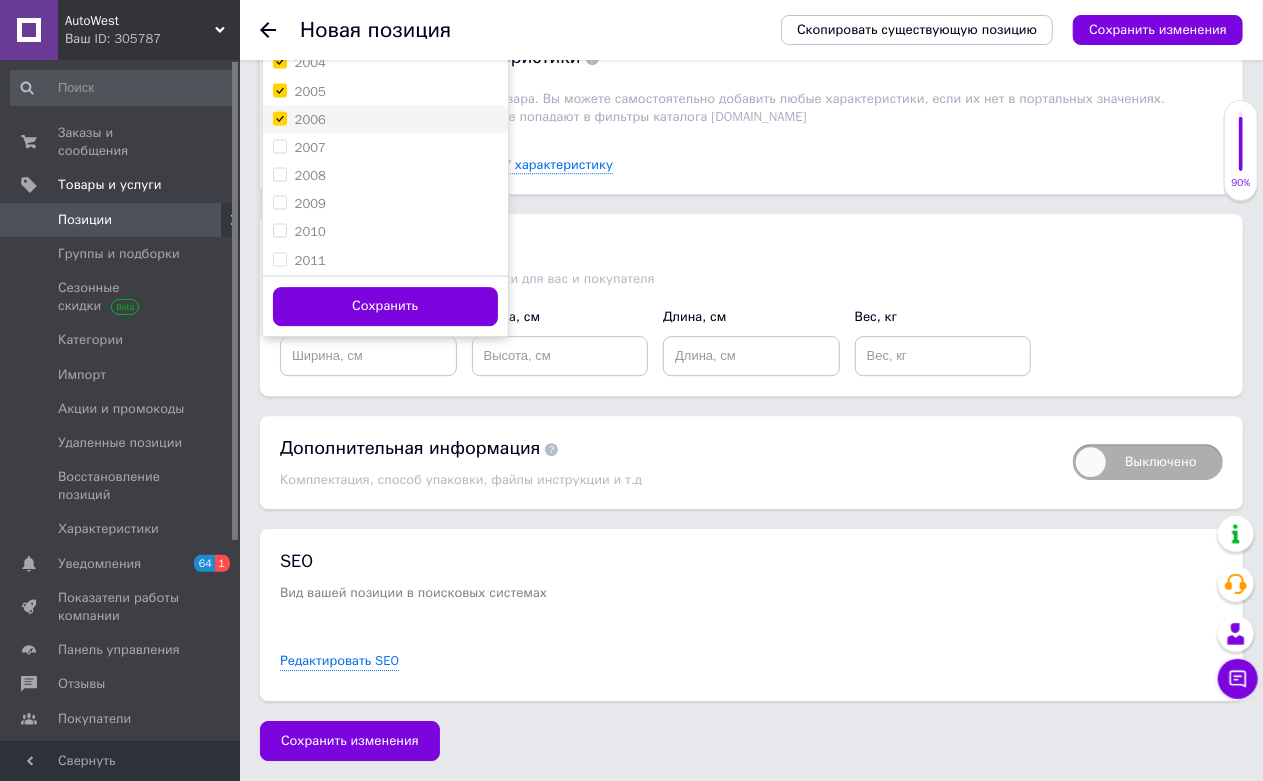 checkbox on "true" 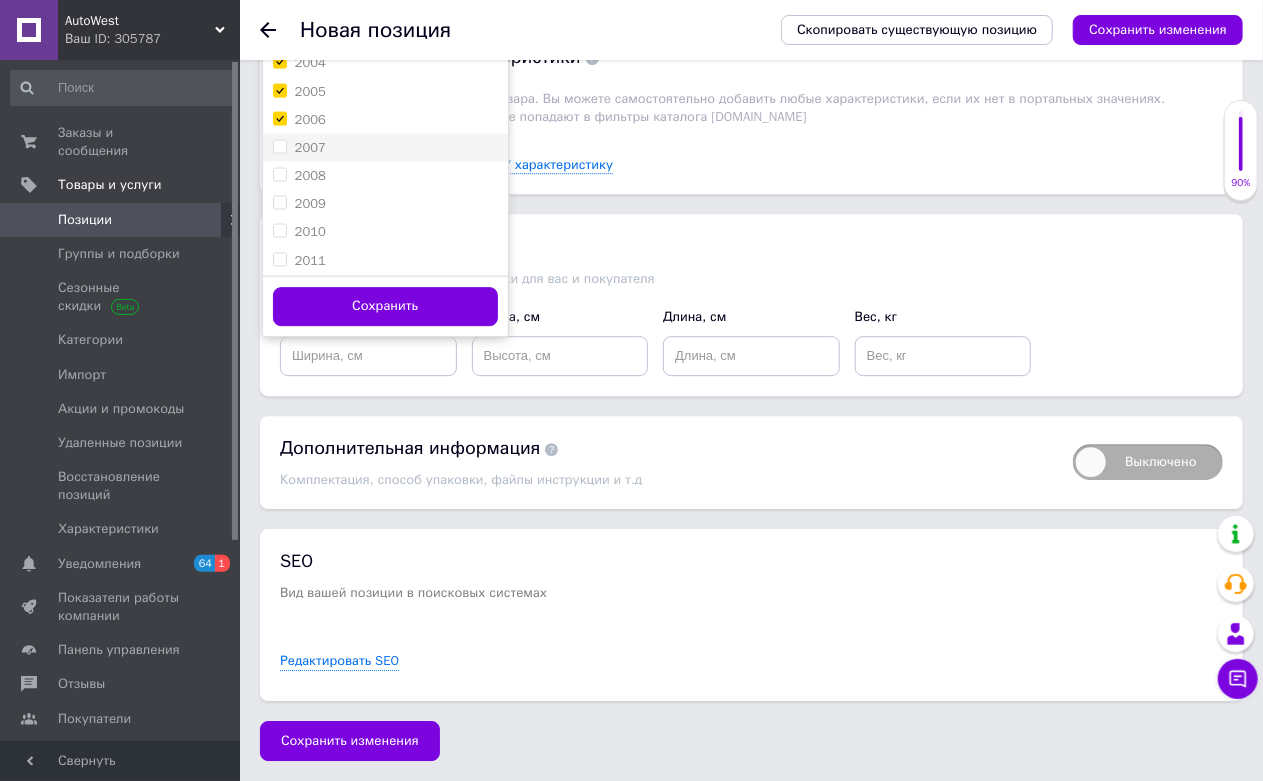 click on "2007" at bounding box center [385, 147] 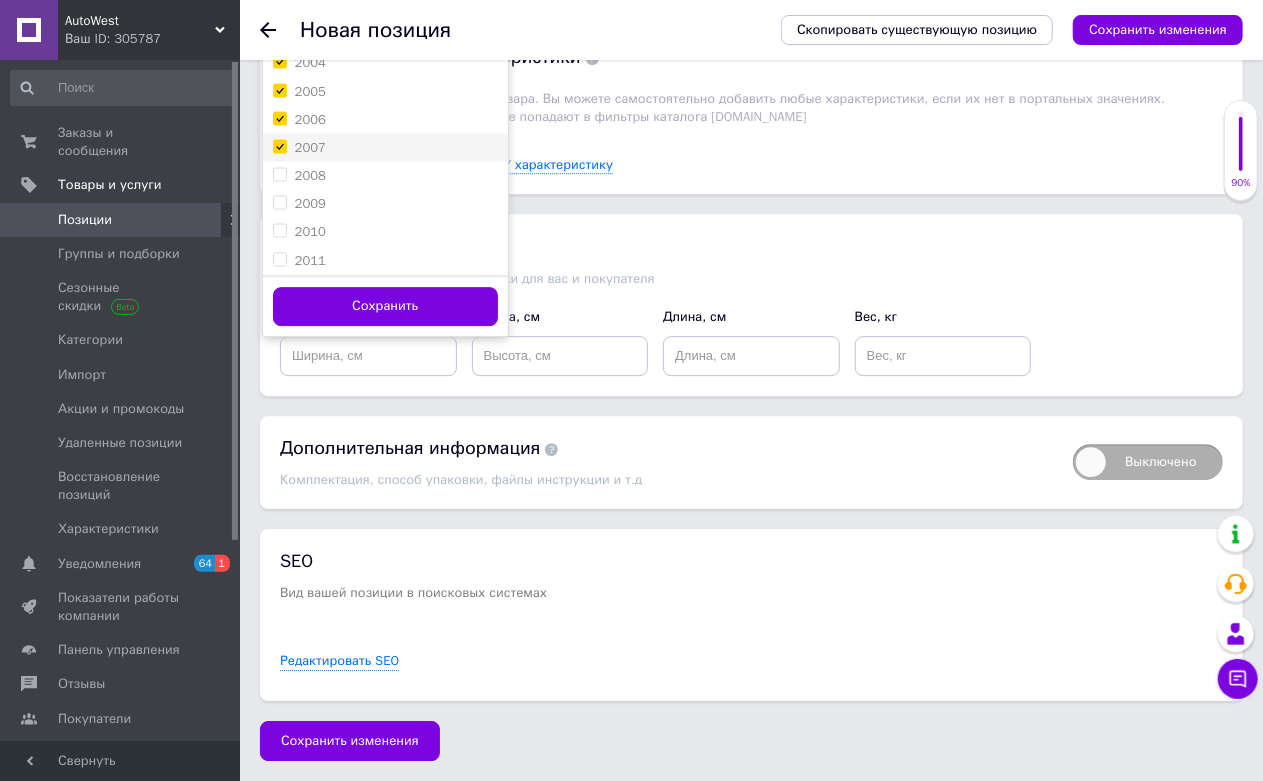 checkbox on "true" 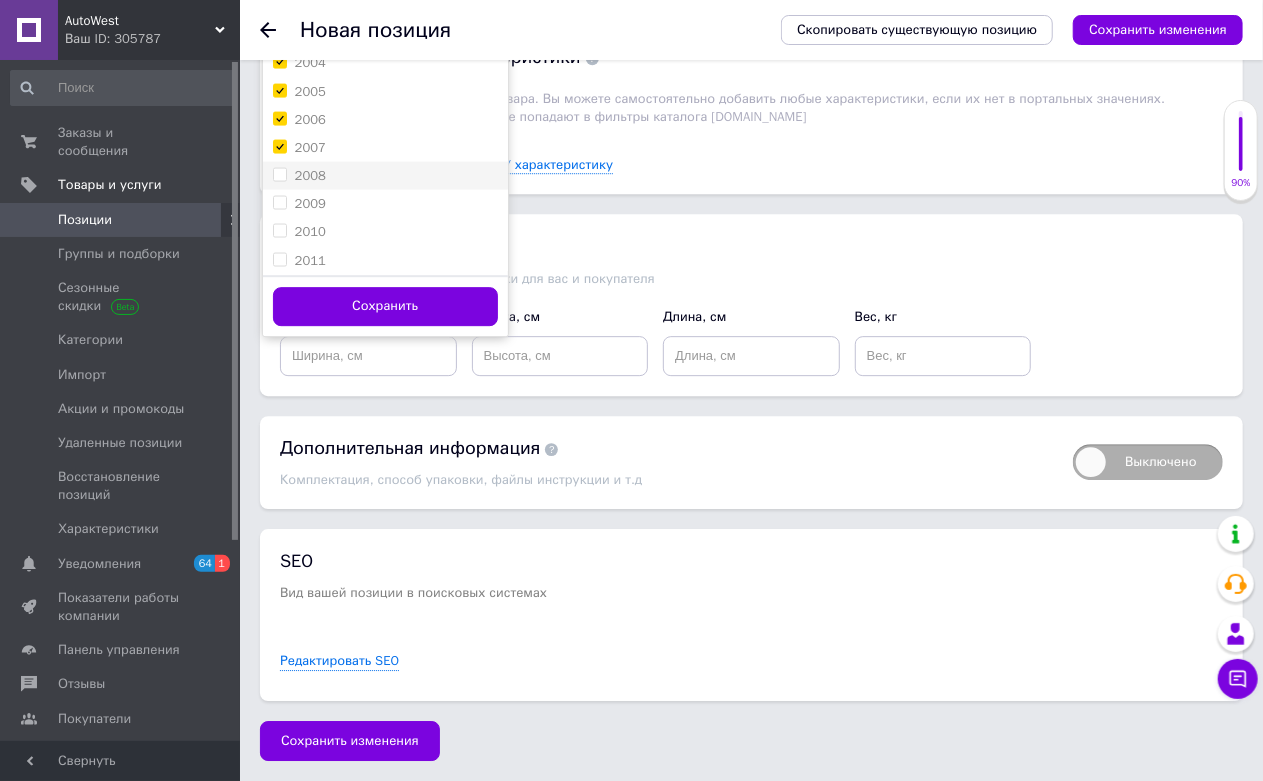 click on "2008" at bounding box center (385, 175) 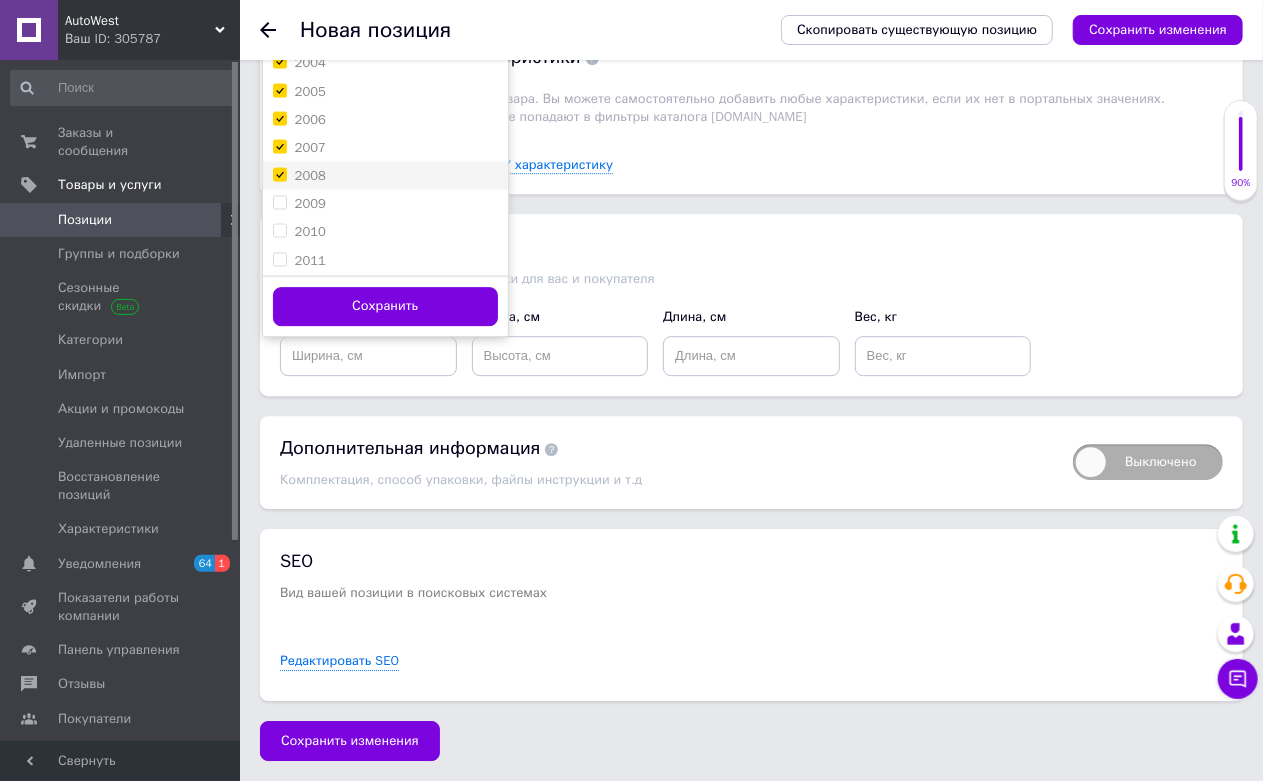checkbox on "true" 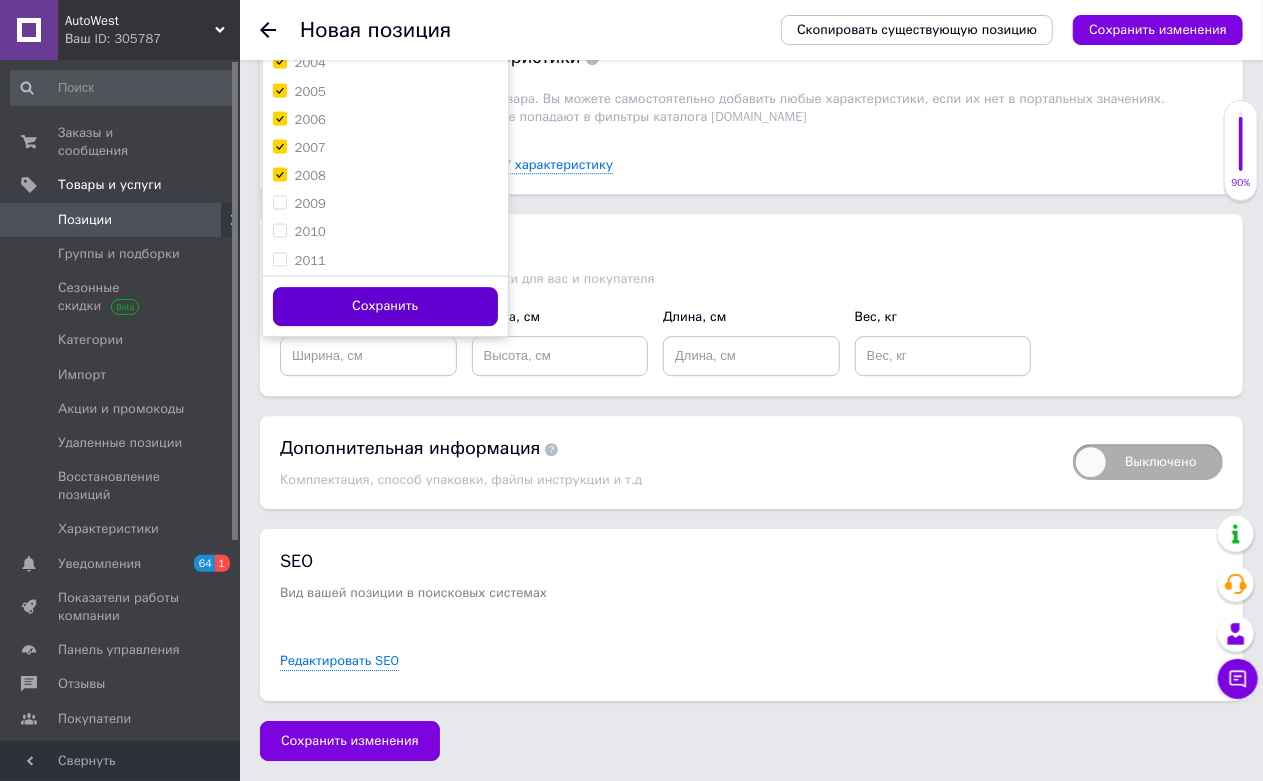 click on "Сохранить" at bounding box center [385, 306] 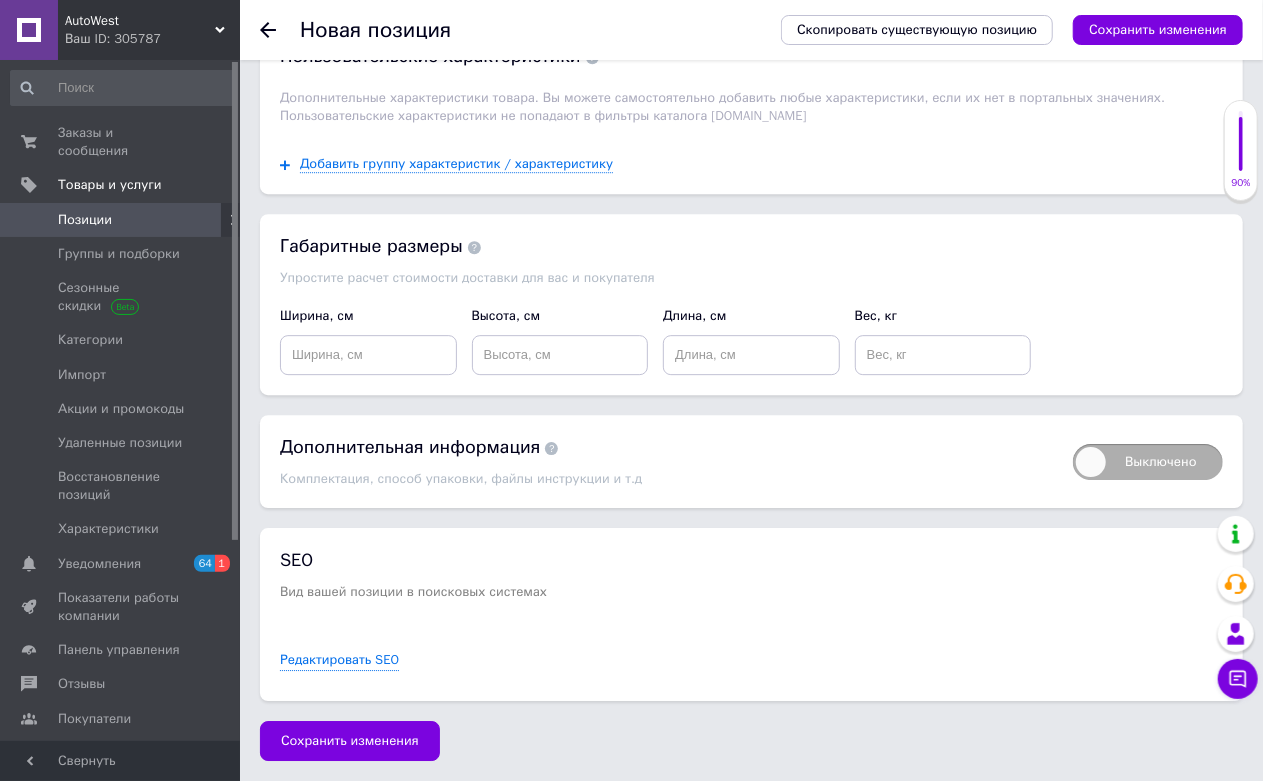click at bounding box center [839, -66] 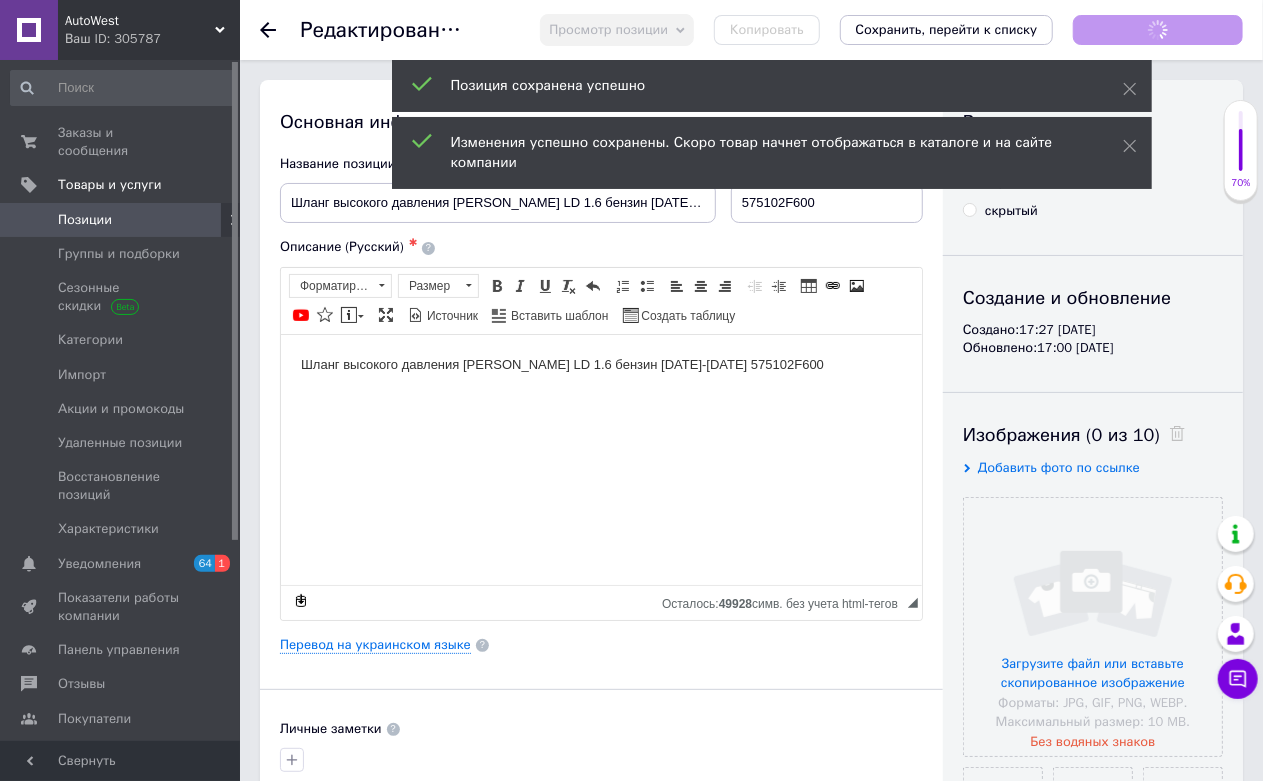 scroll, scrollTop: 0, scrollLeft: 0, axis: both 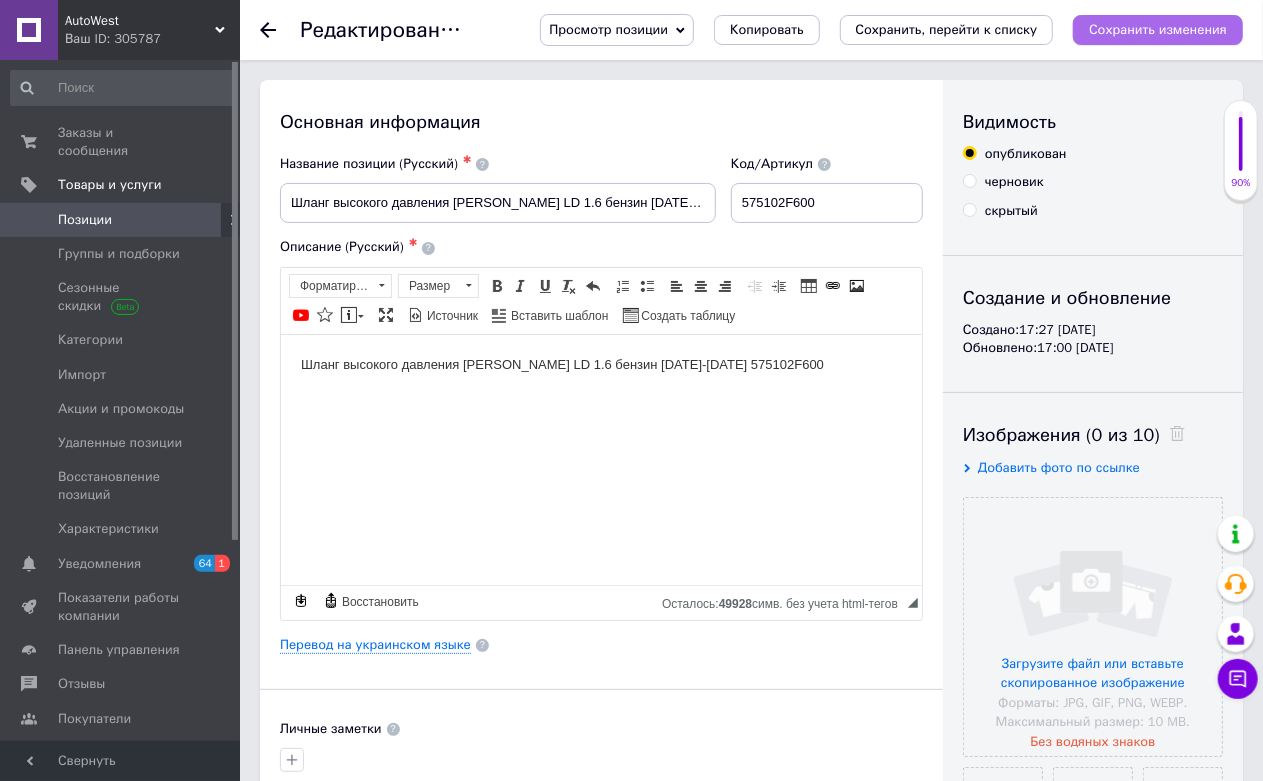 click on "Сохранить изменения" at bounding box center [1158, 29] 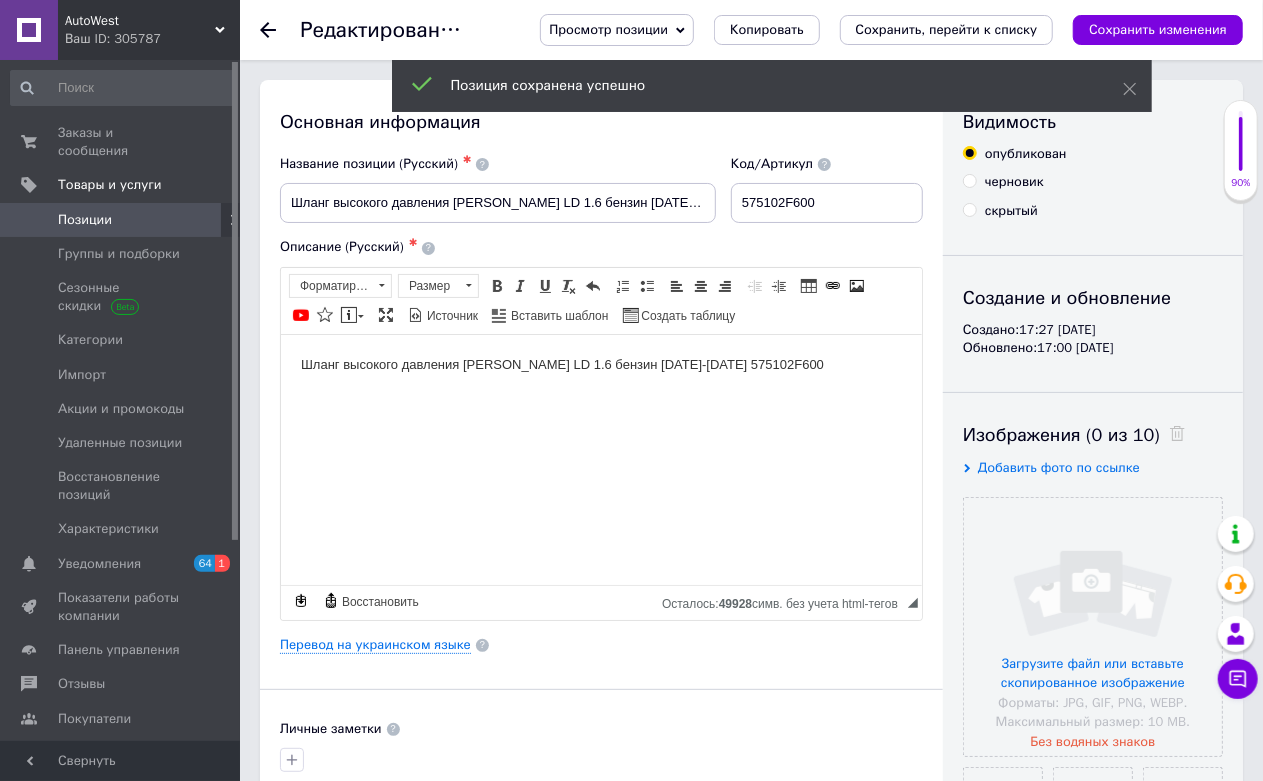 click at bounding box center (212, 220) 